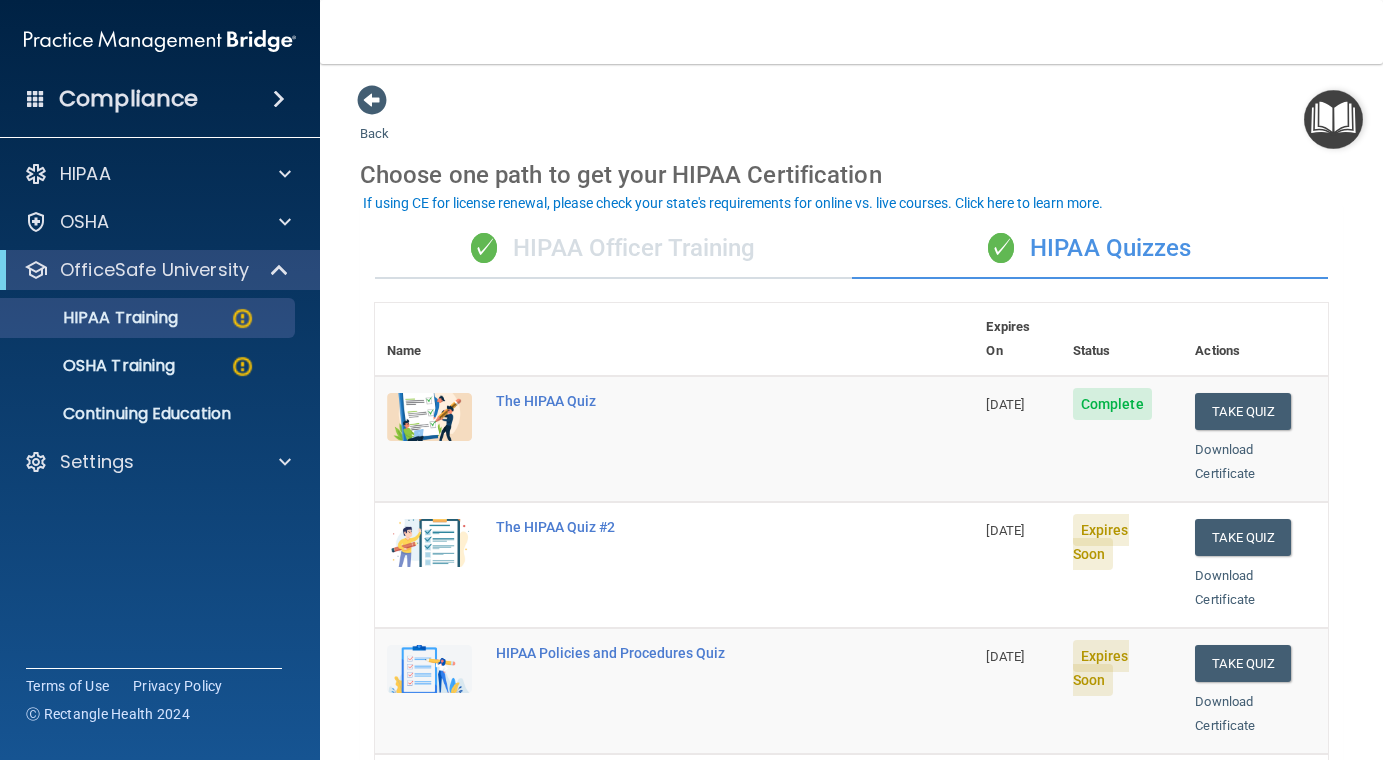 scroll, scrollTop: 0, scrollLeft: 0, axis: both 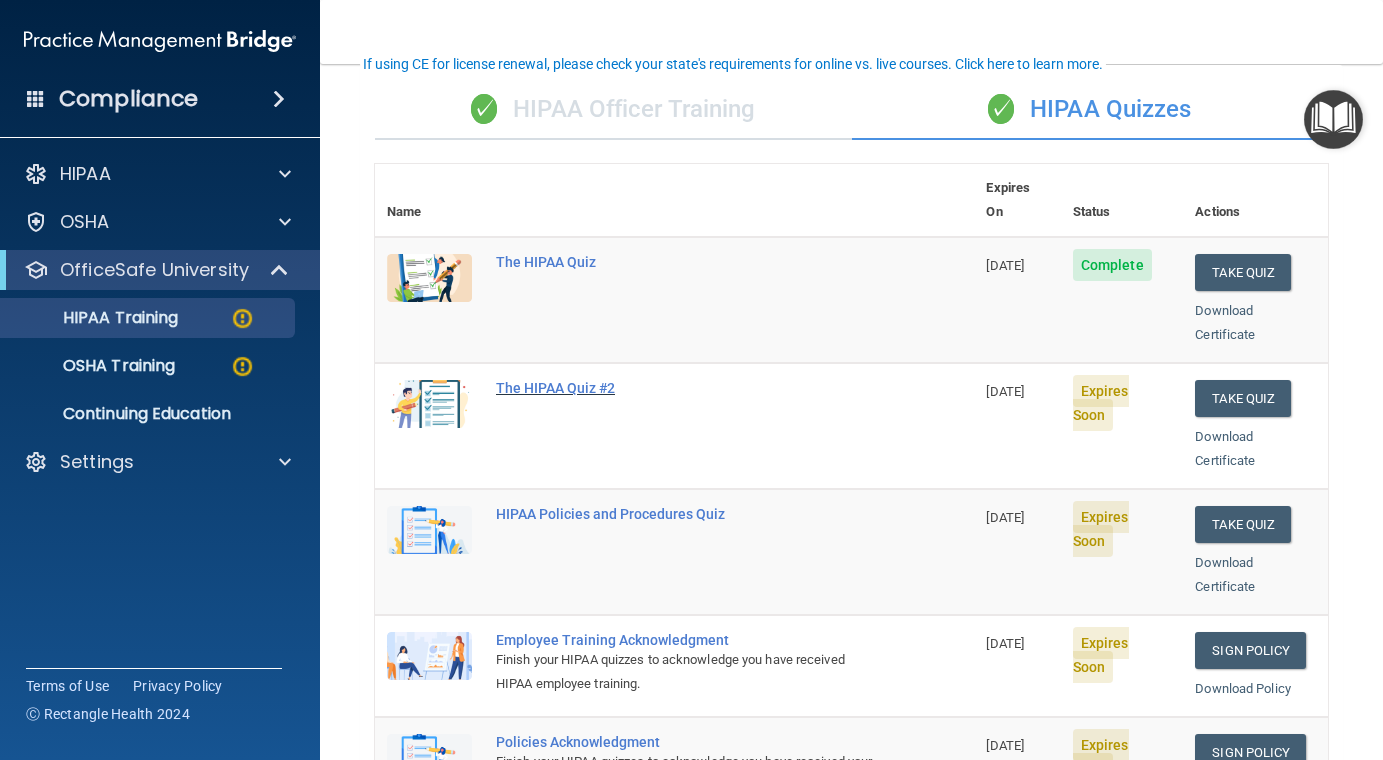 click on "The HIPAA Quiz #2" at bounding box center [685, 388] 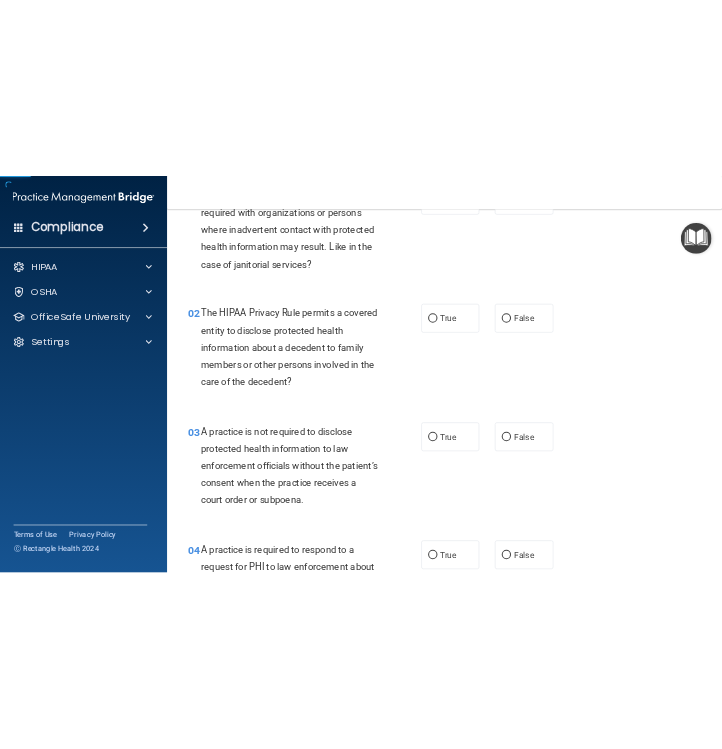 scroll, scrollTop: 0, scrollLeft: 0, axis: both 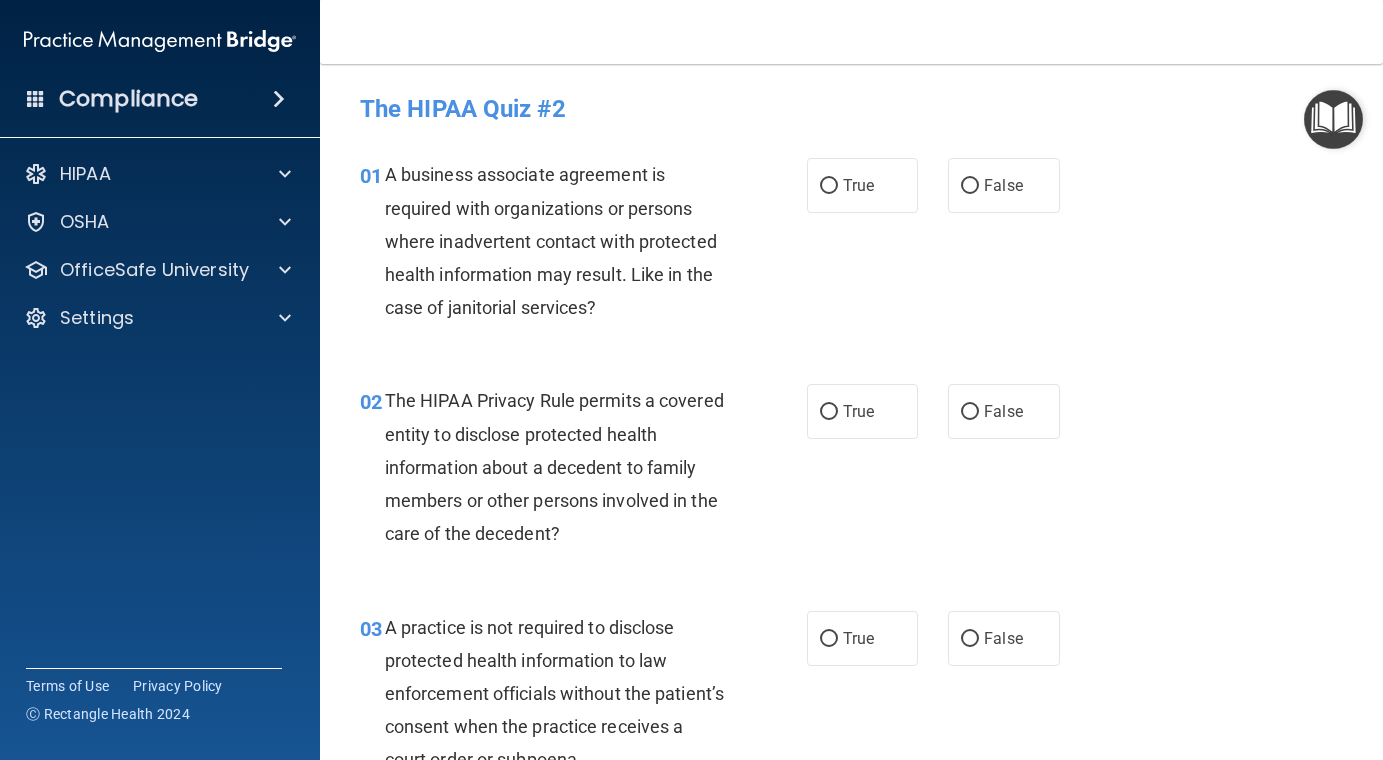 click on "01       A business associate agreement is required with organizations or persons where inadvertent contact with protected health information may result.  Like in the case of janitorial services?                 True           False" at bounding box center (851, 246) 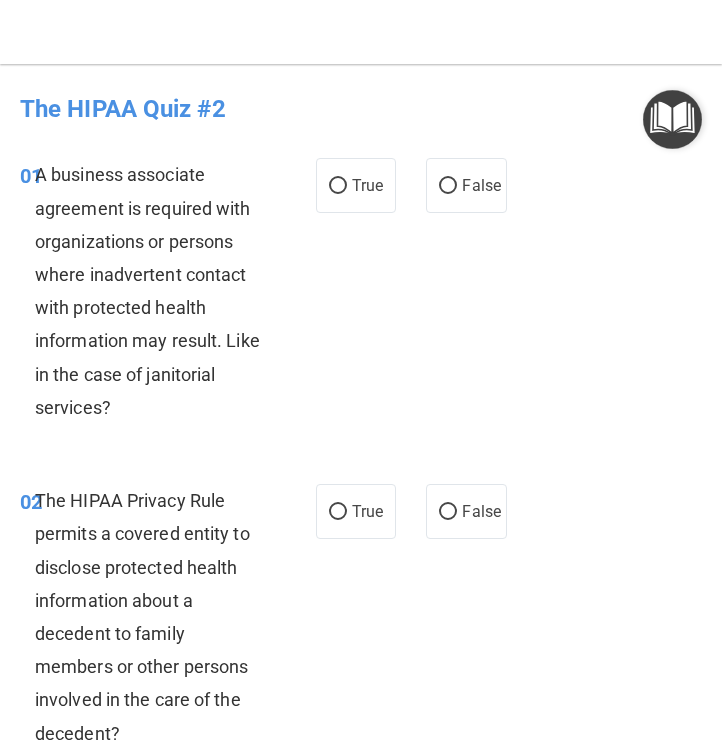 click on "01       A business associate agreement is required with organizations or persons where inadvertent contact with protected health information may result.  Like in the case of janitorial services?" at bounding box center [168, 296] 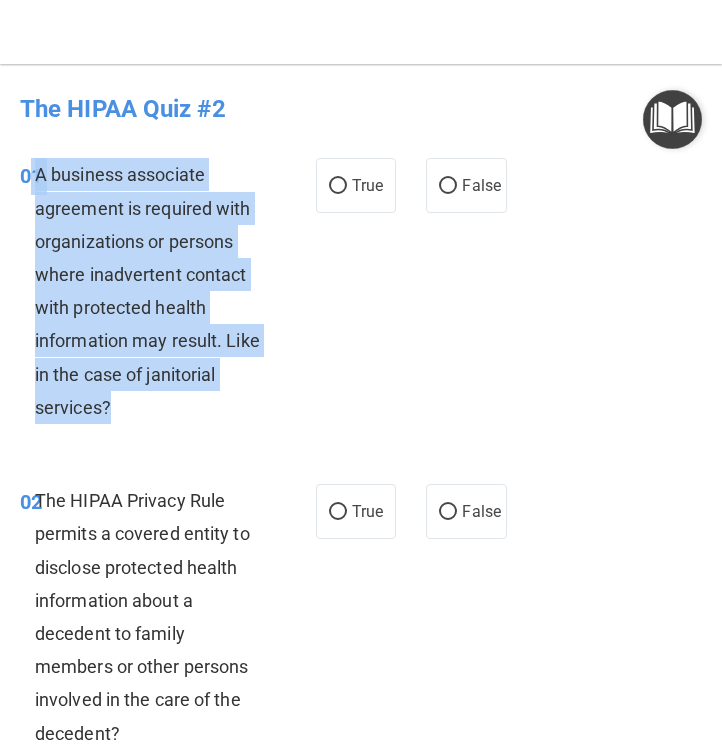 drag, startPoint x: 133, startPoint y: 420, endPoint x: 34, endPoint y: 182, distance: 257.7693 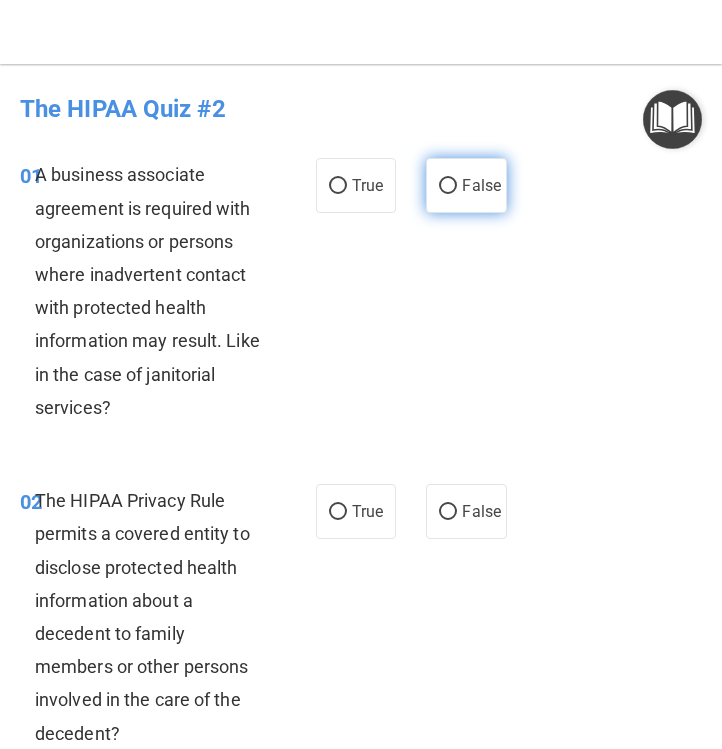 click on "False" at bounding box center [481, 185] 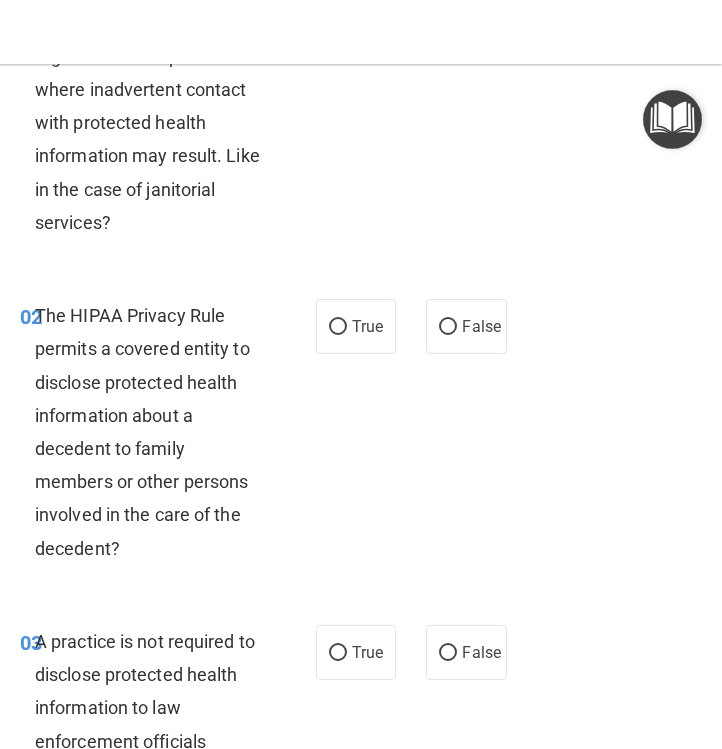 scroll, scrollTop: 195, scrollLeft: 0, axis: vertical 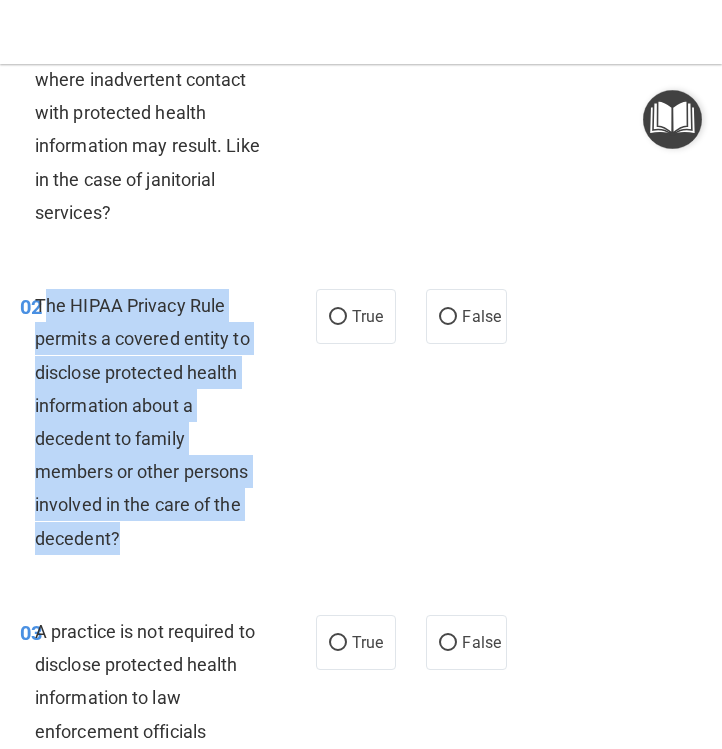 drag, startPoint x: 41, startPoint y: 305, endPoint x: 175, endPoint y: 553, distance: 281.8865 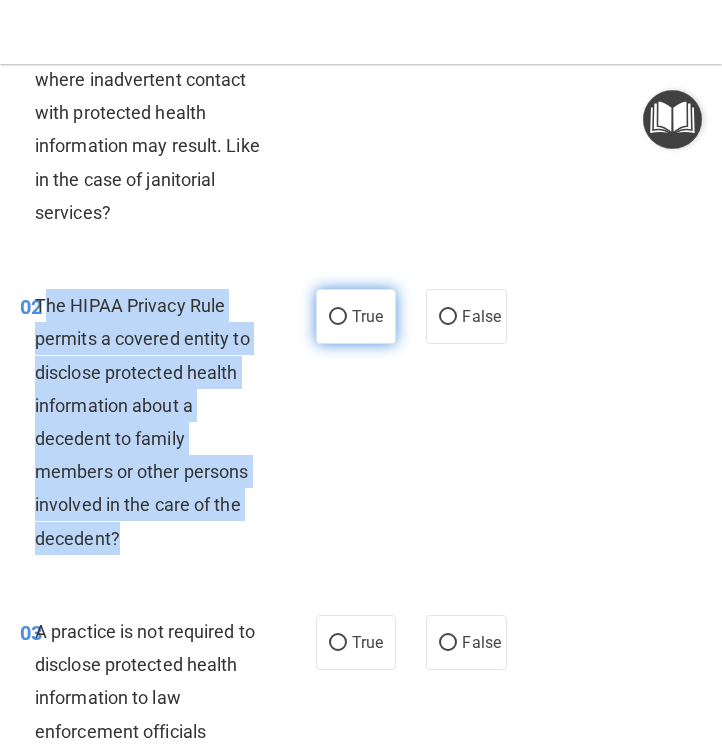 click on "True" at bounding box center [338, 317] 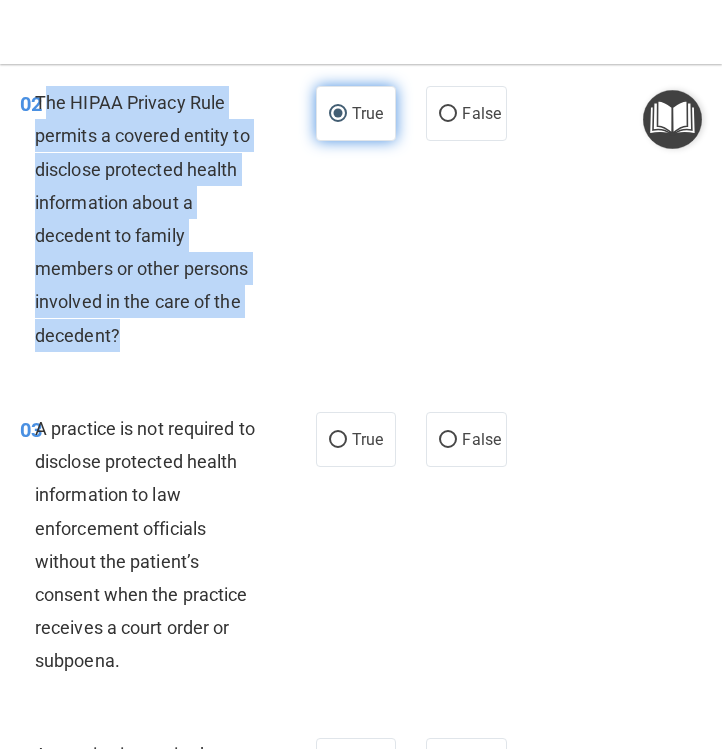 scroll, scrollTop: 399, scrollLeft: 0, axis: vertical 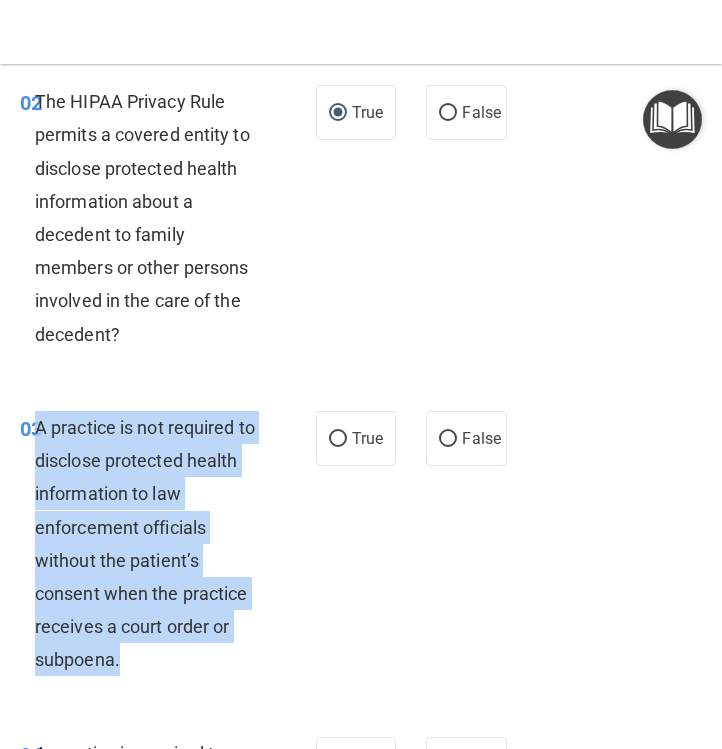 drag, startPoint x: 143, startPoint y: 658, endPoint x: 36, endPoint y: 441, distance: 241.94627 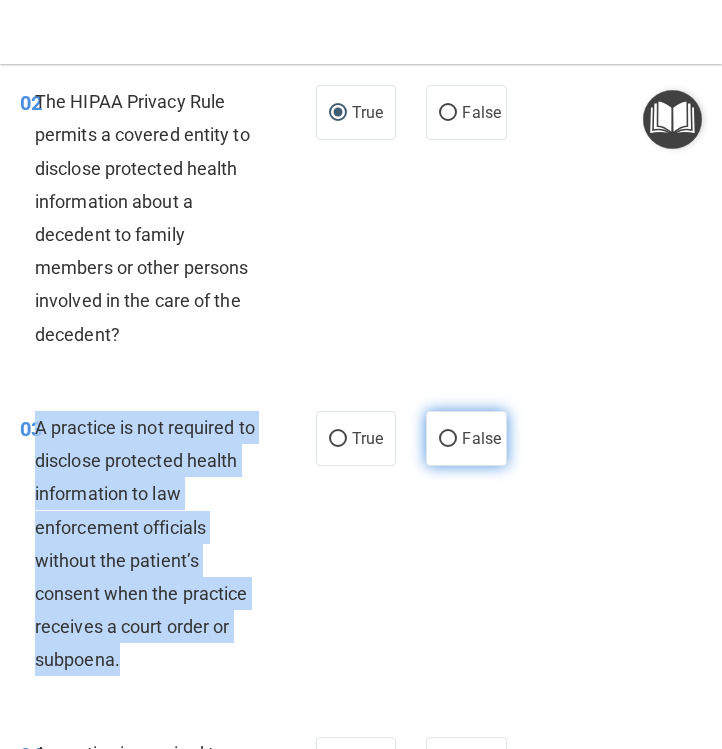 click on "False" at bounding box center (448, 439) 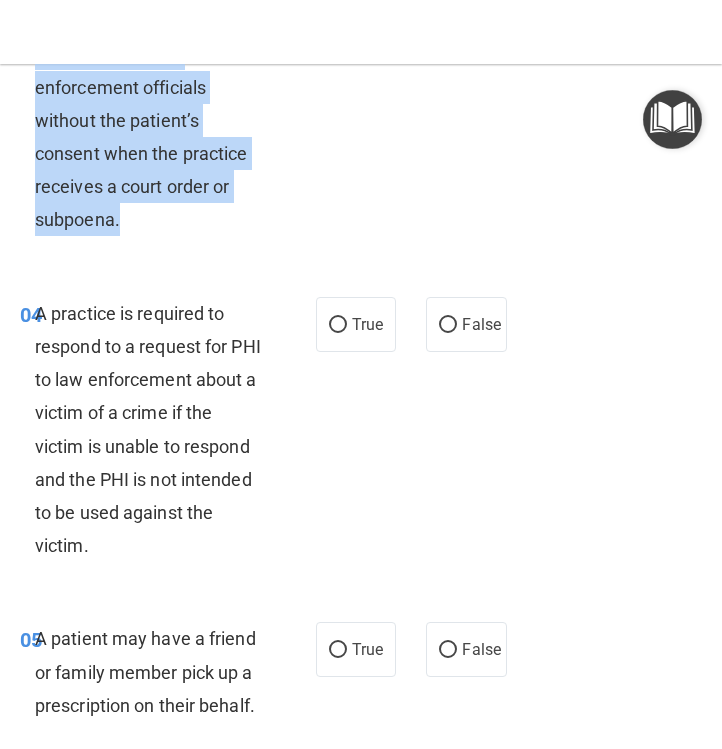 scroll, scrollTop: 874, scrollLeft: 0, axis: vertical 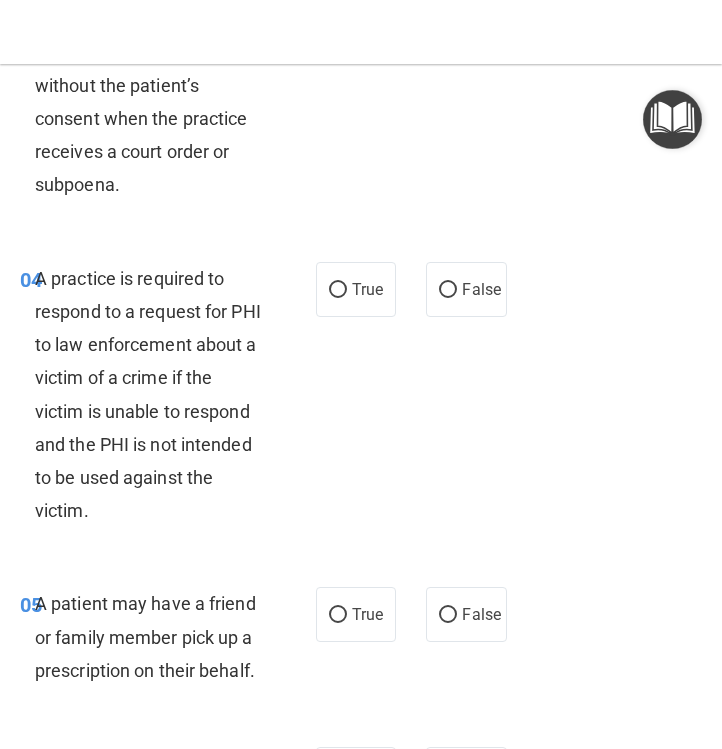 click on "A practice is required to respond to a request for PHI to law enforcement about a victim of a crime if the victim is unable to respond and the PHI is not intended to be used against the victim." at bounding box center [157, 395] 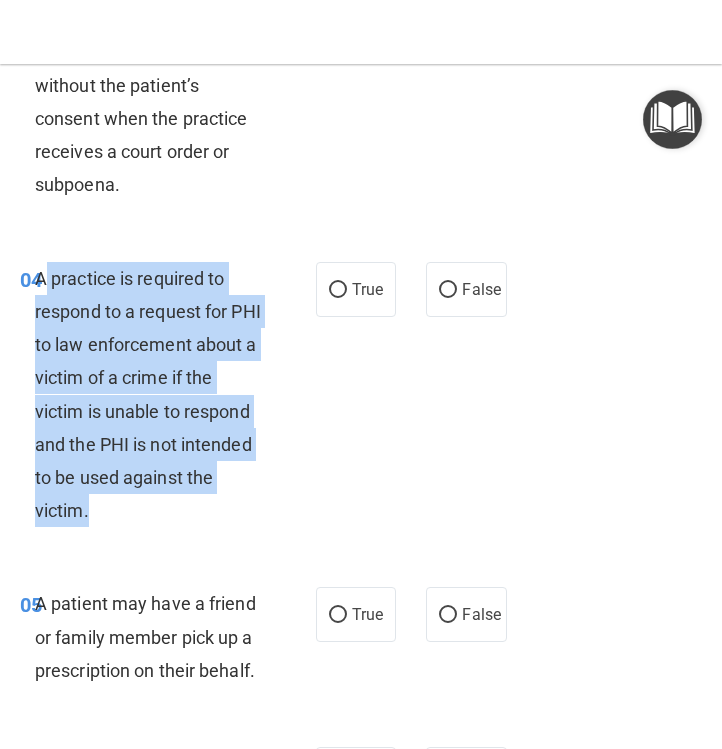 drag, startPoint x: 110, startPoint y: 522, endPoint x: 43, endPoint y: 289, distance: 242.44174 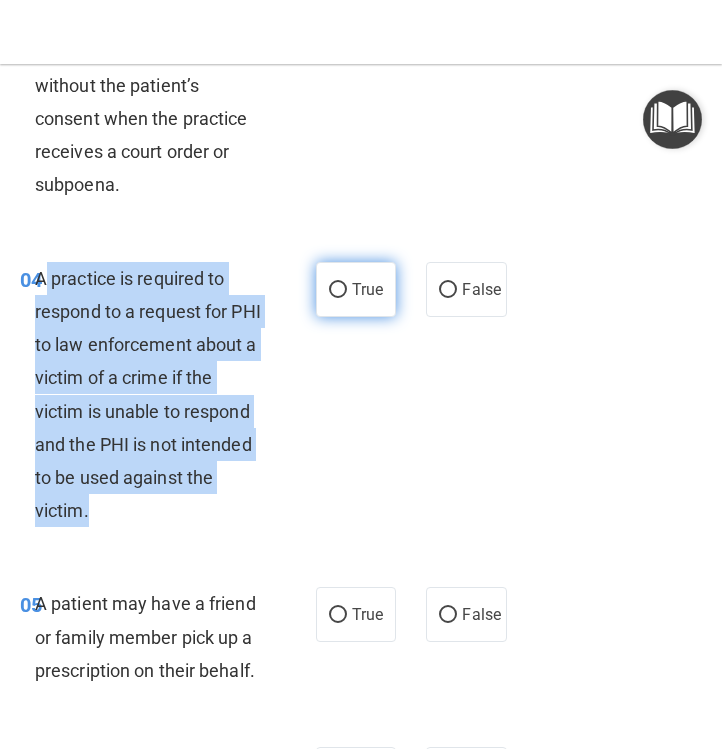click on "True" at bounding box center (338, 290) 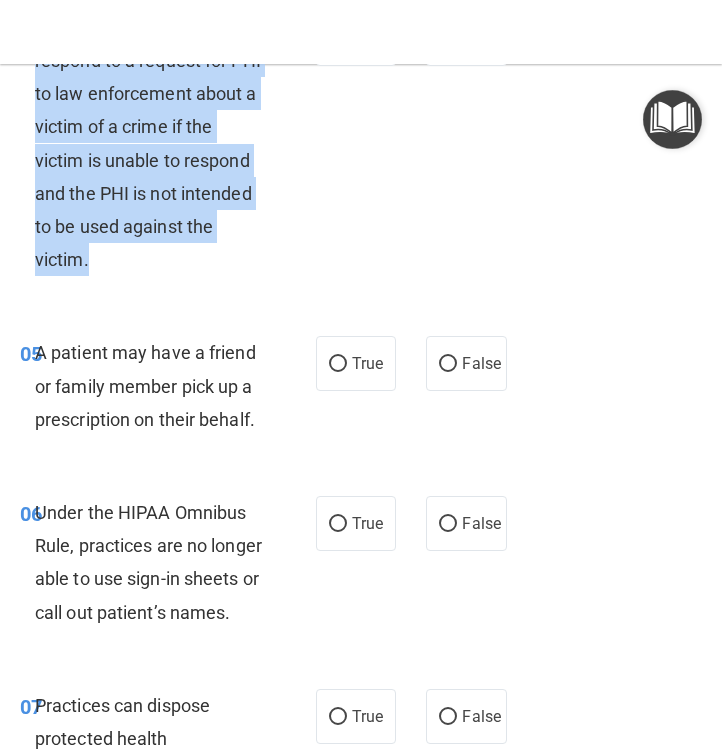 scroll, scrollTop: 1152, scrollLeft: 0, axis: vertical 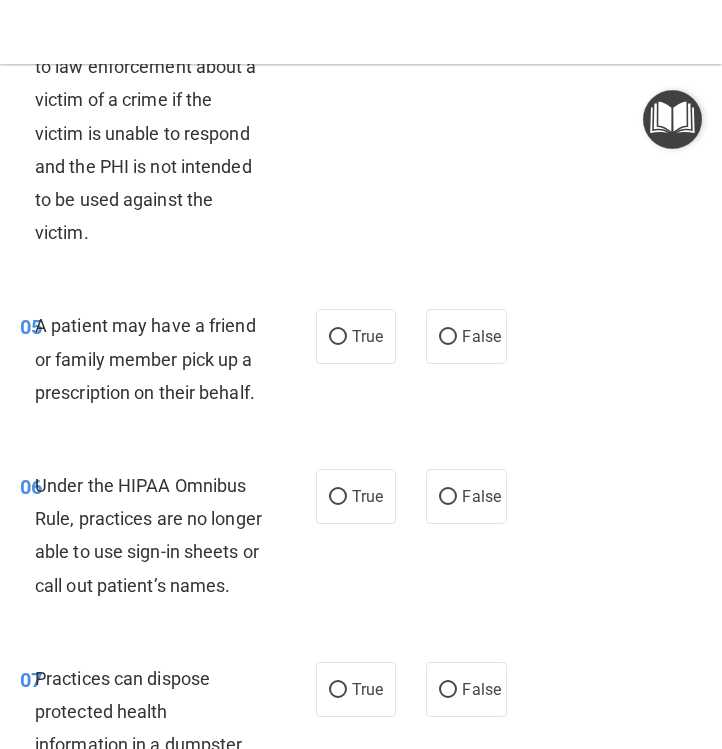 click on "A patient may have a friend or family member pick up a prescription on their behalf." at bounding box center (145, 358) 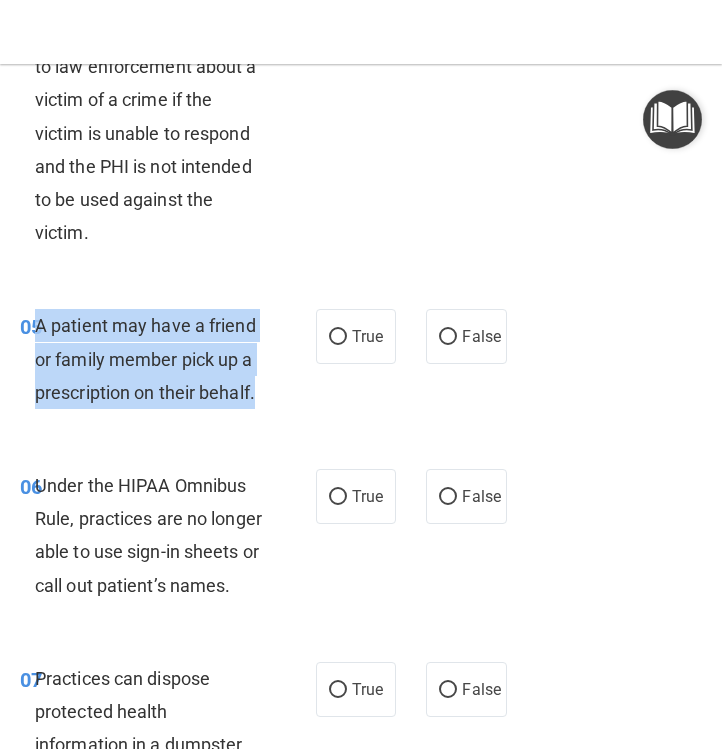 drag, startPoint x: 261, startPoint y: 396, endPoint x: 38, endPoint y: 330, distance: 232.56181 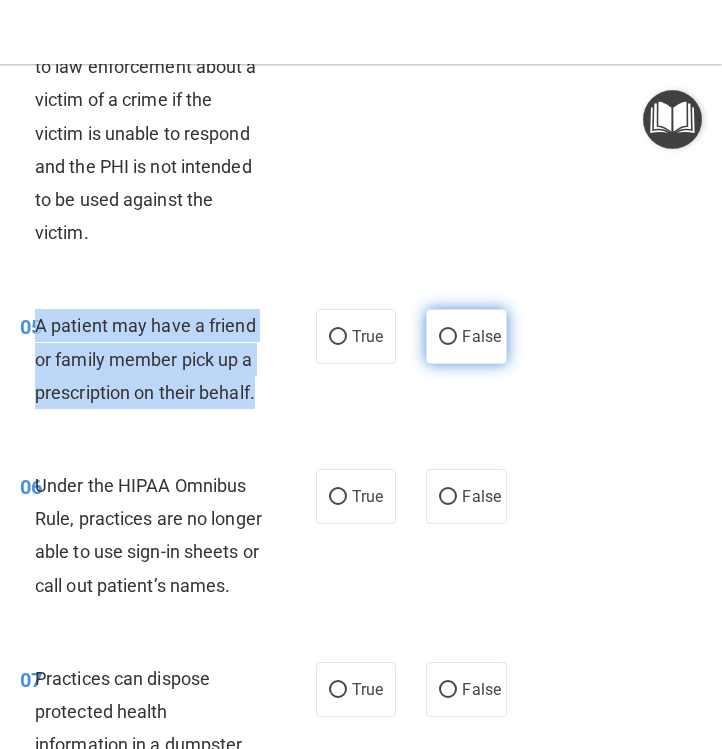 click on "False" at bounding box center (448, 337) 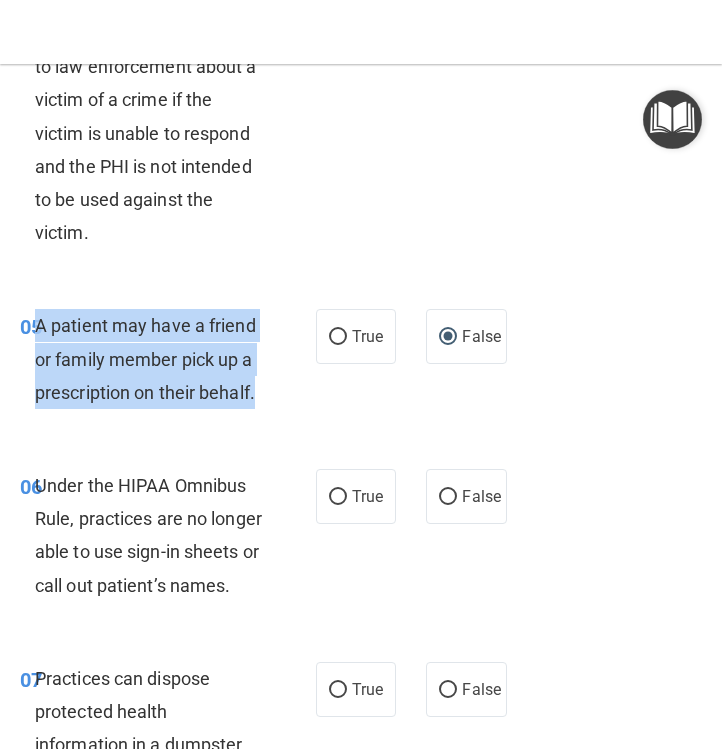 copy on "A patient may have a friend or family member pick up a prescription on their behalf." 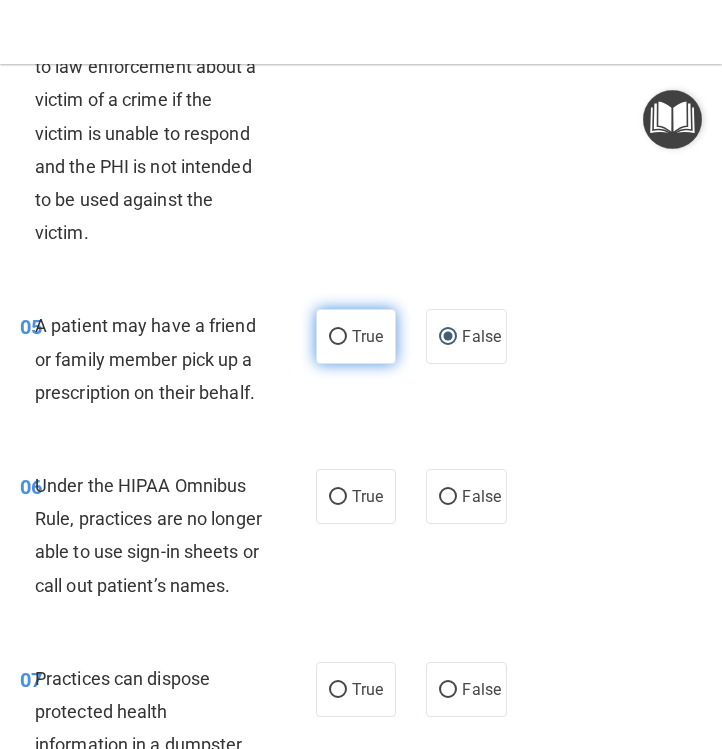 click on "True" at bounding box center (356, 336) 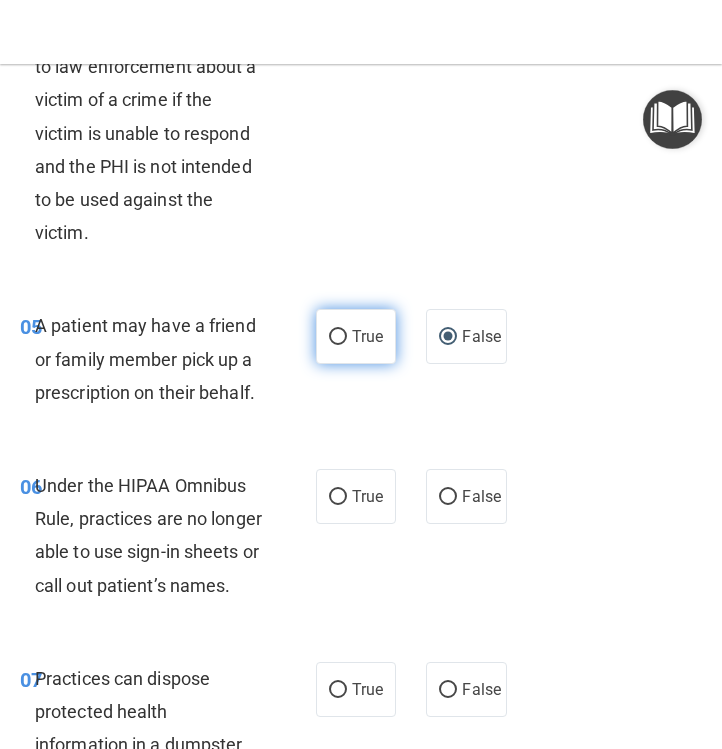 radio on "true" 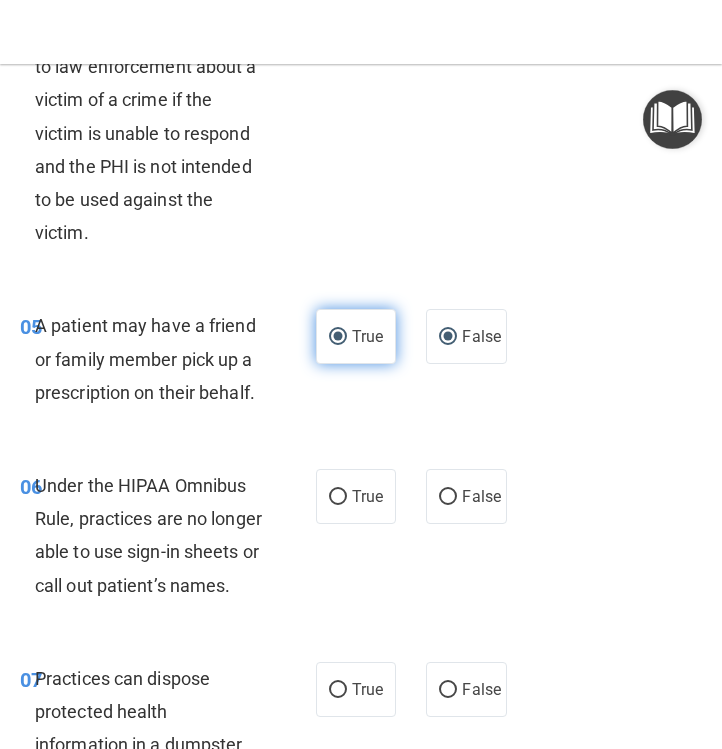radio on "false" 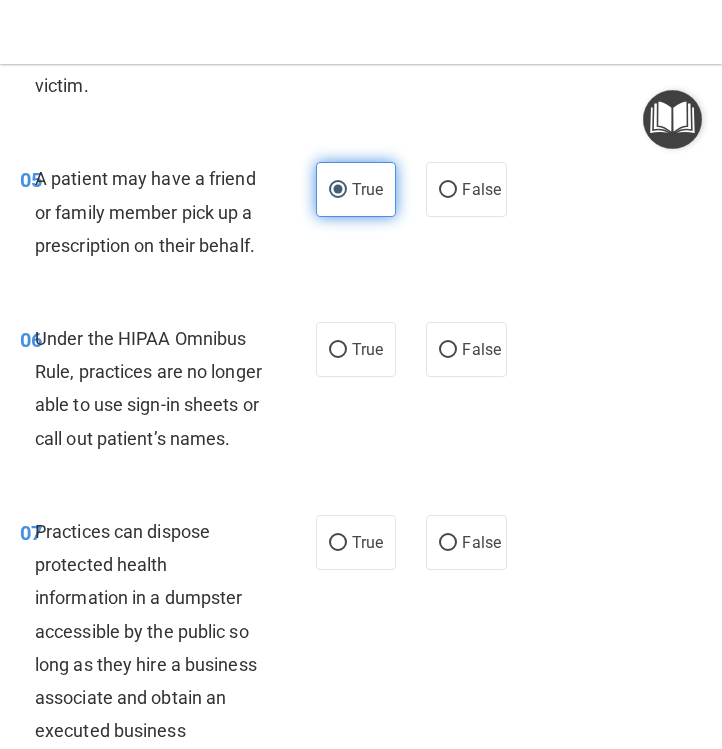 scroll, scrollTop: 1300, scrollLeft: 0, axis: vertical 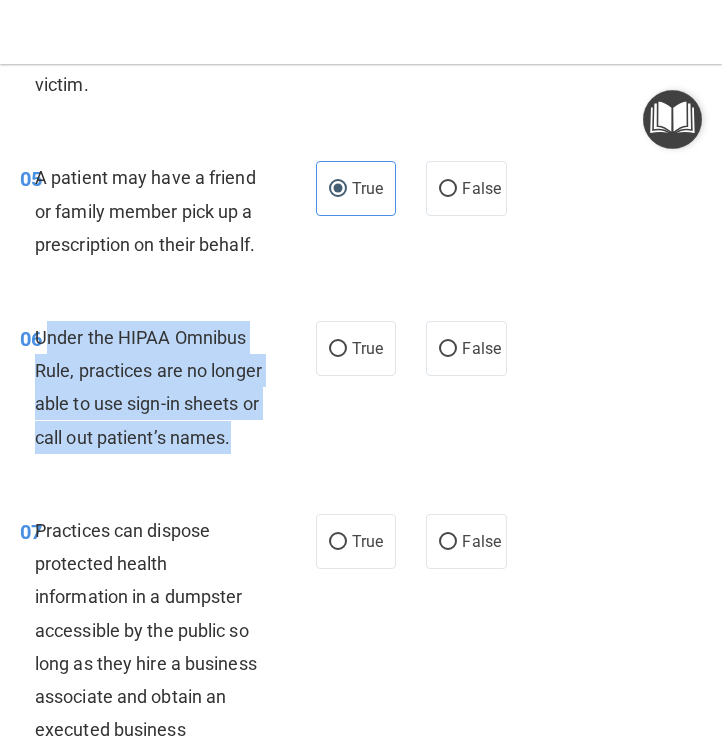 drag, startPoint x: 239, startPoint y: 444, endPoint x: 42, endPoint y: 341, distance: 222.30159 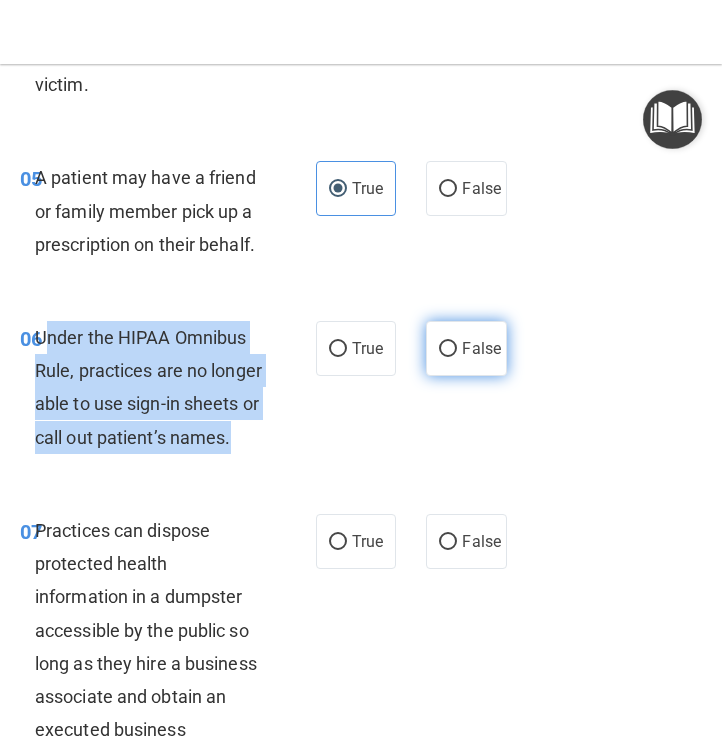 click on "False" at bounding box center [448, 349] 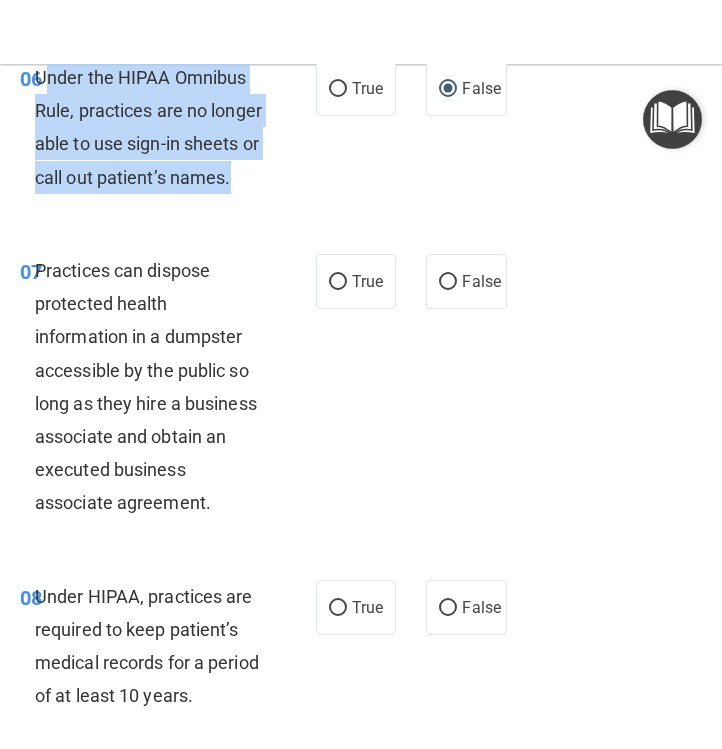 scroll, scrollTop: 1564, scrollLeft: 0, axis: vertical 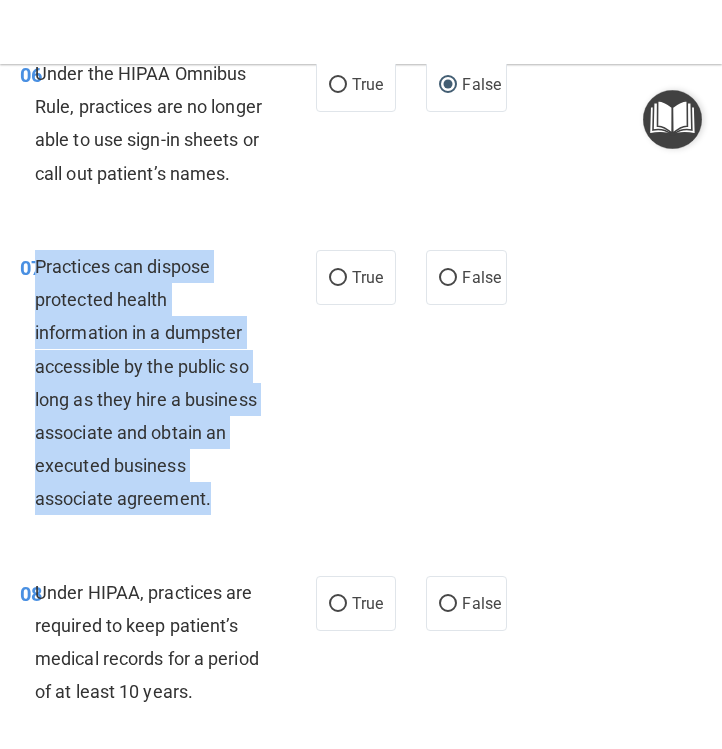 drag, startPoint x: 215, startPoint y: 507, endPoint x: 38, endPoint y: 268, distance: 297.40546 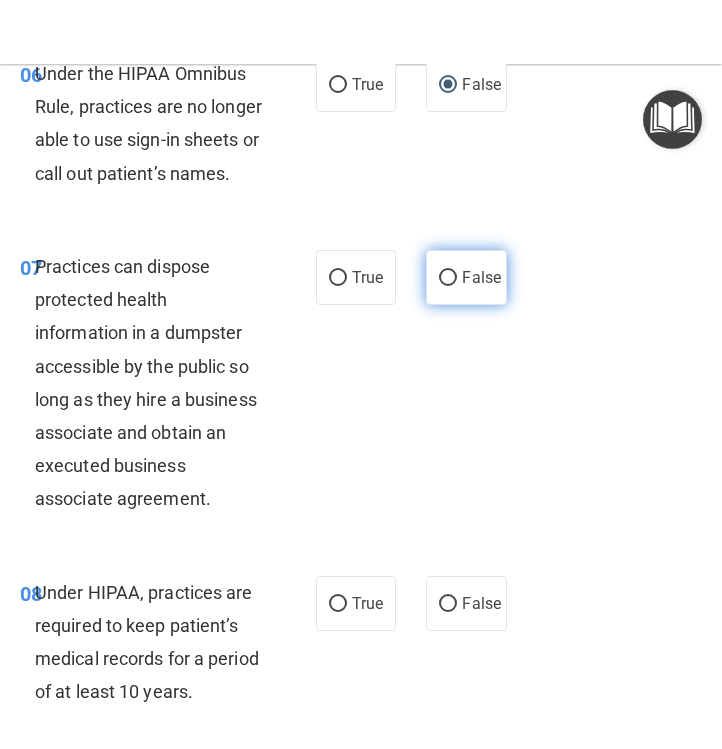 click on "False" at bounding box center [466, 277] 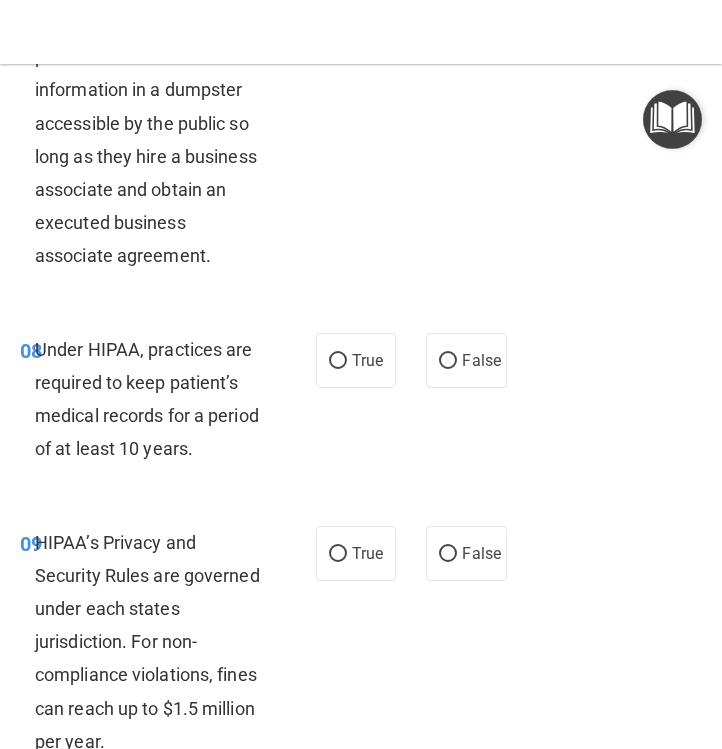scroll, scrollTop: 1831, scrollLeft: 0, axis: vertical 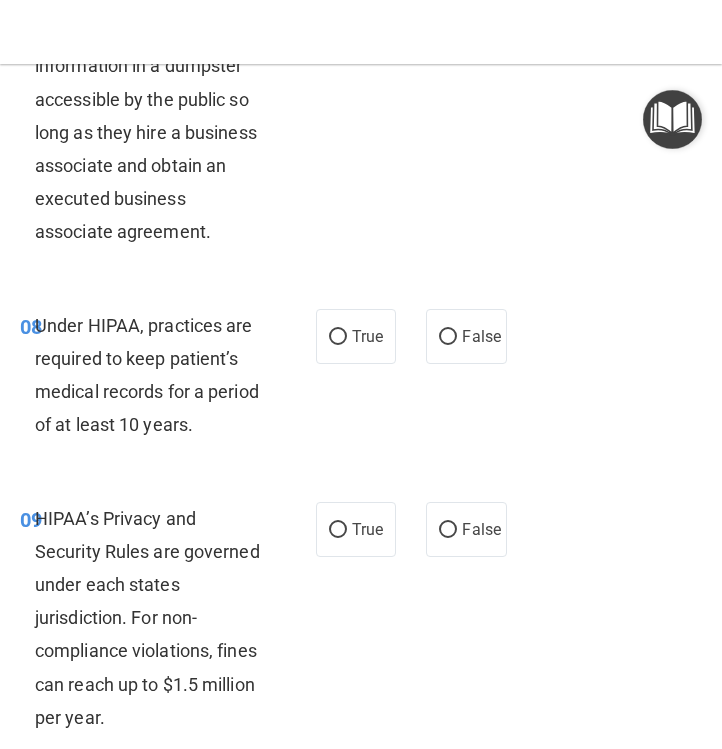 click on "Under HIPAA, practices are required to keep patient’s medical records for a period of at least 10 years." at bounding box center [157, 375] 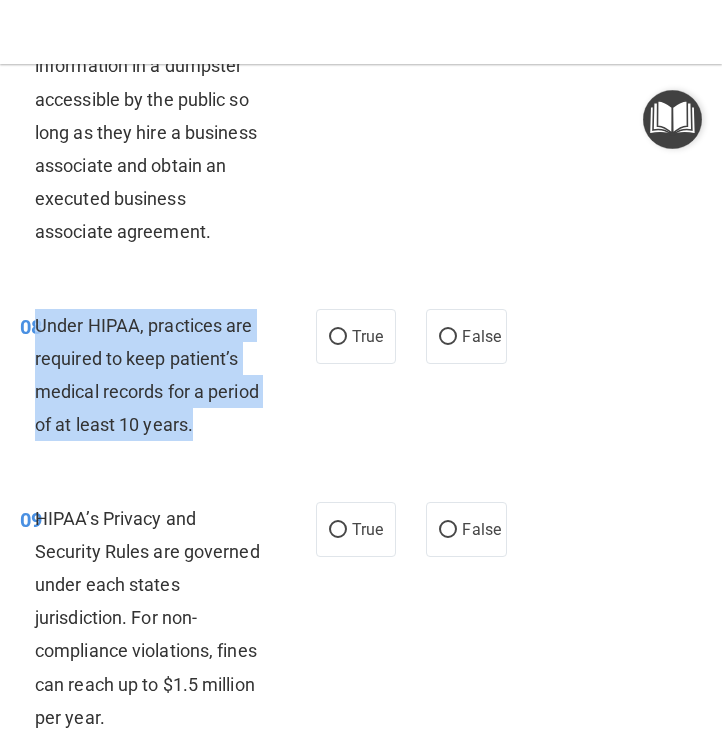 drag, startPoint x: 207, startPoint y: 424, endPoint x: 39, endPoint y: 329, distance: 193 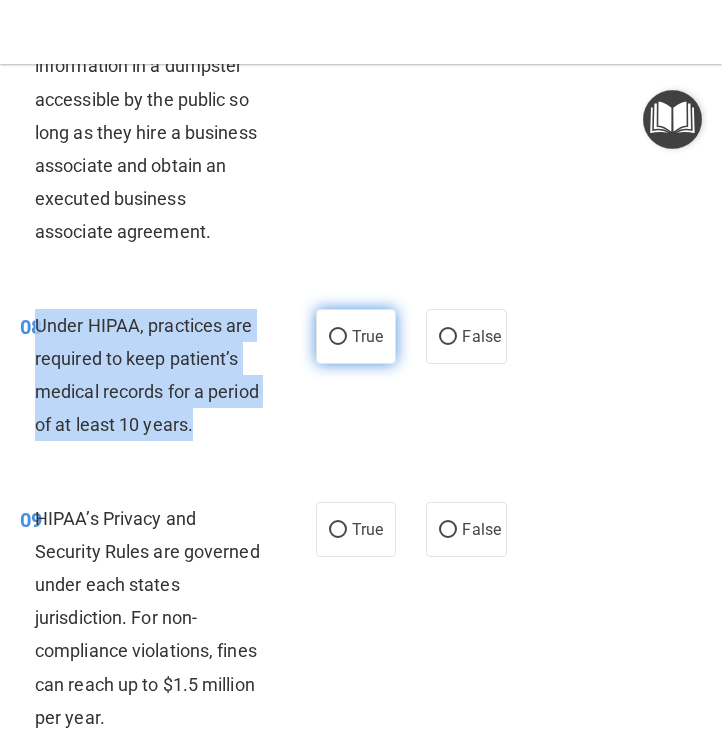 click on "True" at bounding box center (338, 337) 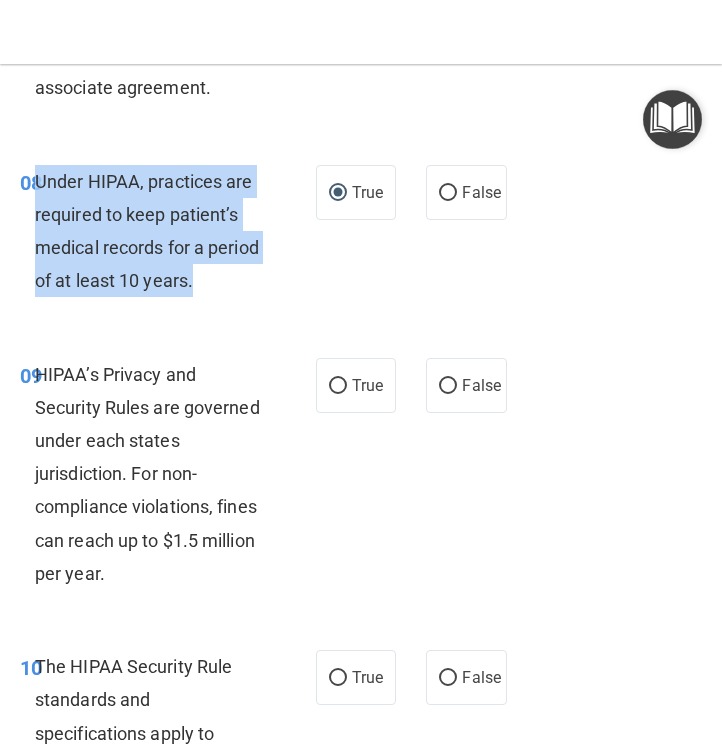 scroll, scrollTop: 1976, scrollLeft: 0, axis: vertical 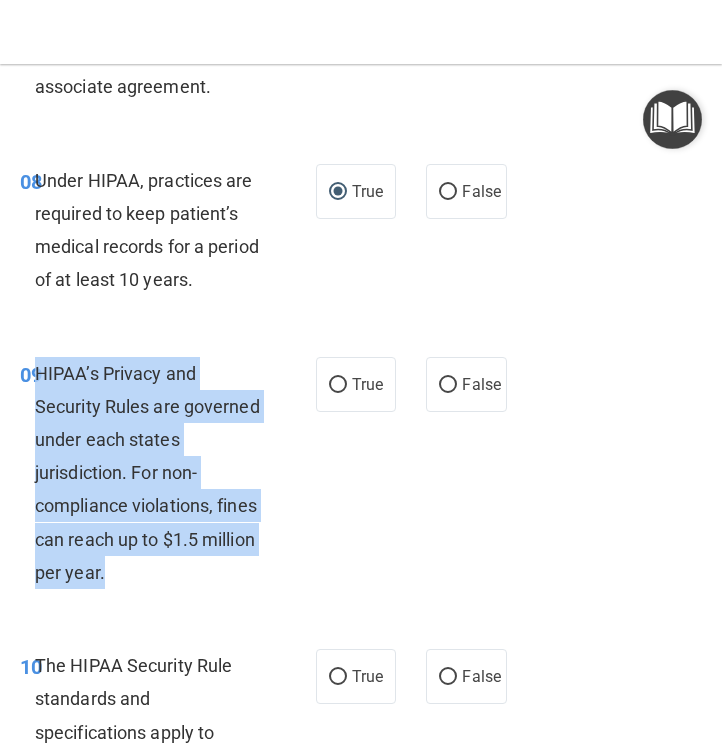 drag, startPoint x: 134, startPoint y: 585, endPoint x: 39, endPoint y: 380, distance: 225.94247 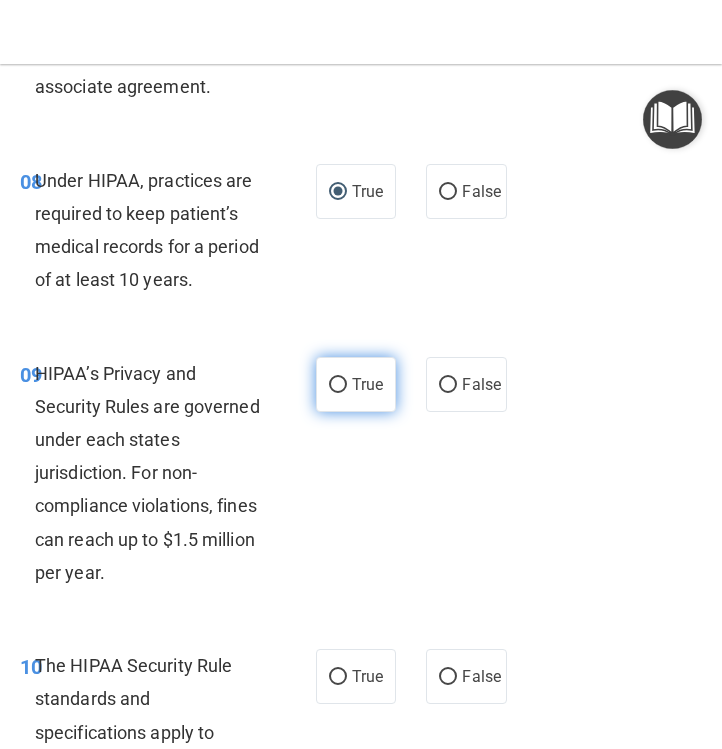 click on "True" at bounding box center [356, 384] 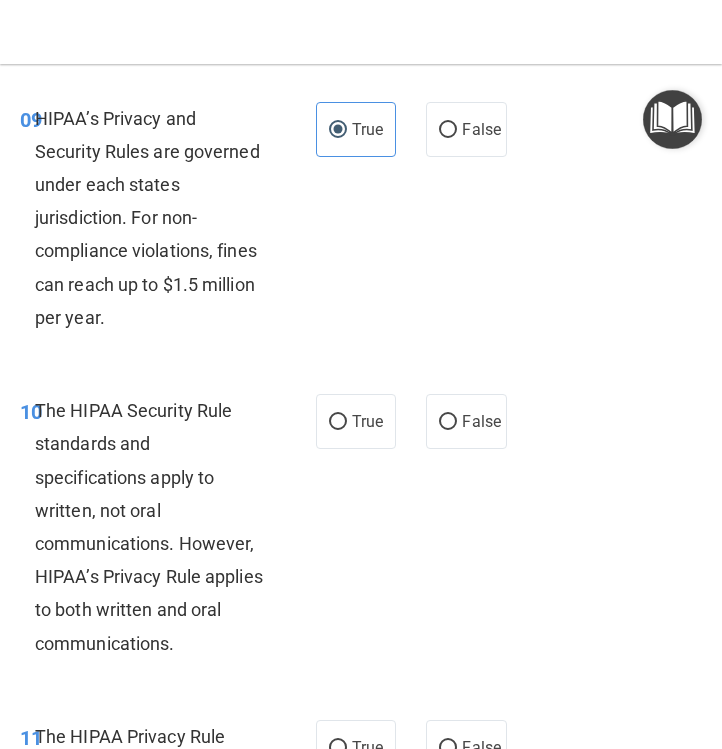 scroll, scrollTop: 2230, scrollLeft: 0, axis: vertical 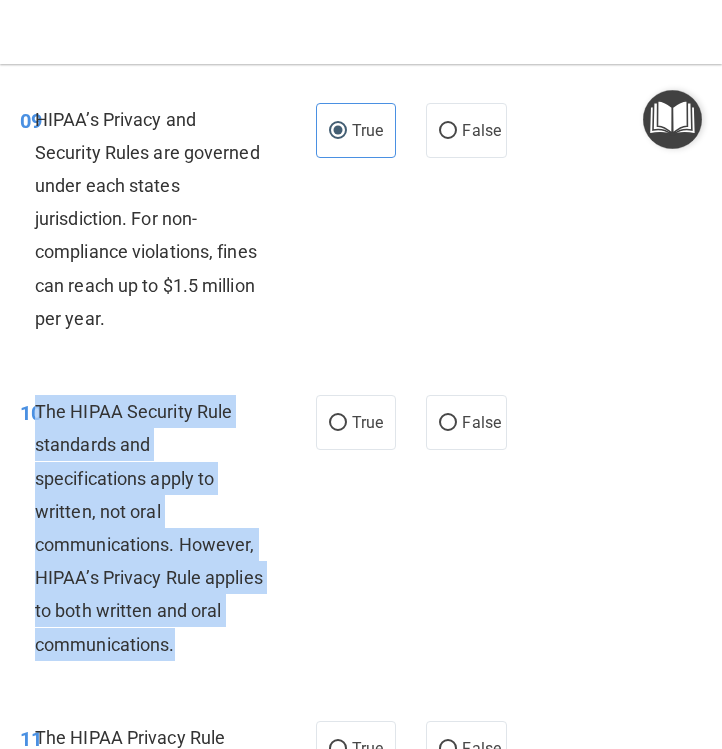 drag, startPoint x: 39, startPoint y: 413, endPoint x: 228, endPoint y: 640, distance: 295.3811 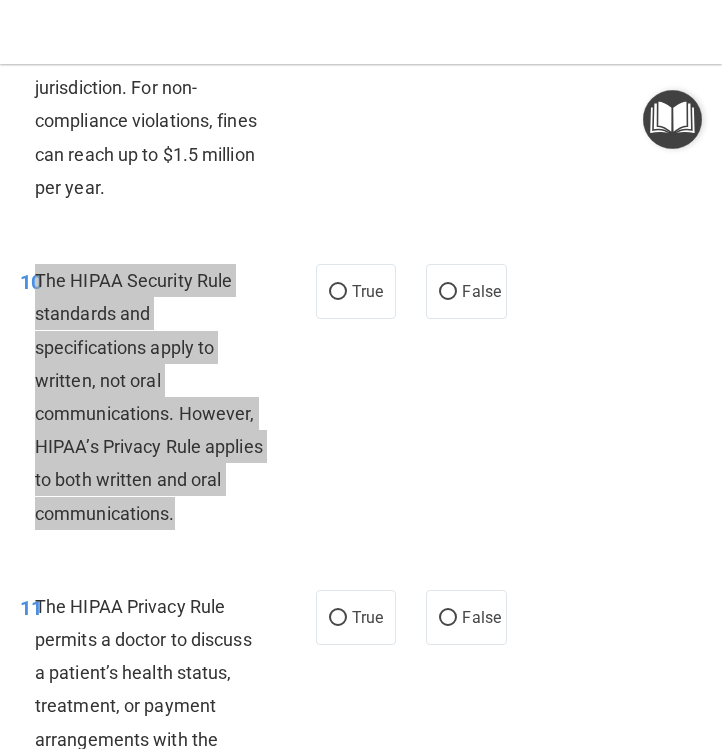 scroll, scrollTop: 2365, scrollLeft: 0, axis: vertical 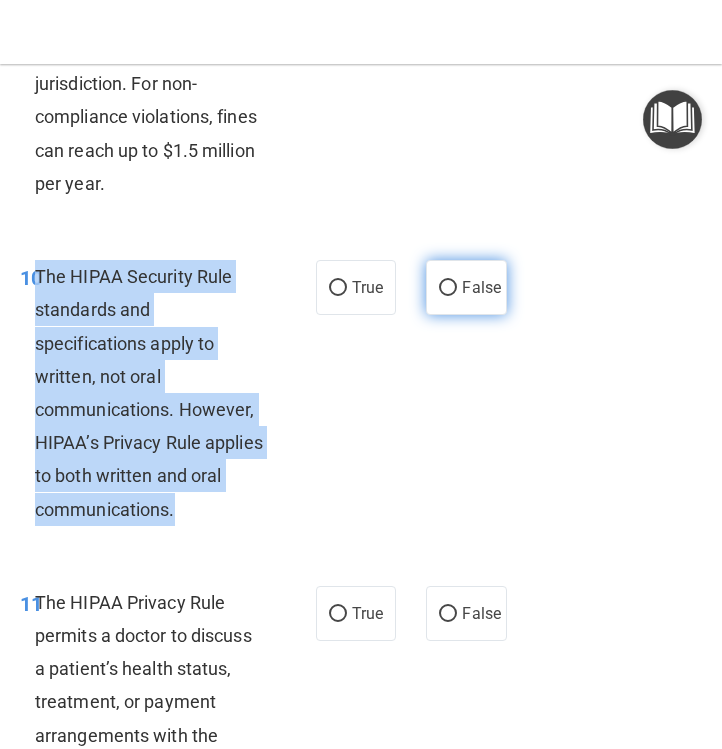 click on "False" at bounding box center [448, 288] 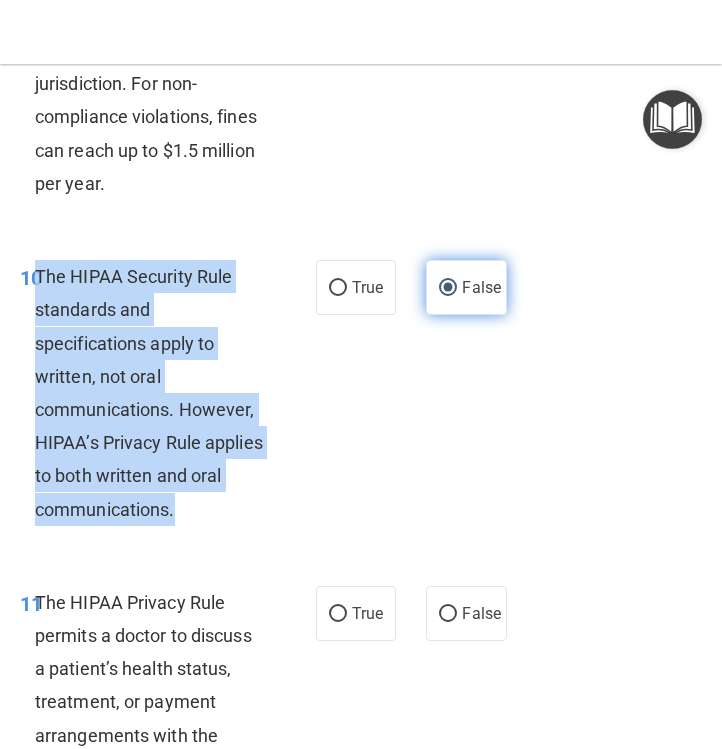 click on "False" at bounding box center [448, 288] 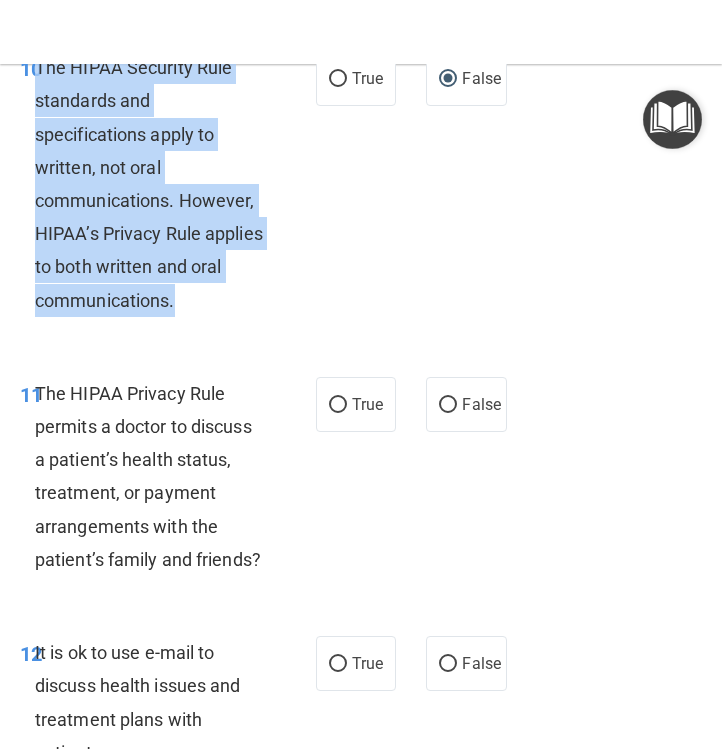 scroll, scrollTop: 2575, scrollLeft: 0, axis: vertical 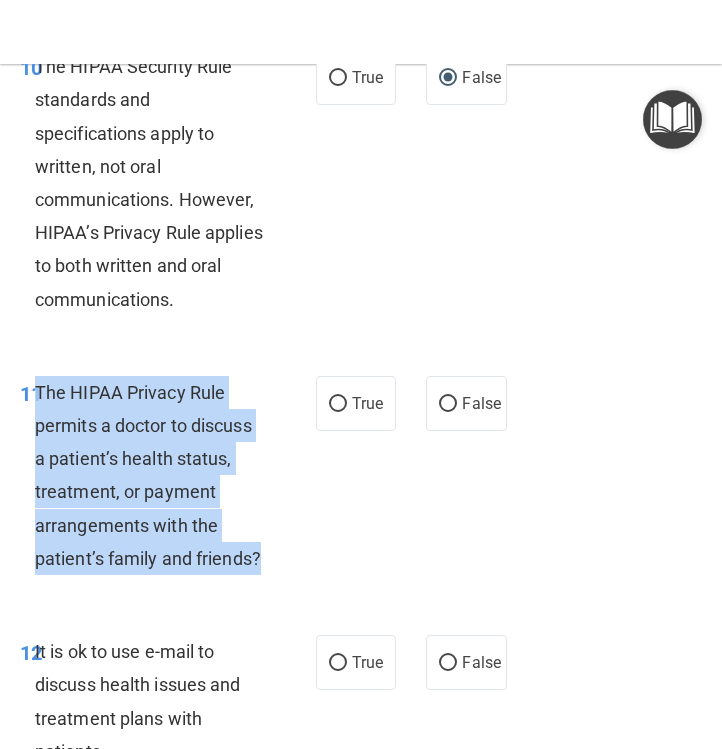 drag, startPoint x: 271, startPoint y: 567, endPoint x: 38, endPoint y: 388, distance: 293.81967 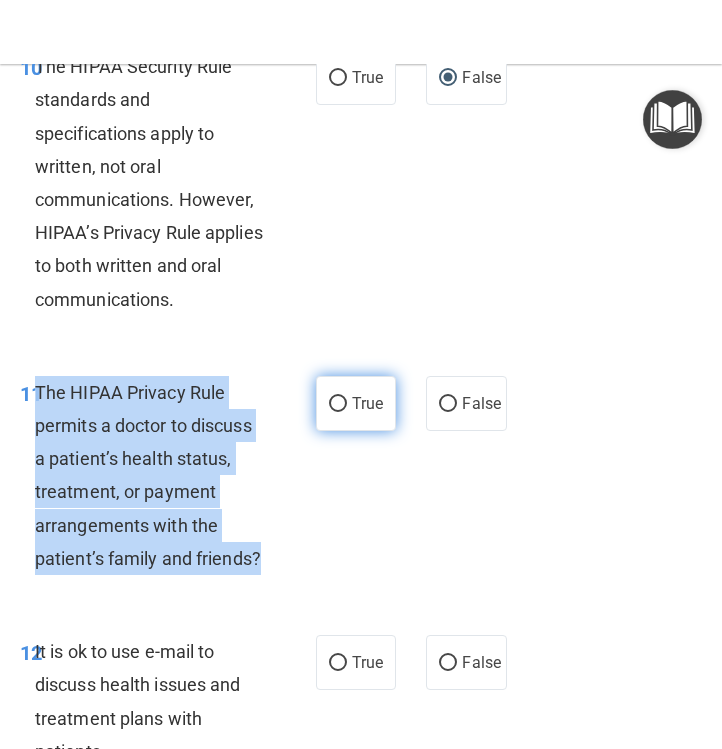 click on "True" at bounding box center (338, 404) 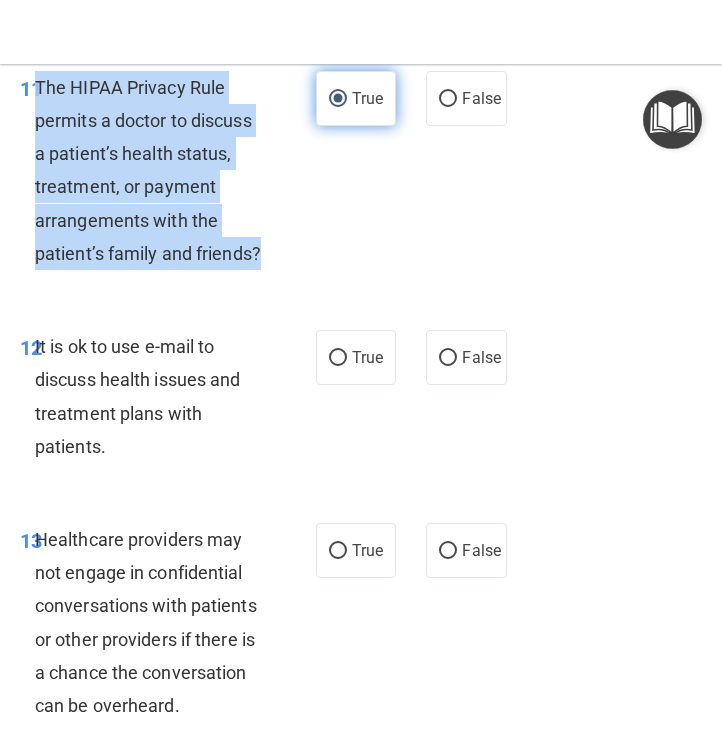 scroll, scrollTop: 2881, scrollLeft: 0, axis: vertical 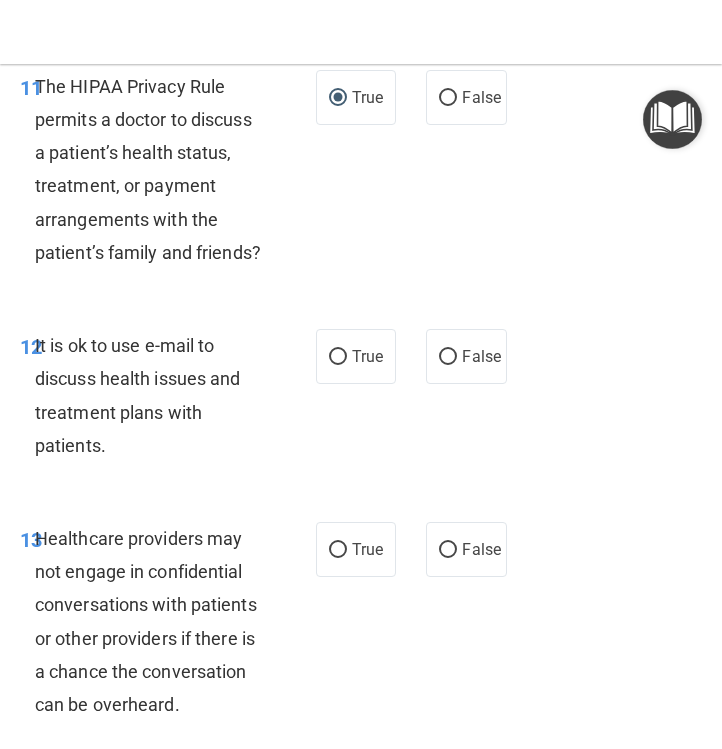 click on "It is ok to use e-mail to discuss health issues and treatment plans with patients." at bounding box center [157, 395] 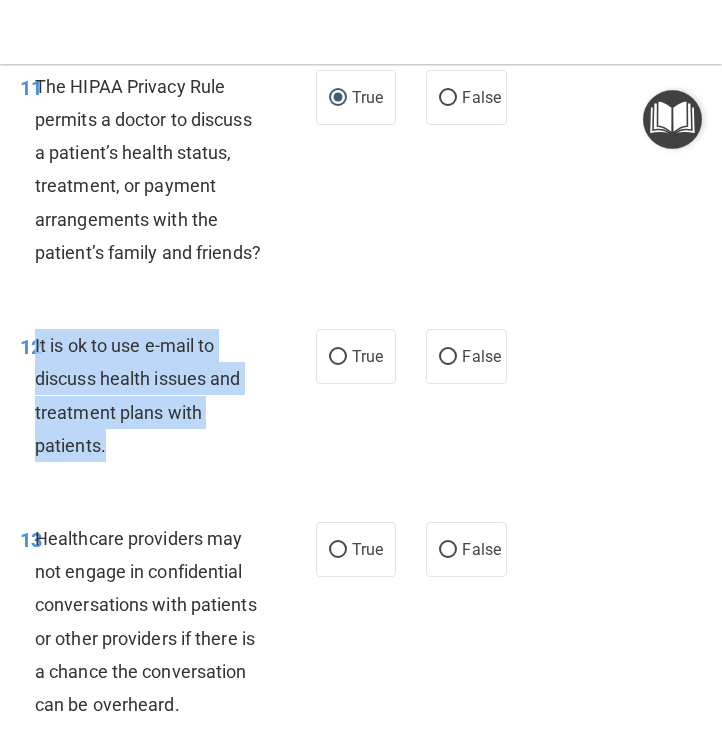 drag, startPoint x: 137, startPoint y: 448, endPoint x: 37, endPoint y: 354, distance: 137.24431 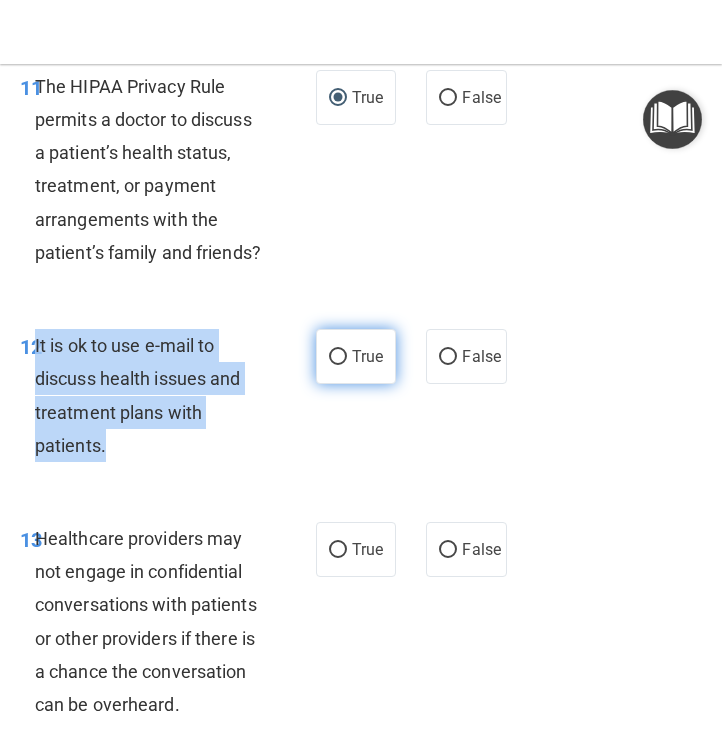 click on "True" at bounding box center (338, 357) 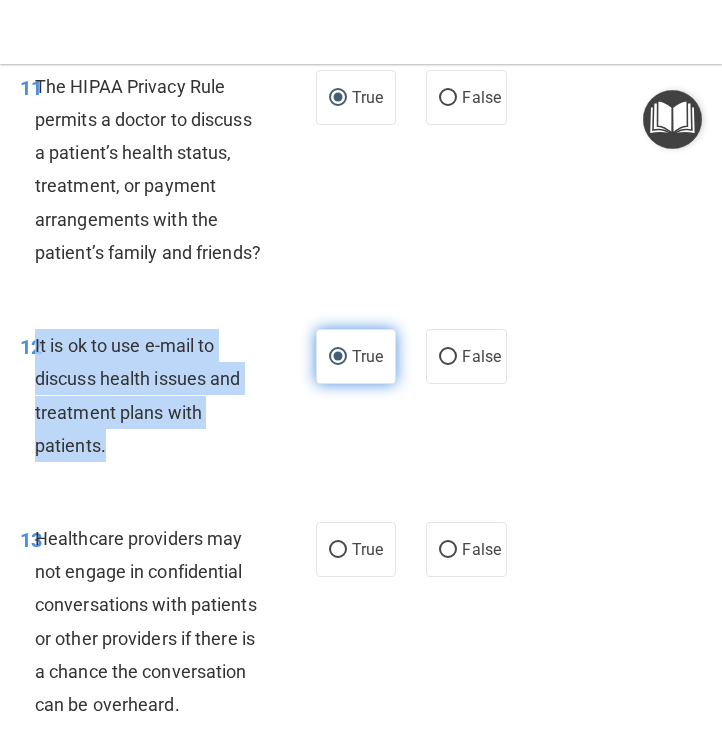scroll, scrollTop: 3142, scrollLeft: 0, axis: vertical 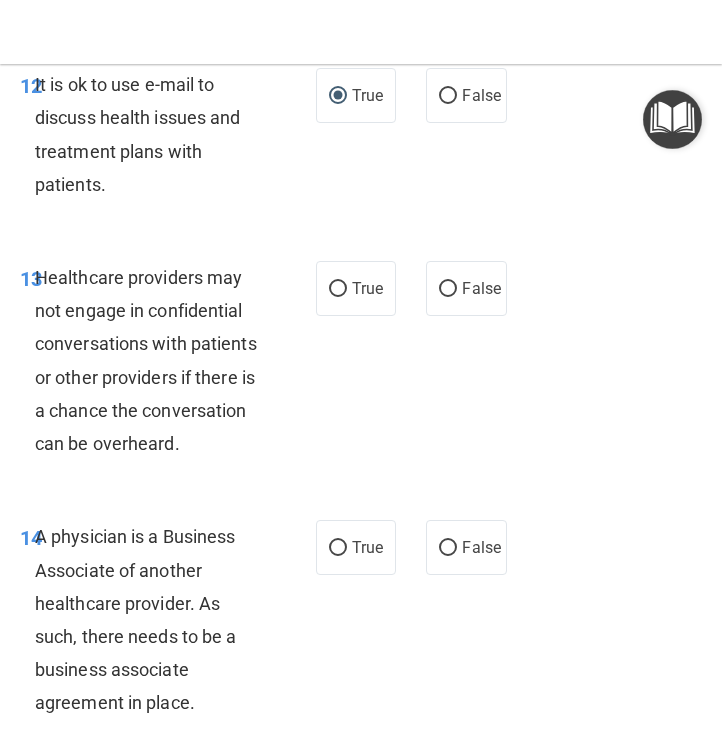 click on "Healthcare providers may not engage in confidential conversations with patients or other providers if there is a chance the conversation can be overheard." at bounding box center (157, 360) 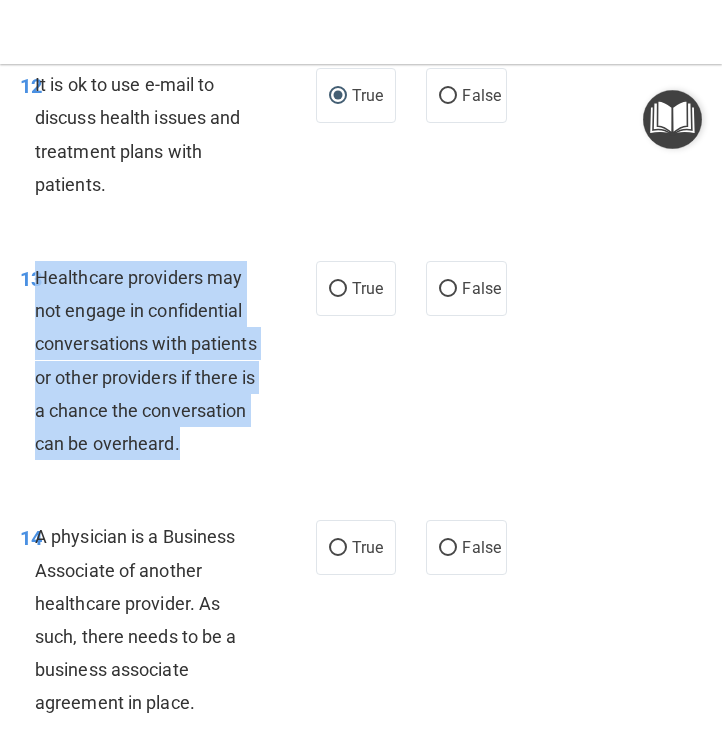 drag, startPoint x: 199, startPoint y: 450, endPoint x: 37, endPoint y: 281, distance: 234.10468 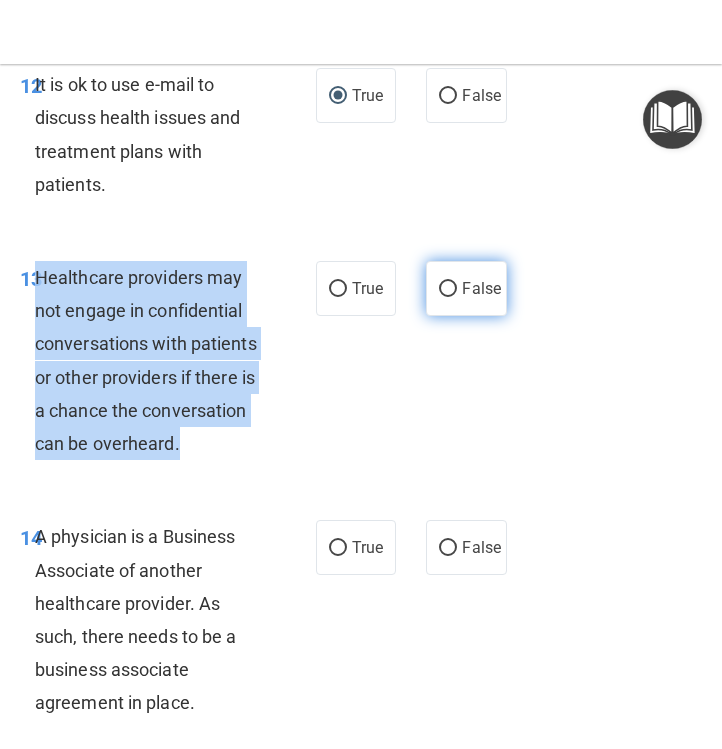 click on "False" at bounding box center [448, 289] 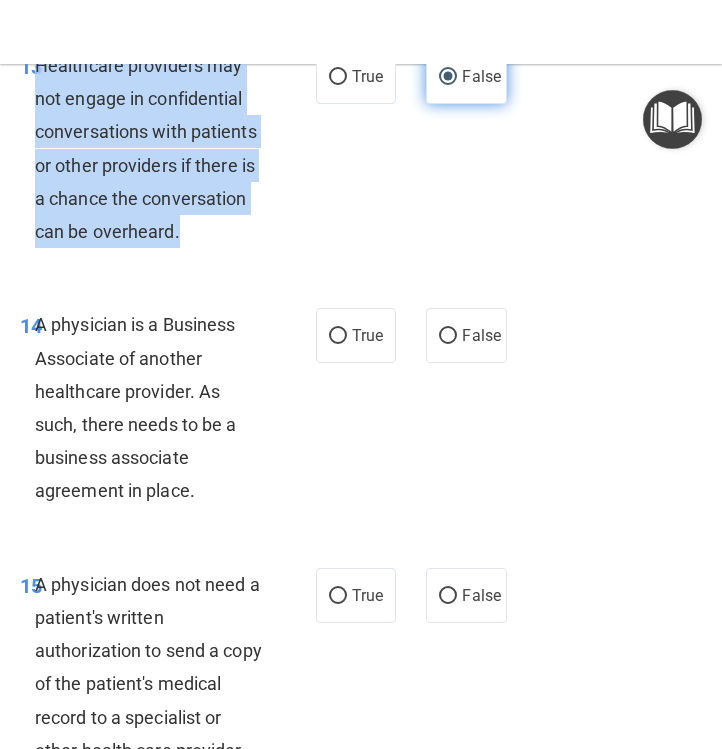 scroll, scrollTop: 3355, scrollLeft: 0, axis: vertical 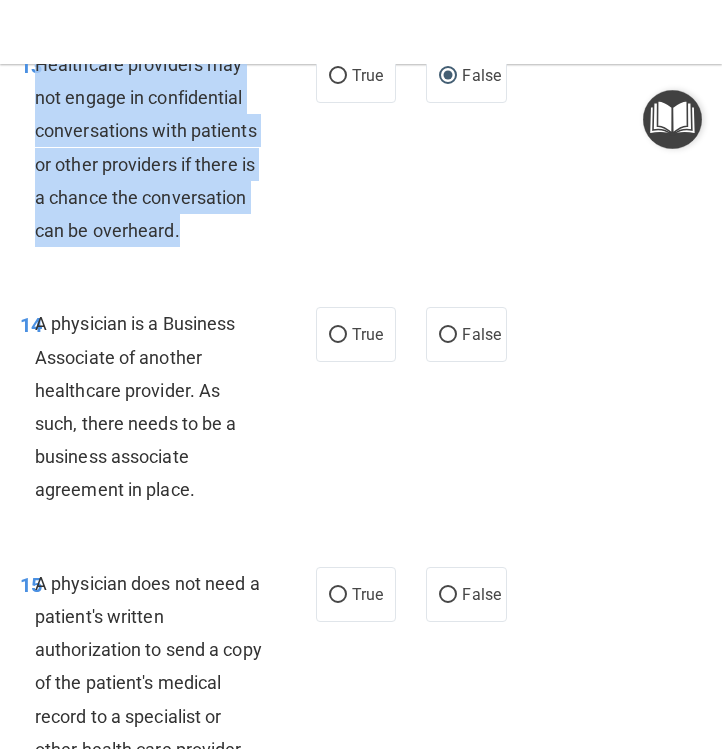 click on "A physician is a Business Associate of another healthcare provider.  As such, there needs to be a business associate agreement in place." at bounding box center [157, 406] 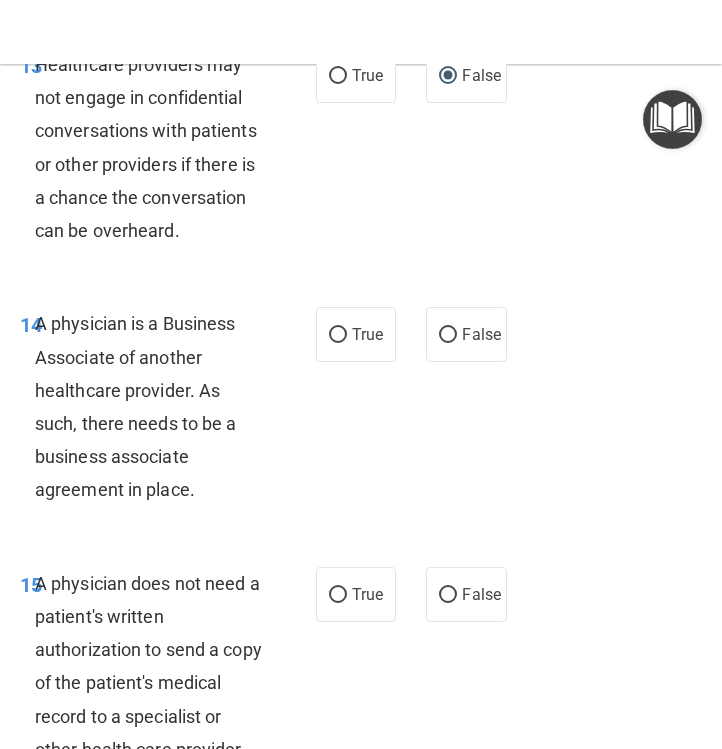 drag, startPoint x: 217, startPoint y: 498, endPoint x: 43, endPoint y: 330, distance: 241.86774 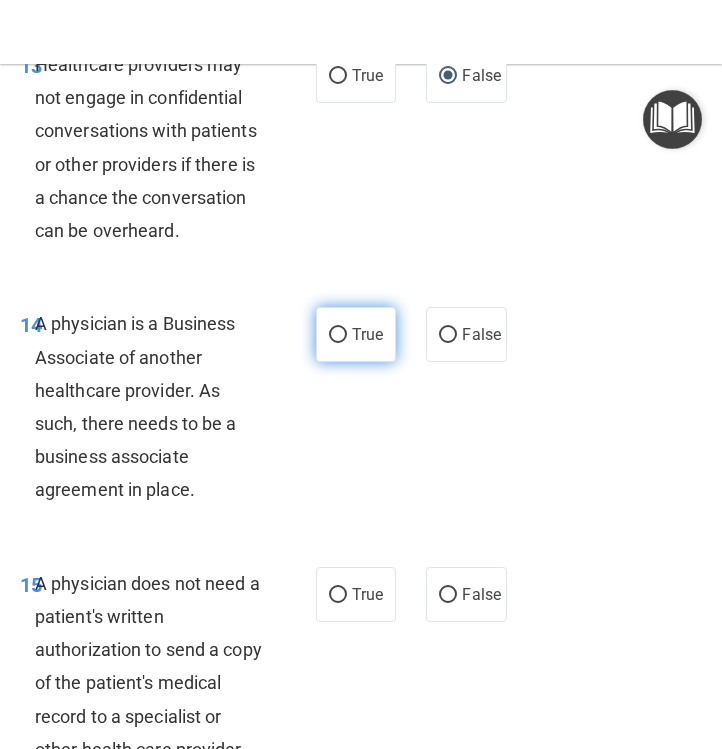 click on "True" at bounding box center [338, 335] 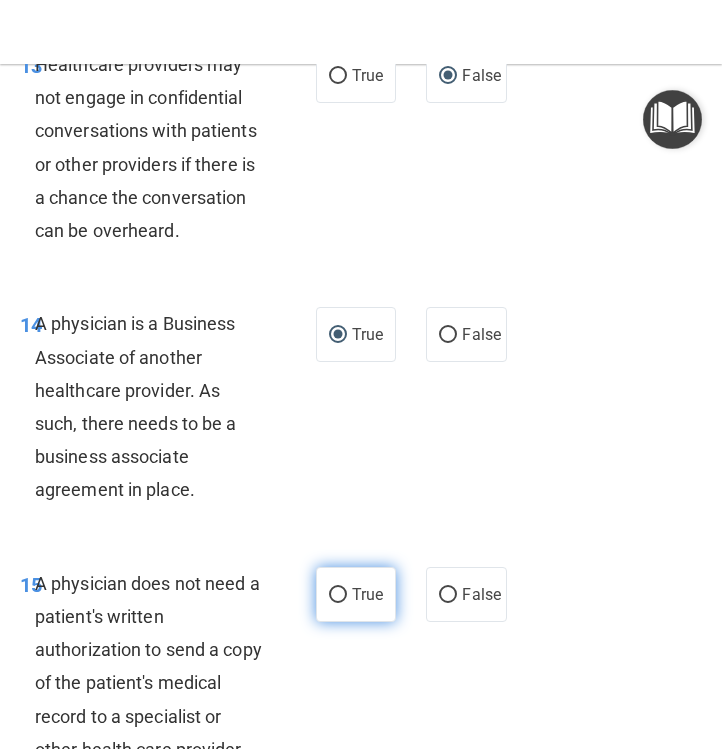 scroll, scrollTop: 3535, scrollLeft: 0, axis: vertical 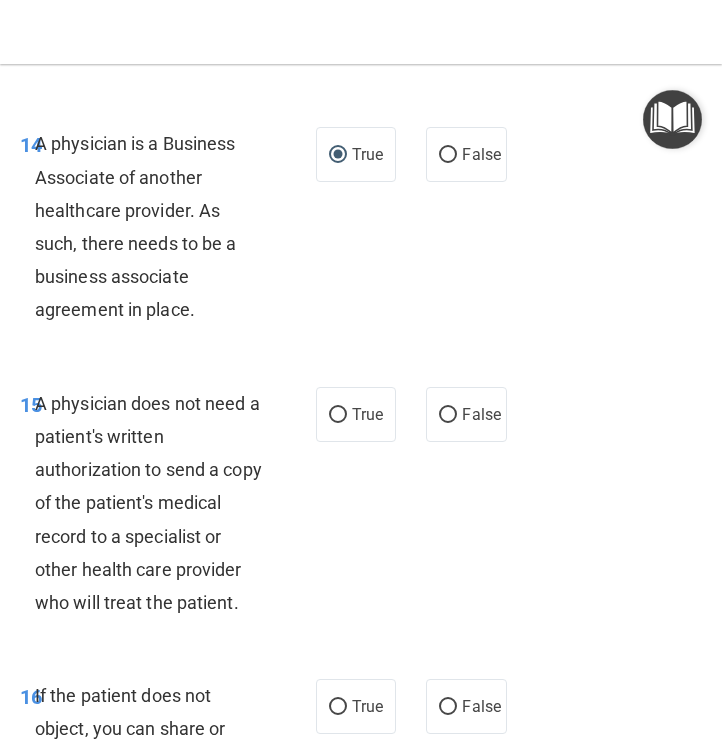 click on "A physician does not need a patient's written authorization to send a copy of the patient's medical record to a specialist or other health care provider who will treat the patient." at bounding box center (157, 503) 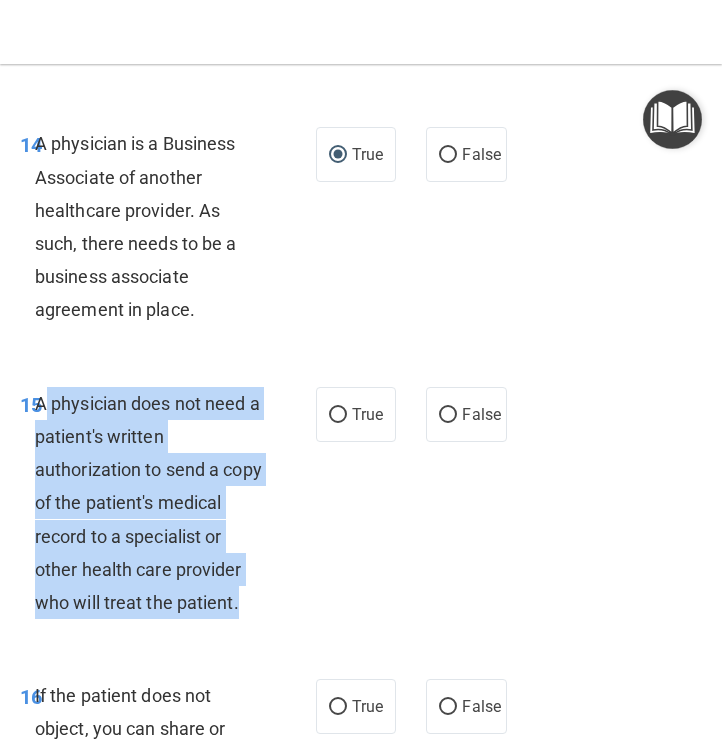 drag, startPoint x: 242, startPoint y: 608, endPoint x: 41, endPoint y: 407, distance: 284.25693 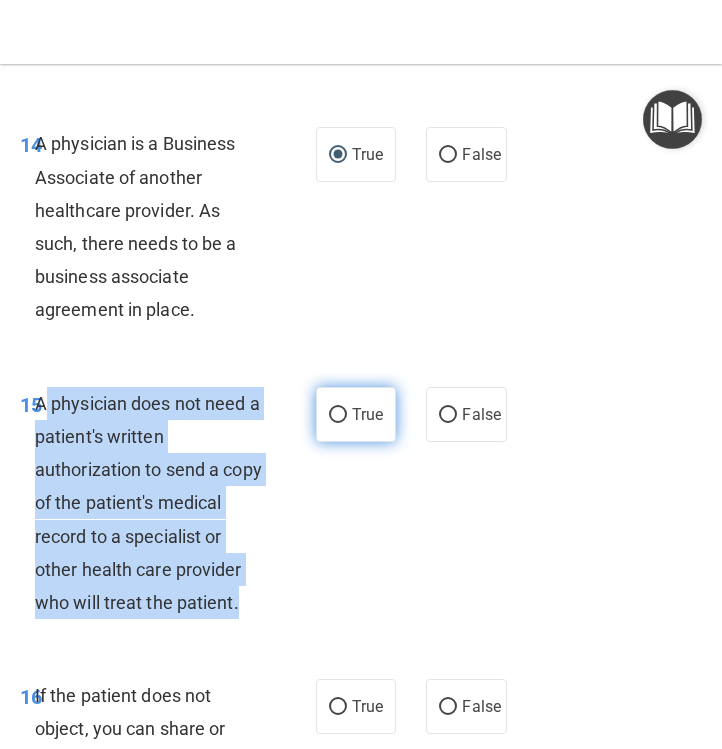 click on "True" at bounding box center (338, 415) 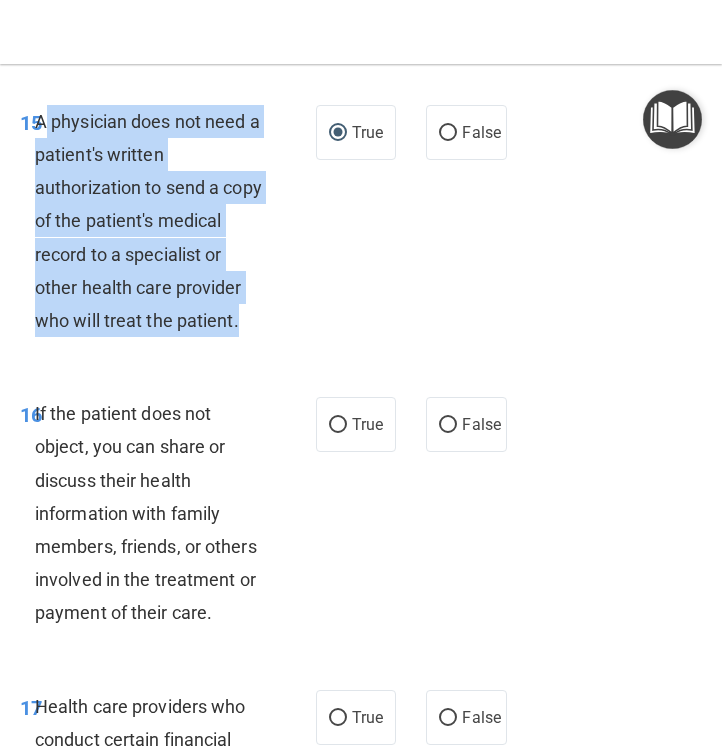 scroll, scrollTop: 3823, scrollLeft: 0, axis: vertical 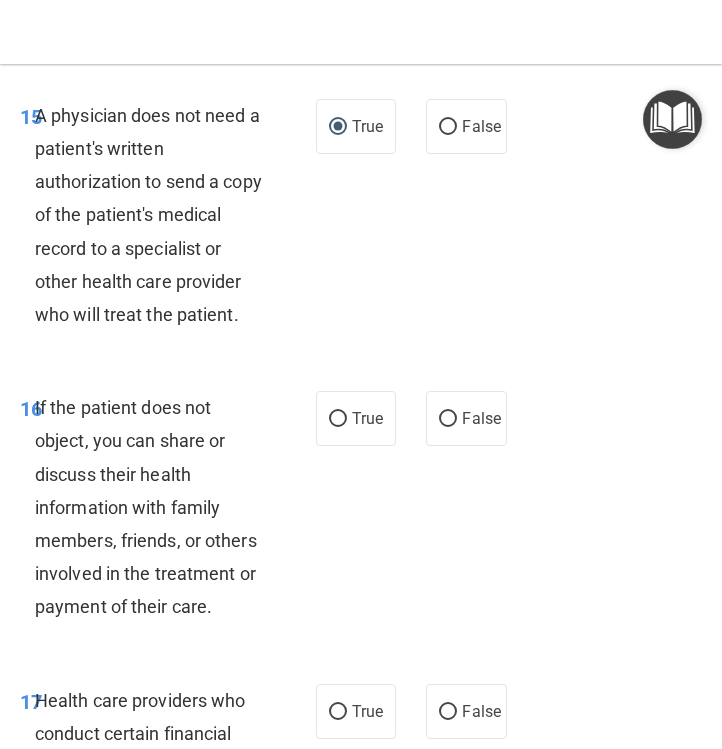 click on "16       If the patient does not object, you can share or discuss their health information with family members, friends, or others involved in the treatment or payment of their care." at bounding box center [168, 512] 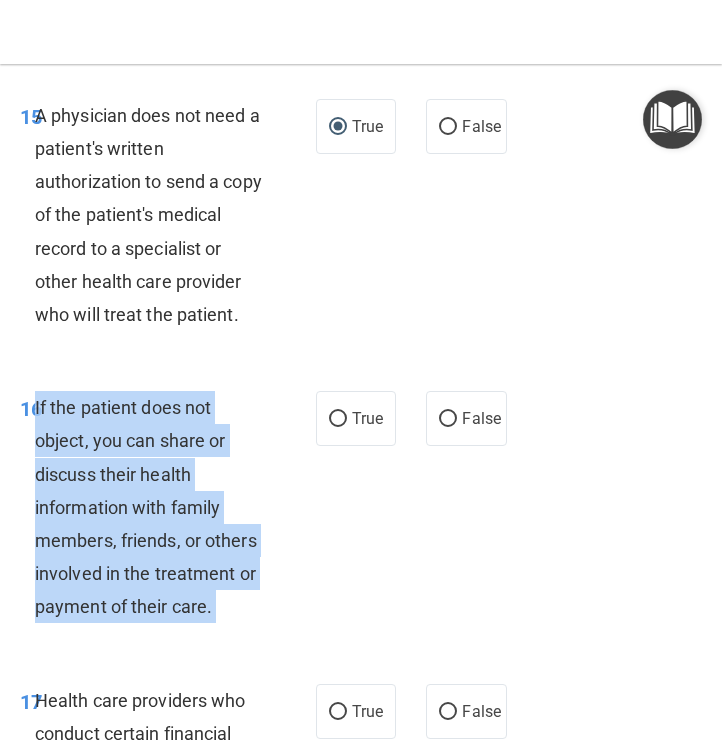 drag, startPoint x: 222, startPoint y: 617, endPoint x: 42, endPoint y: 405, distance: 278.10788 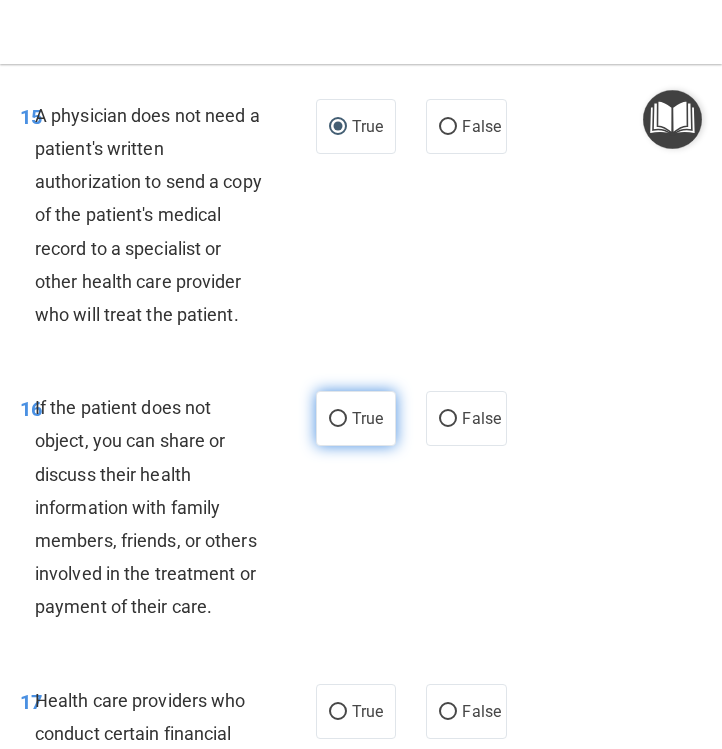 click on "True" at bounding box center [356, 418] 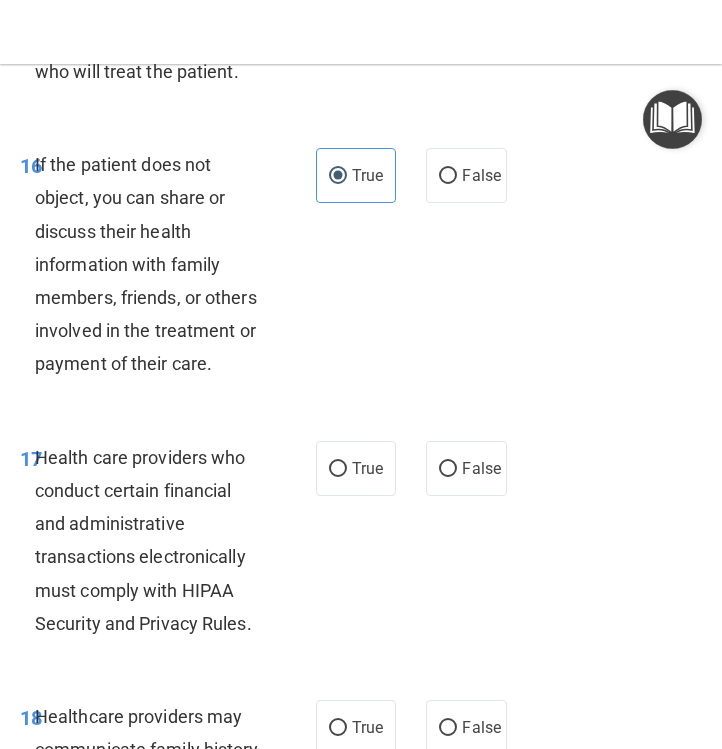 scroll, scrollTop: 4078, scrollLeft: 0, axis: vertical 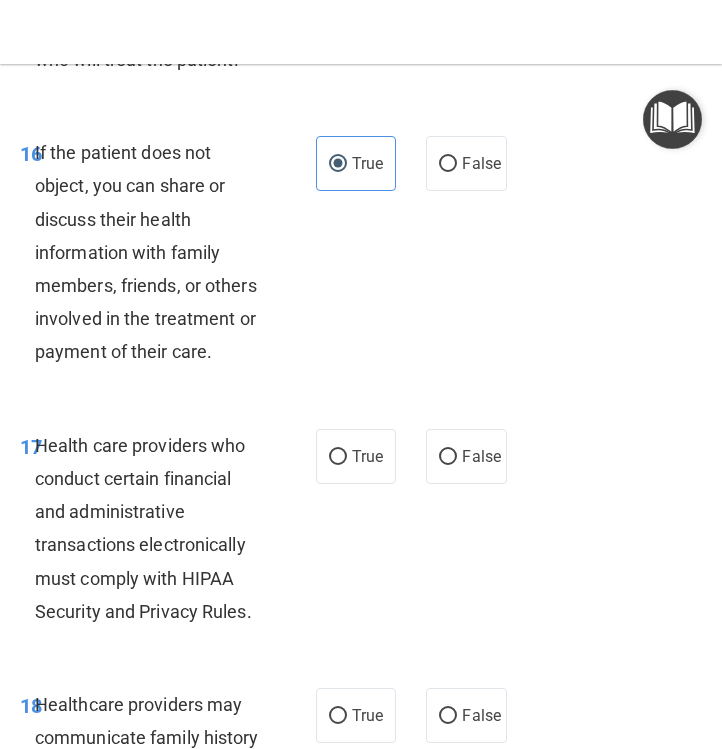 click on "17       Health care providers who conduct certain financial and administrative transactions electronically must comply with HIPAA Security and Privacy Rules." at bounding box center (168, 533) 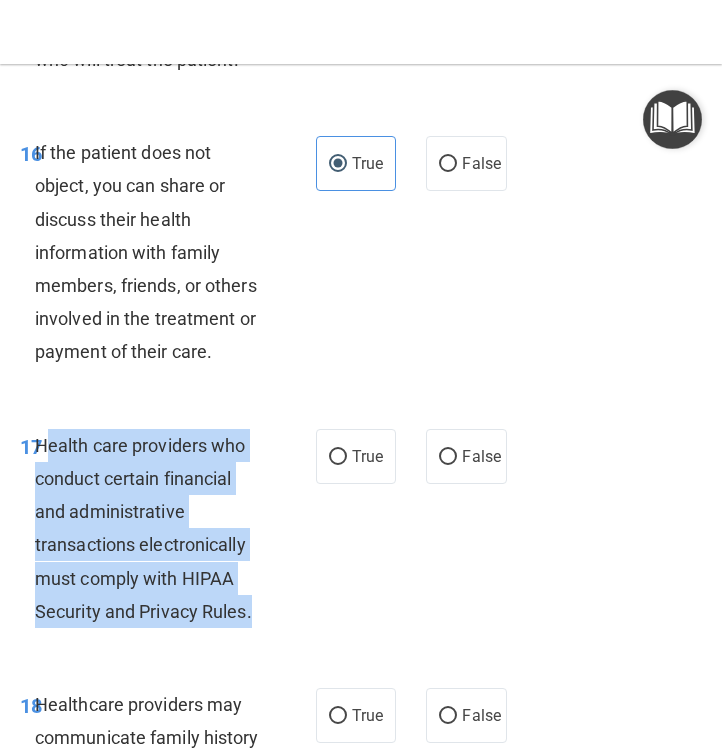 drag, startPoint x: 266, startPoint y: 619, endPoint x: 41, endPoint y: 448, distance: 282.60574 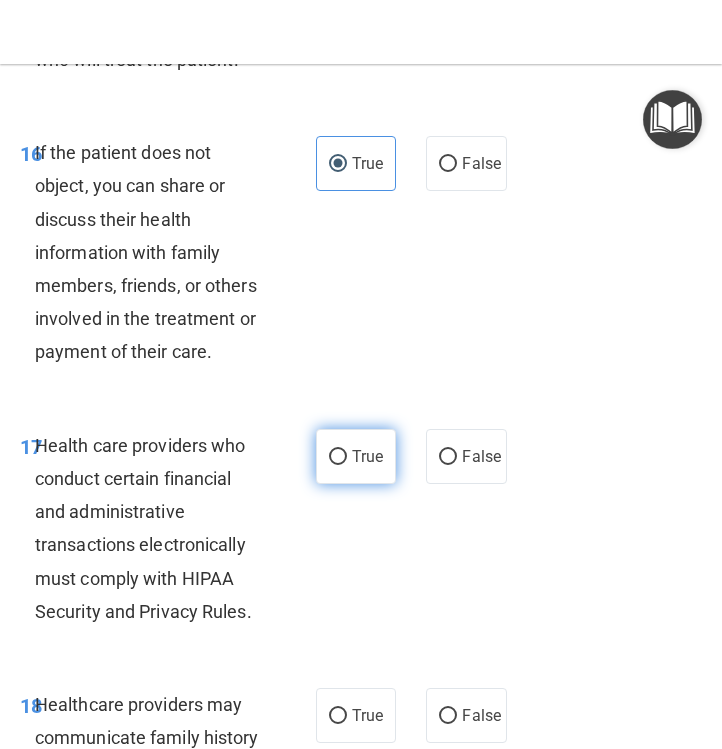 click on "True" at bounding box center [356, 456] 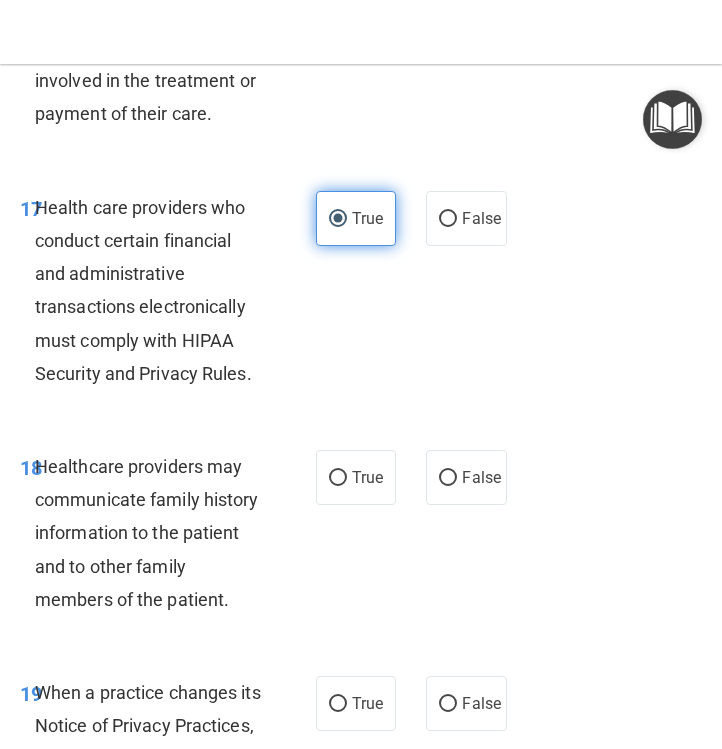 scroll, scrollTop: 4317, scrollLeft: 0, axis: vertical 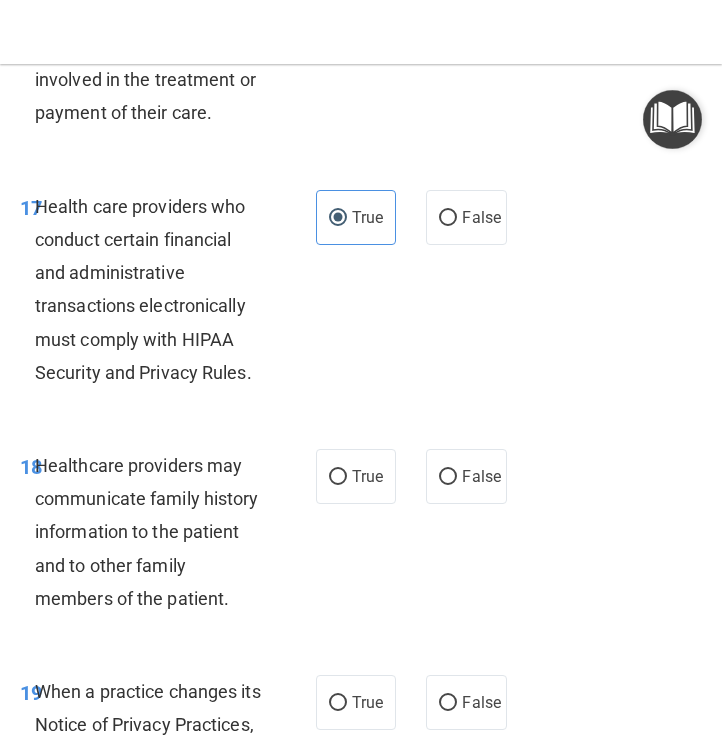 click on "Healthcare providers may communicate family history information to the patient and to other family members of the patient." at bounding box center [147, 532] 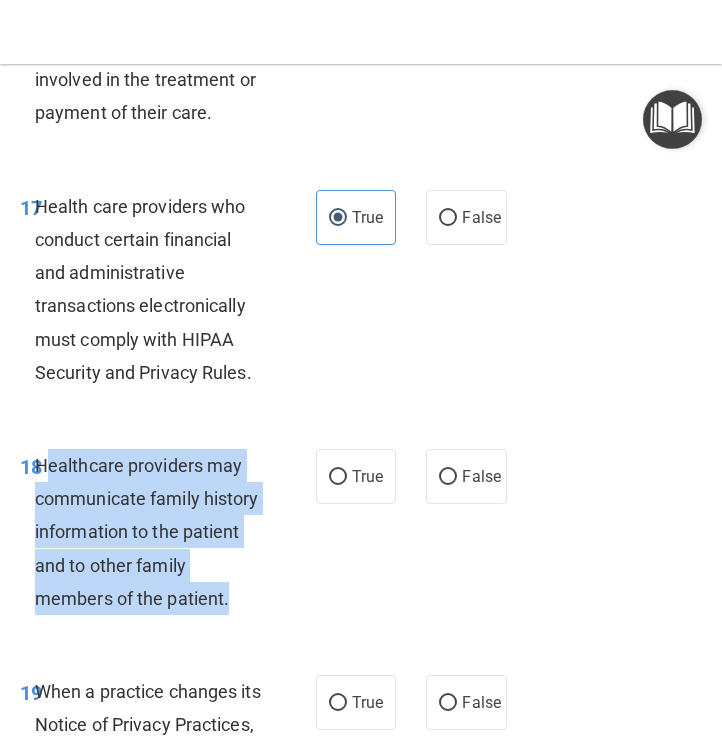 drag, startPoint x: 234, startPoint y: 598, endPoint x: 43, endPoint y: 471, distance: 229.3687 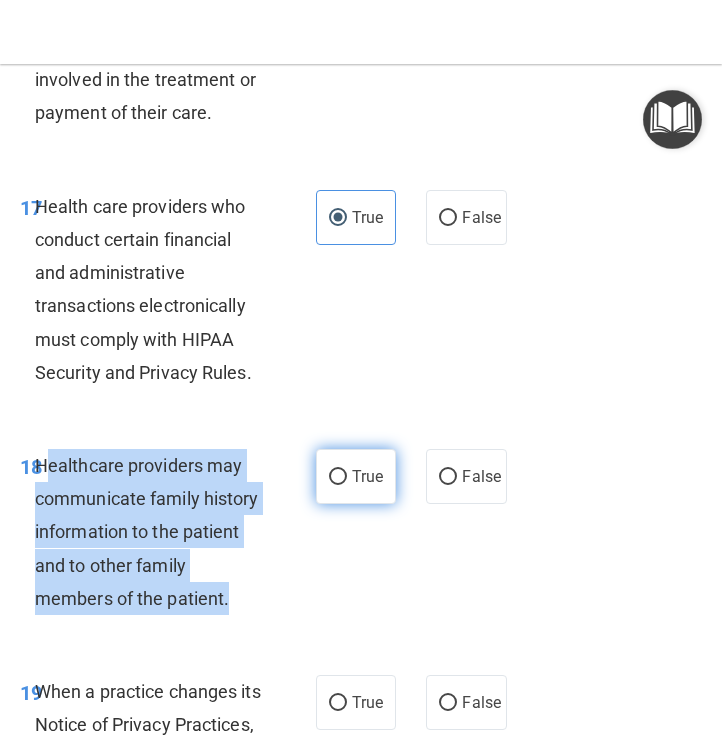 click on "True" at bounding box center [338, 477] 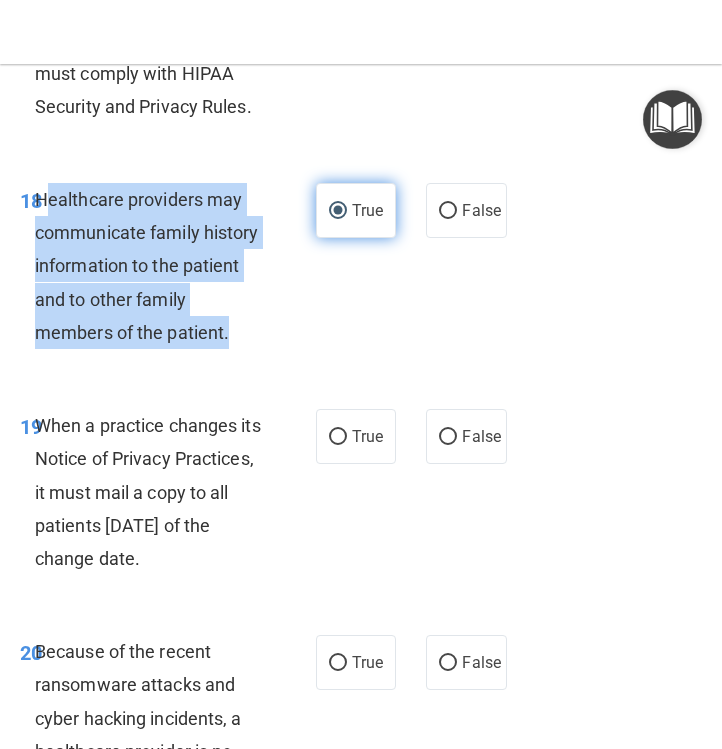 scroll, scrollTop: 4584, scrollLeft: 0, axis: vertical 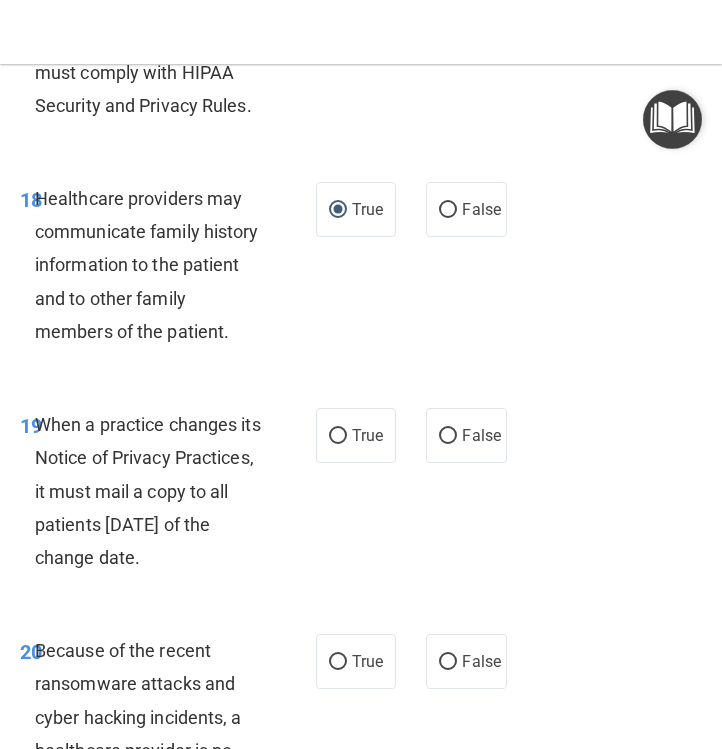 click on "When a practice changes its Notice of Privacy Practices, it must mail a copy to all patients within 30 days of the change date." at bounding box center [157, 491] 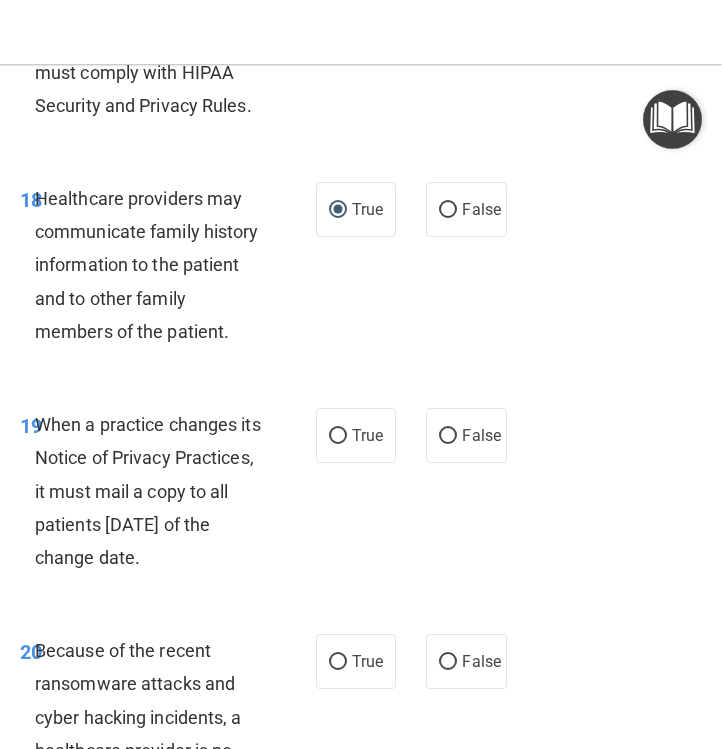 drag, startPoint x: 202, startPoint y: 560, endPoint x: 41, endPoint y: 428, distance: 208.19463 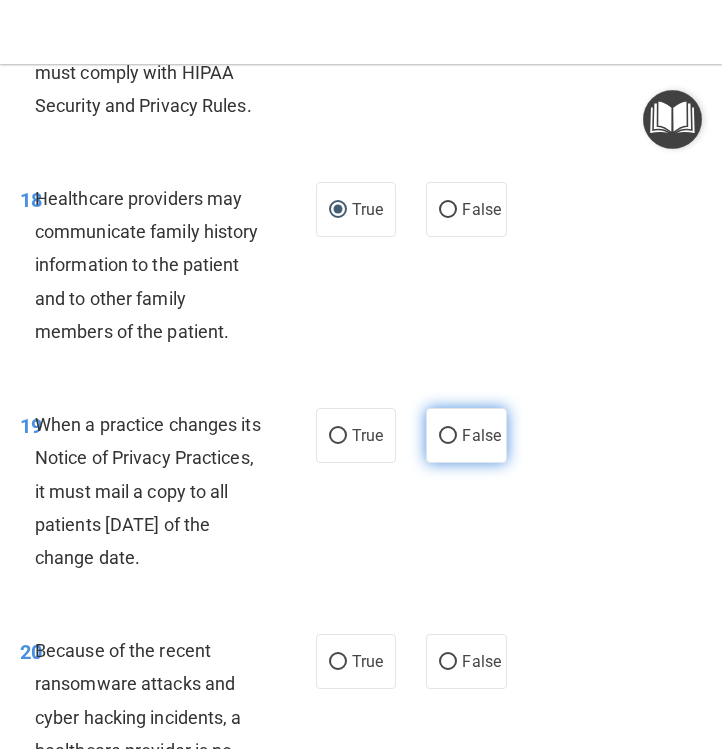click on "False" at bounding box center [448, 436] 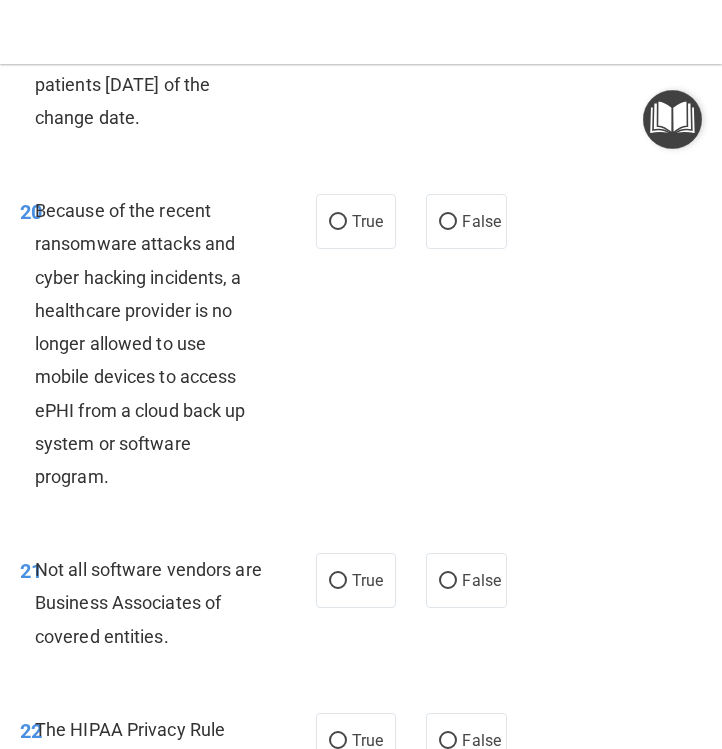 scroll, scrollTop: 5043, scrollLeft: 0, axis: vertical 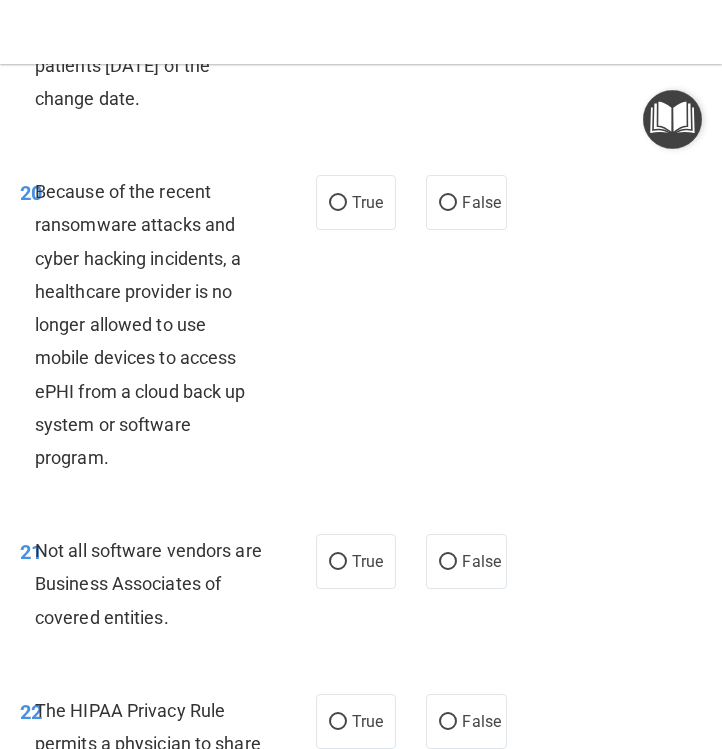 click on "Because of the recent ransomware attacks and cyber hacking incidents, a healthcare provider is no longer allowed to use mobile devices to access ePHI from a cloud back up system or software program." at bounding box center [157, 324] 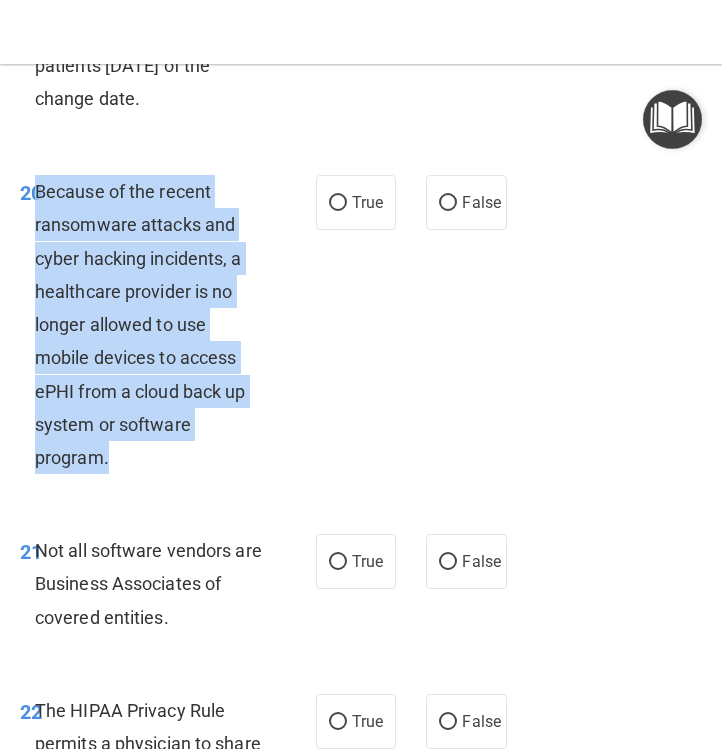 drag, startPoint x: 135, startPoint y: 461, endPoint x: 39, endPoint y: 194, distance: 283.73404 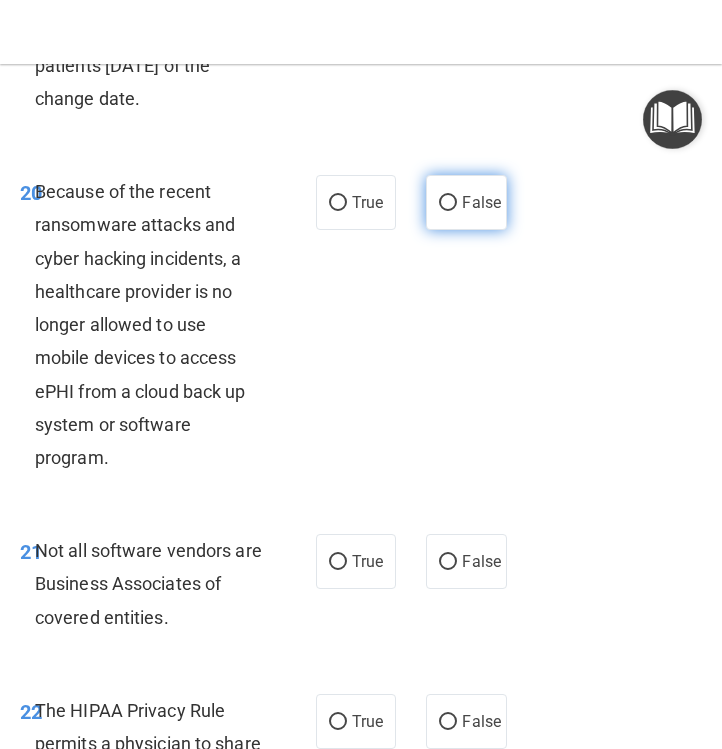click on "False" at bounding box center [466, 202] 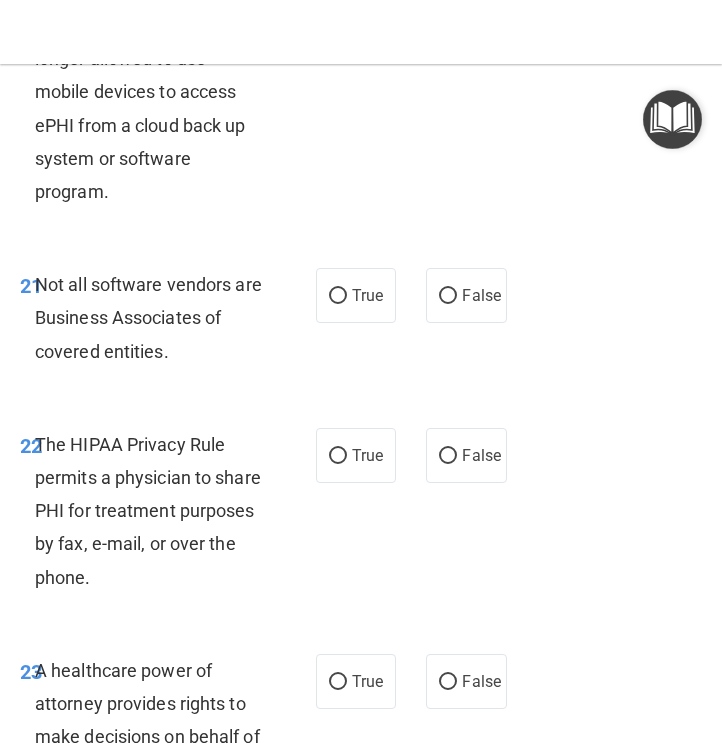 scroll, scrollTop: 5312, scrollLeft: 0, axis: vertical 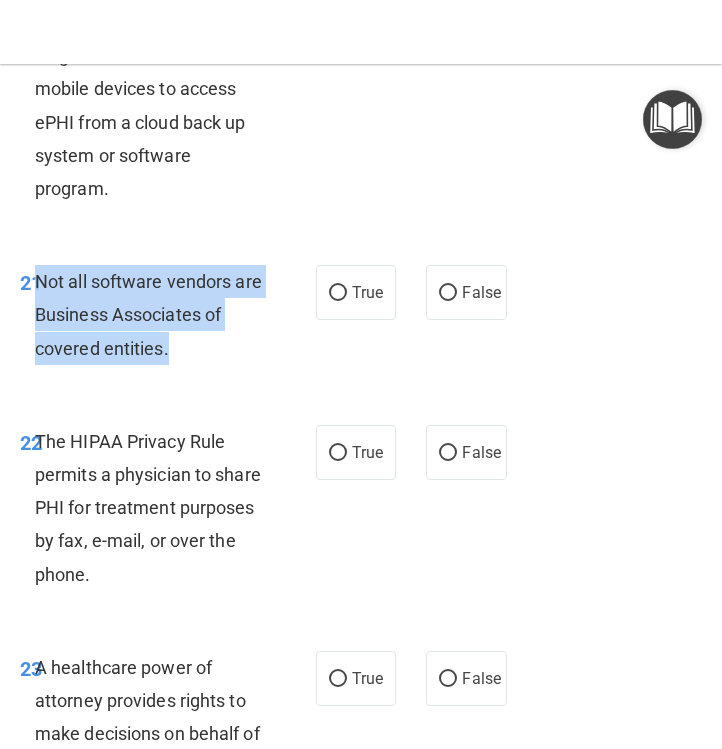 drag, startPoint x: 169, startPoint y: 358, endPoint x: 37, endPoint y: 274, distance: 156.46086 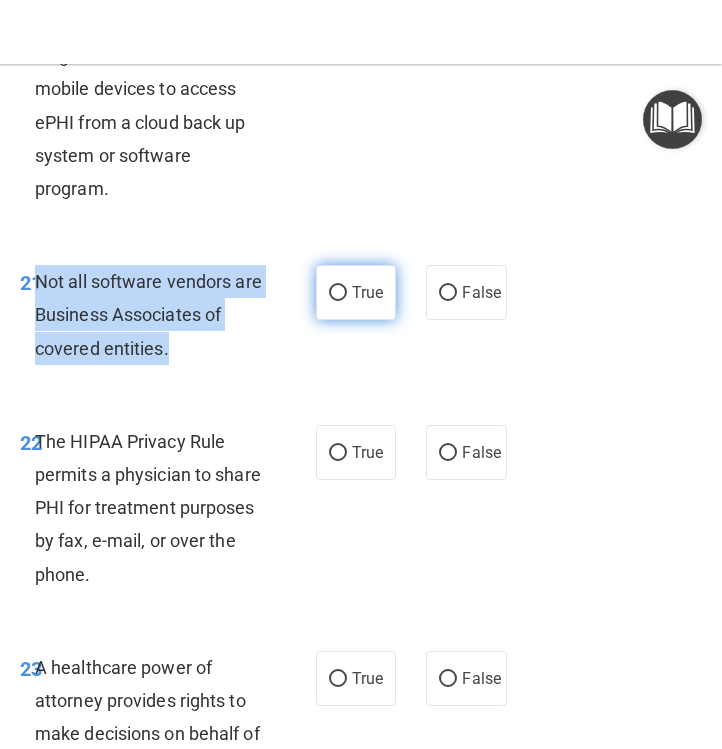 click on "True" at bounding box center [338, 293] 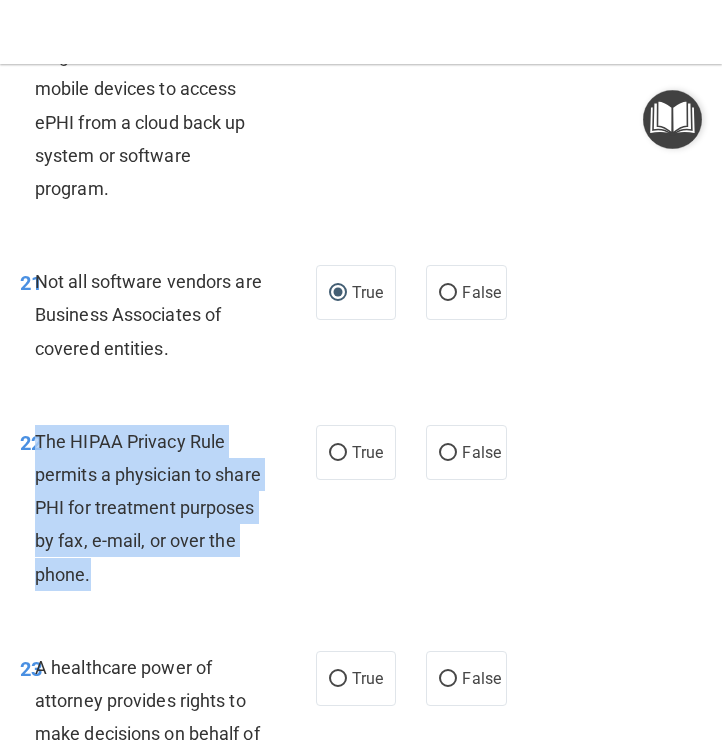 drag, startPoint x: 116, startPoint y: 584, endPoint x: 38, endPoint y: 445, distance: 159.38947 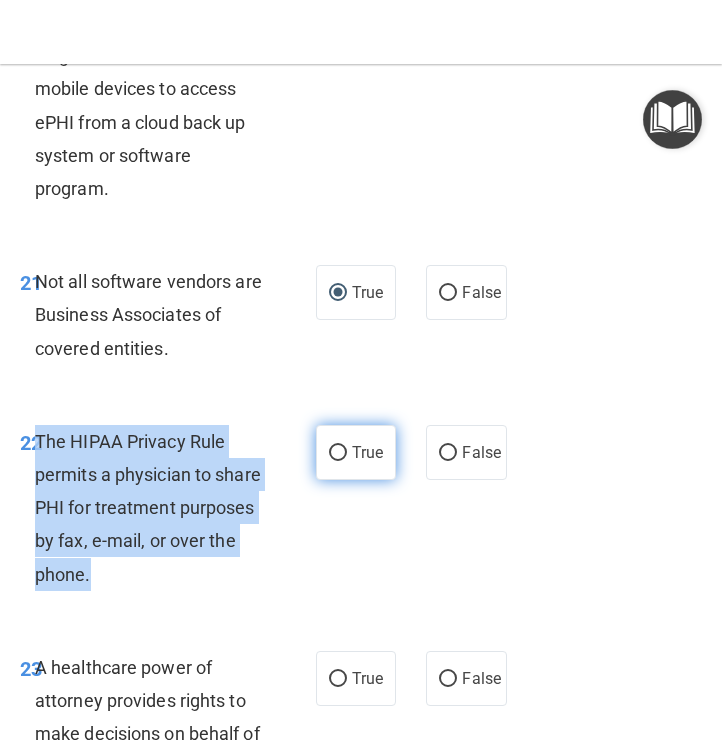 click on "True" at bounding box center (338, 453) 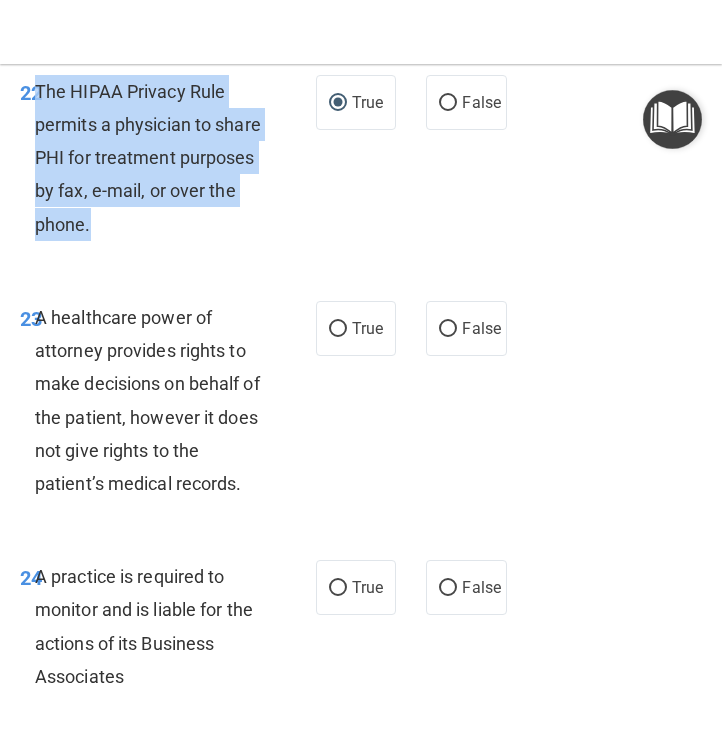 scroll, scrollTop: 5674, scrollLeft: 0, axis: vertical 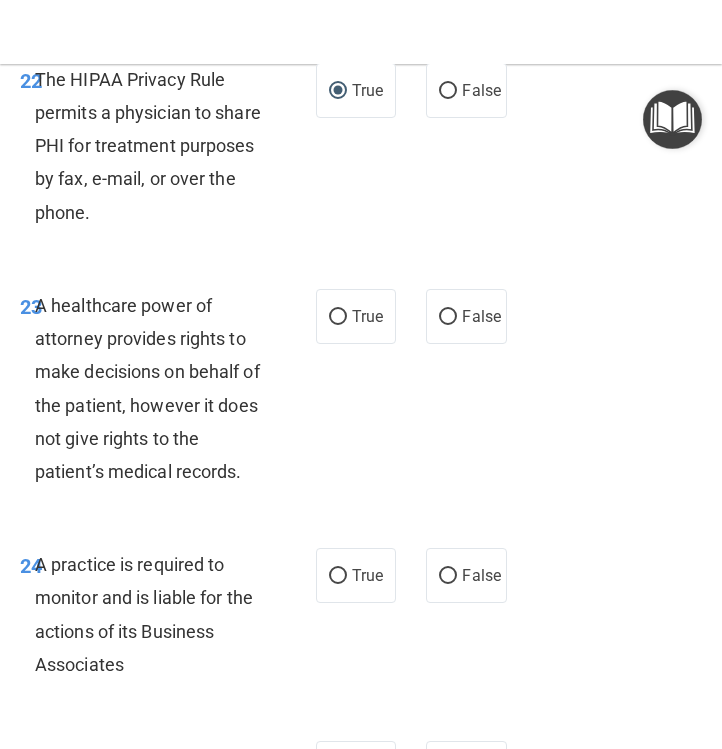 click on "23       A healthcare power of attorney provides rights to make decisions on behalf of the patient, however it does not give rights to the patient’s medical records.                  True           False" at bounding box center [361, 393] 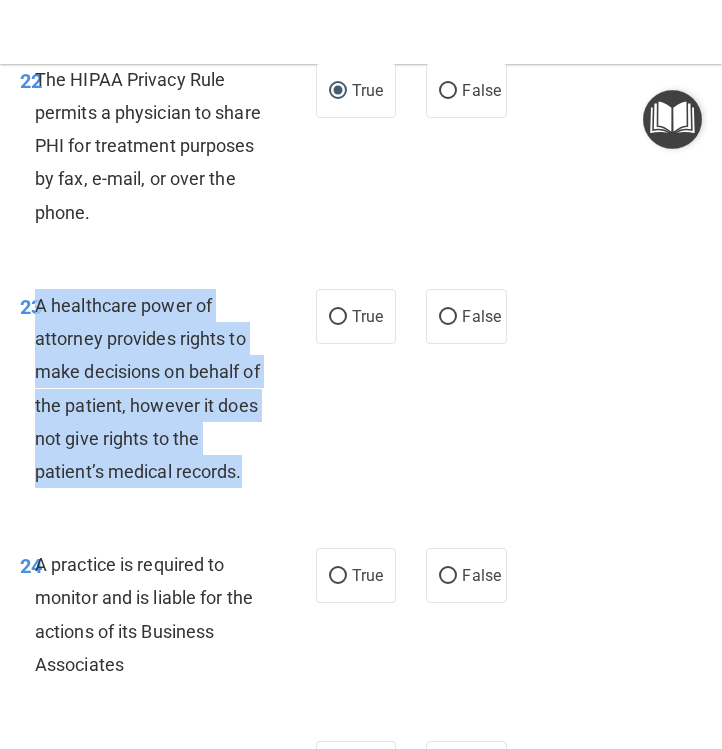 drag, startPoint x: 256, startPoint y: 481, endPoint x: 39, endPoint y: 310, distance: 276.27884 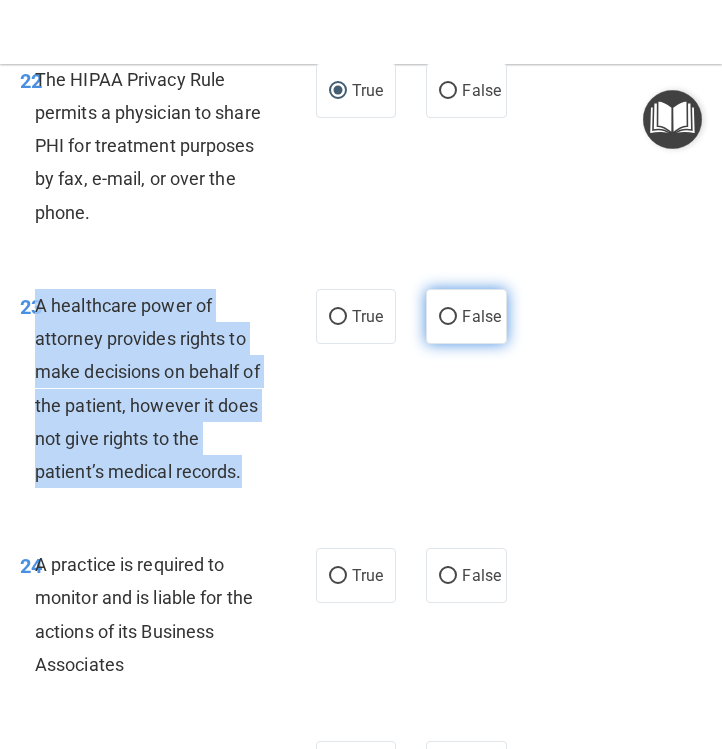 click on "False" at bounding box center (448, 317) 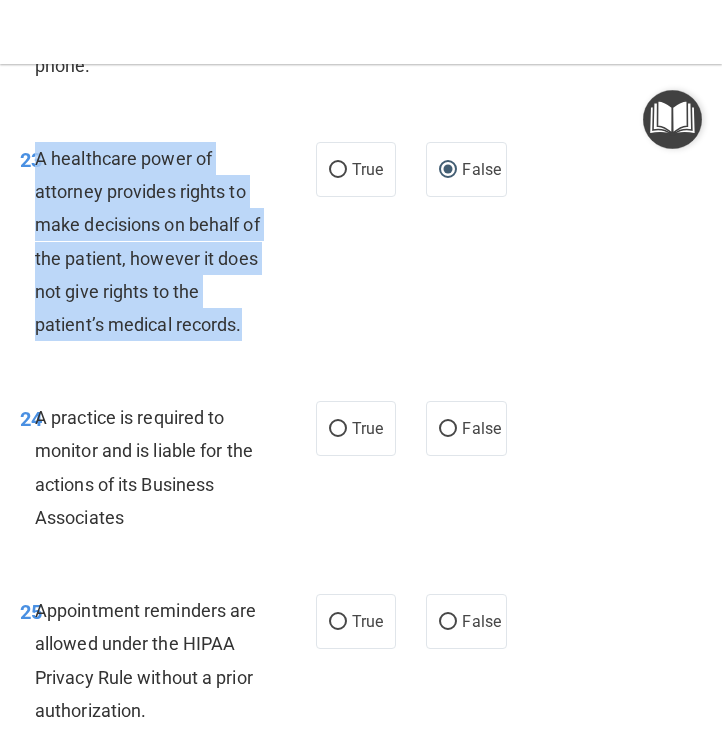 scroll, scrollTop: 5891, scrollLeft: 0, axis: vertical 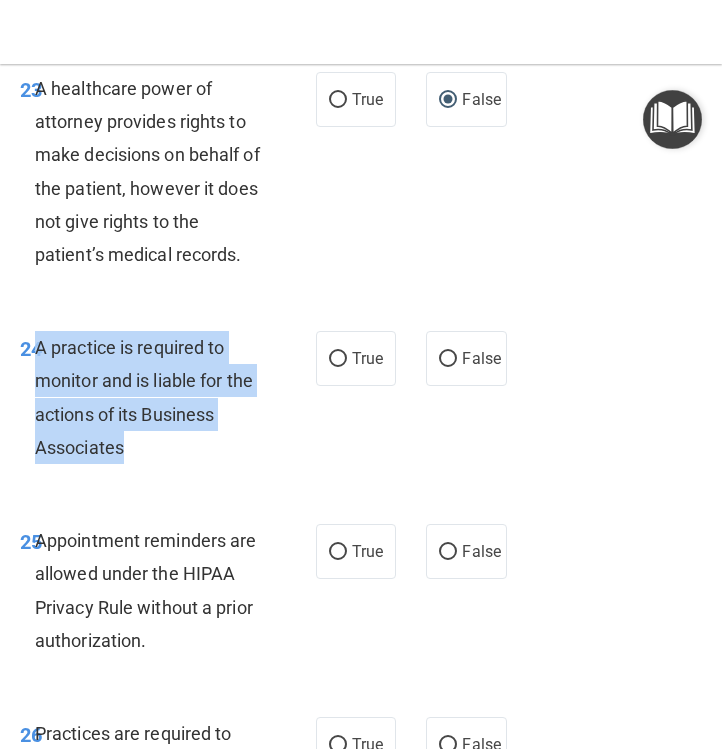 drag, startPoint x: 136, startPoint y: 454, endPoint x: 38, endPoint y: 346, distance: 145.83553 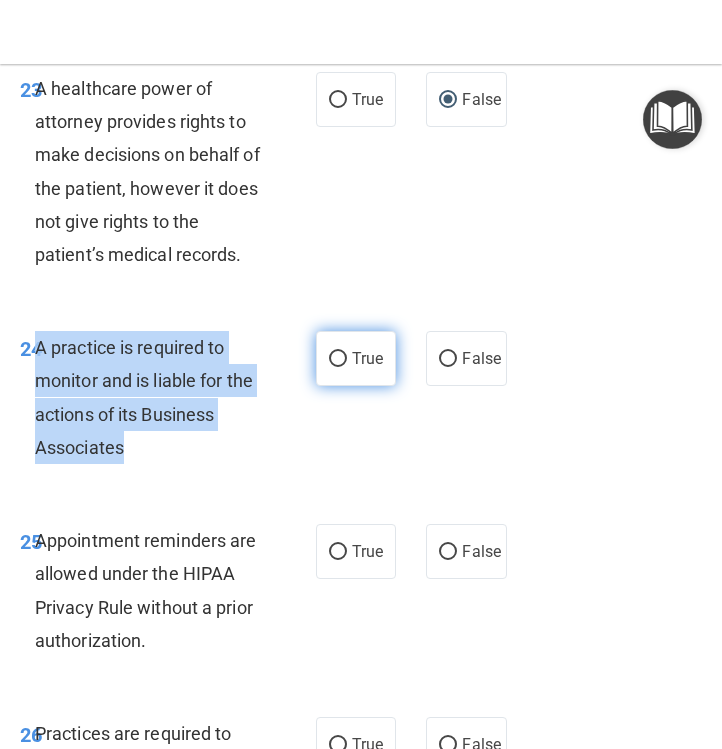 click on "True" at bounding box center (338, 359) 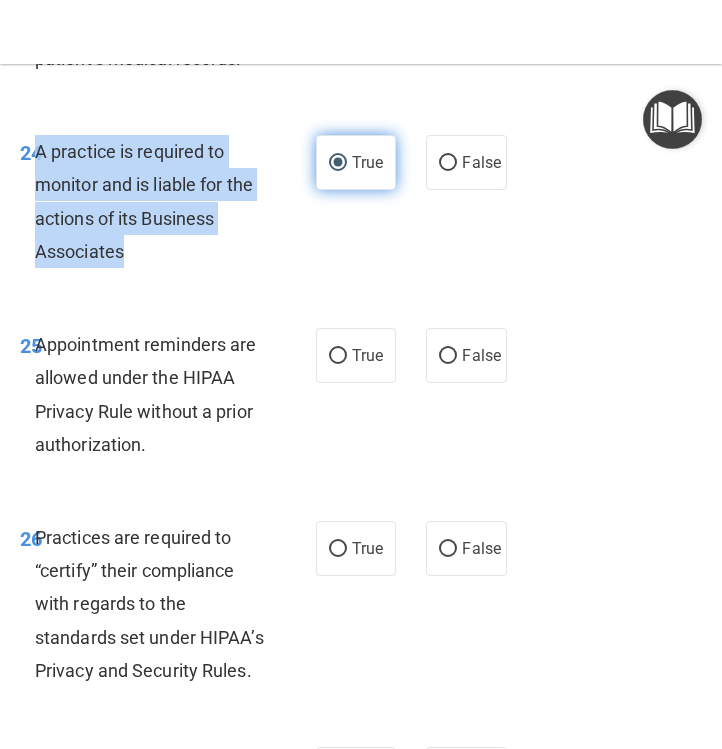 scroll, scrollTop: 6091, scrollLeft: 0, axis: vertical 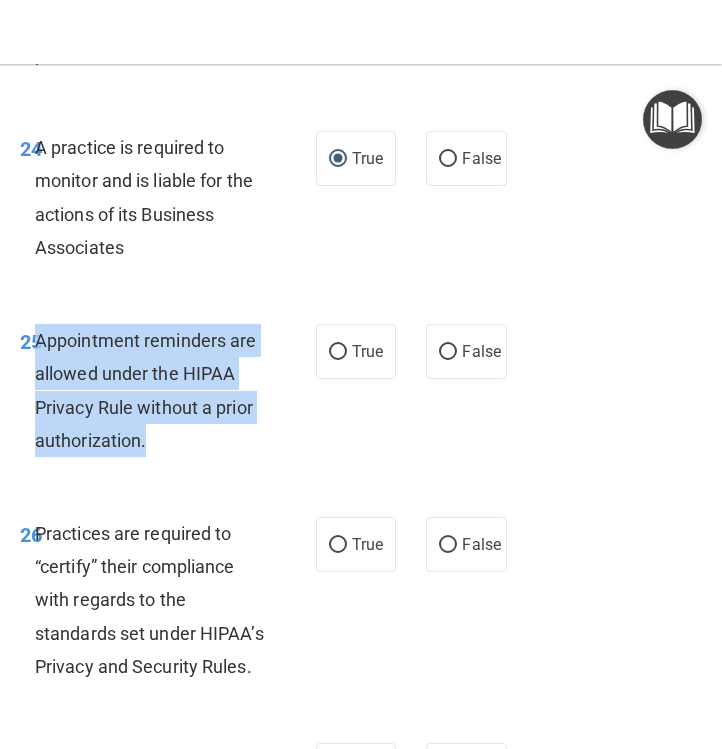 drag, startPoint x: 152, startPoint y: 439, endPoint x: 39, endPoint y: 345, distance: 146.98639 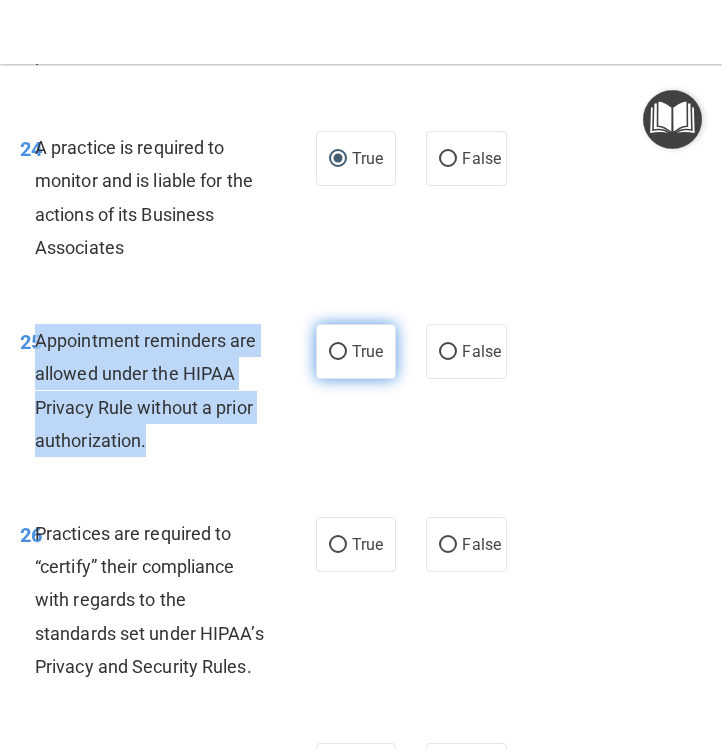 click on "True" at bounding box center (338, 352) 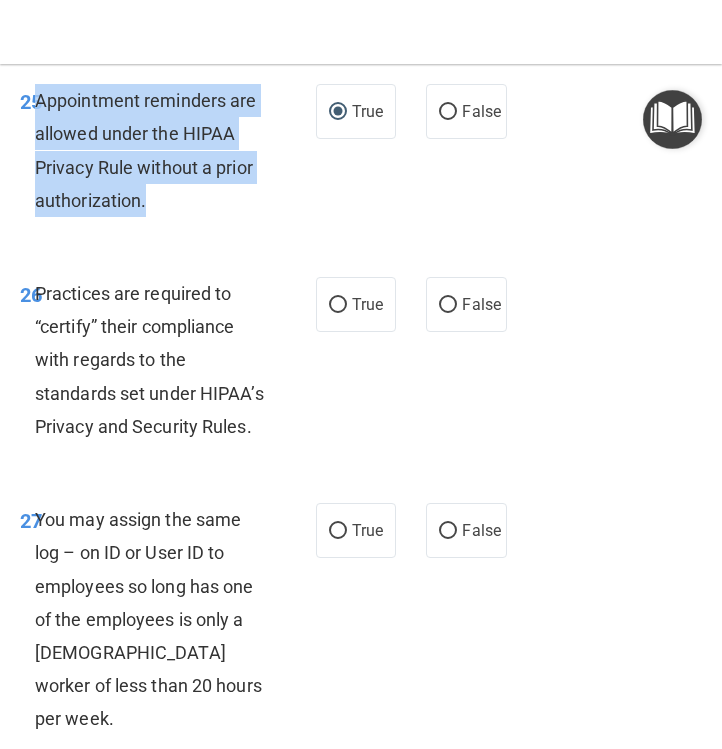 scroll, scrollTop: 6329, scrollLeft: 0, axis: vertical 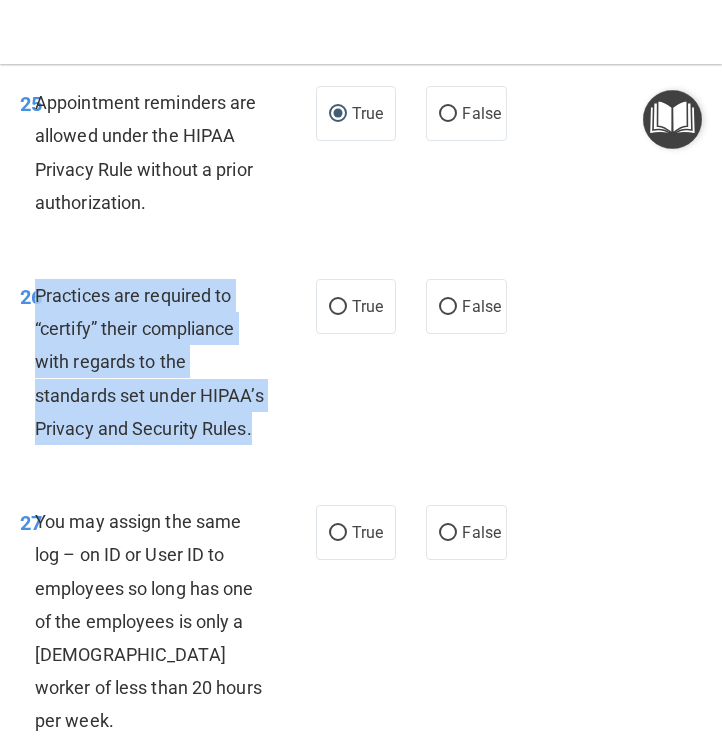 drag, startPoint x: 257, startPoint y: 430, endPoint x: 38, endPoint y: 294, distance: 257.79254 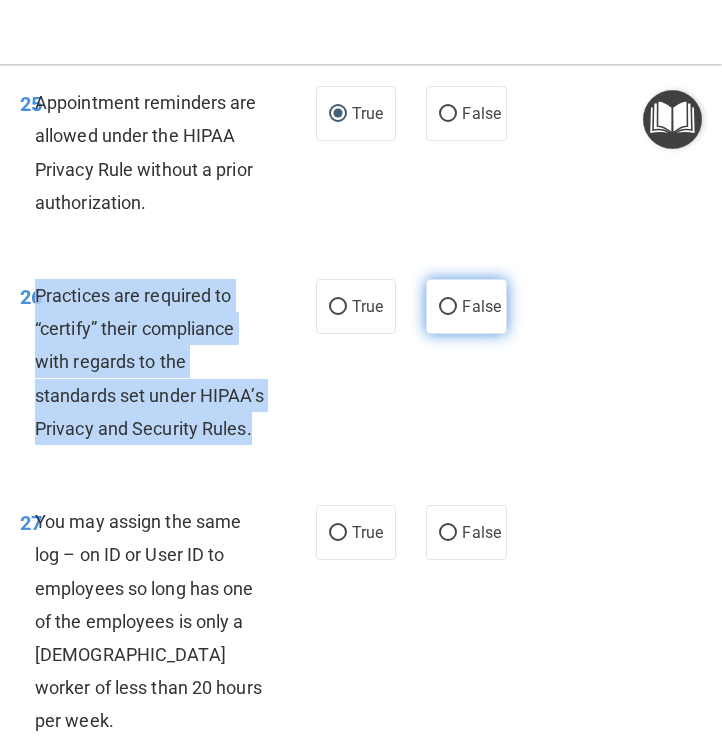 click on "False" at bounding box center [448, 307] 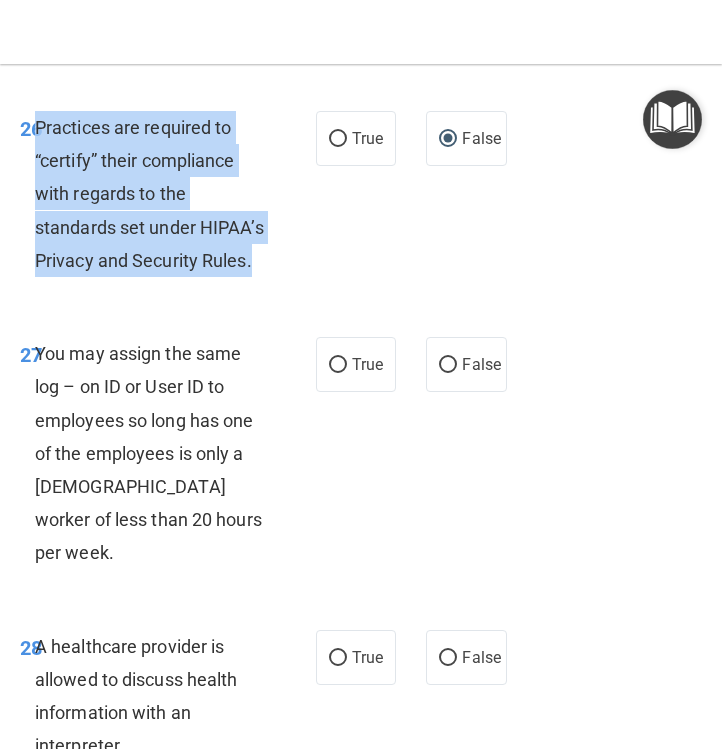 scroll, scrollTop: 6530, scrollLeft: 0, axis: vertical 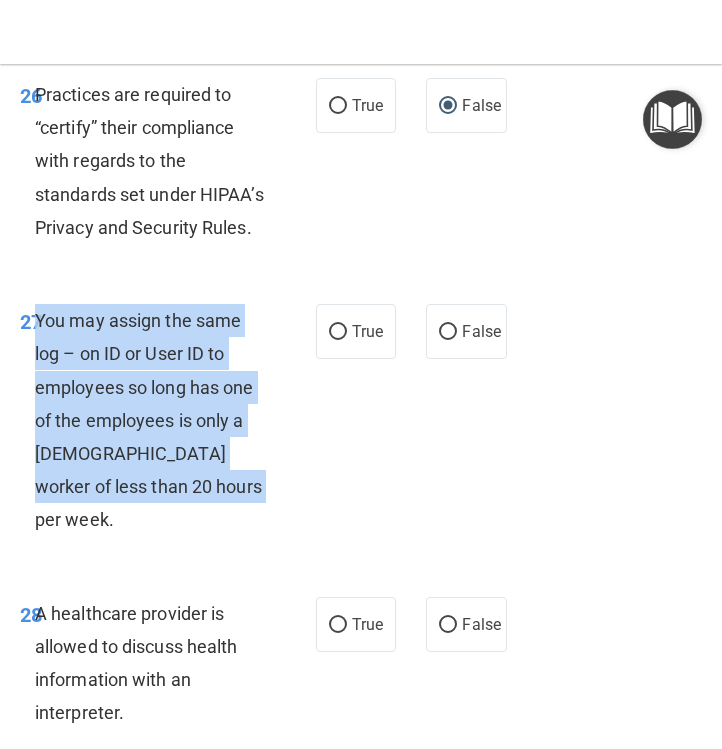 drag, startPoint x: 235, startPoint y: 484, endPoint x: 37, endPoint y: 321, distance: 256.46246 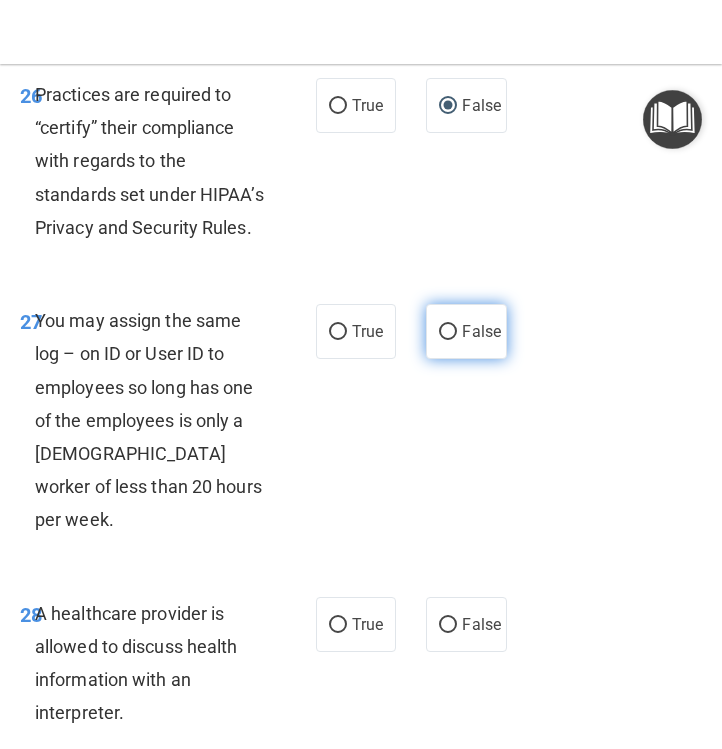 click on "False" at bounding box center [466, 331] 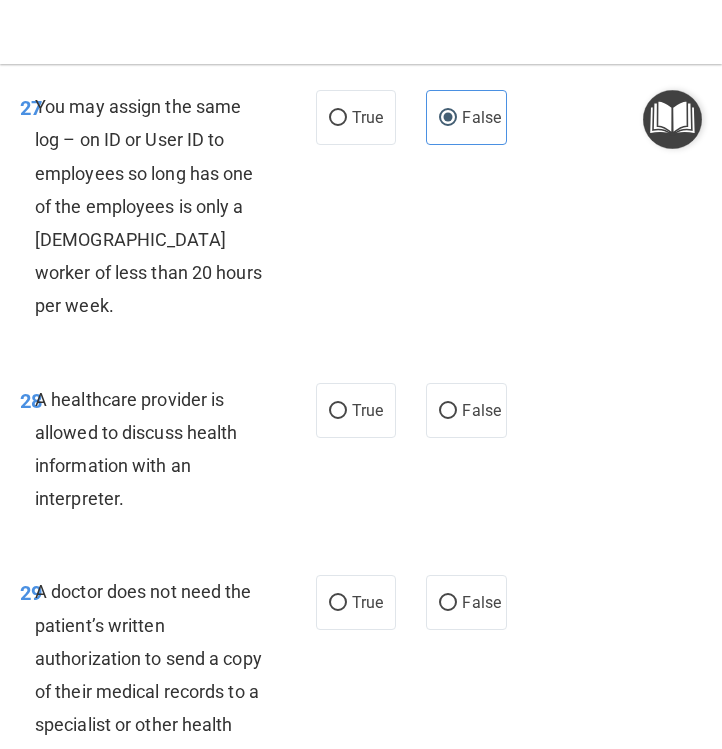 scroll, scrollTop: 6761, scrollLeft: 0, axis: vertical 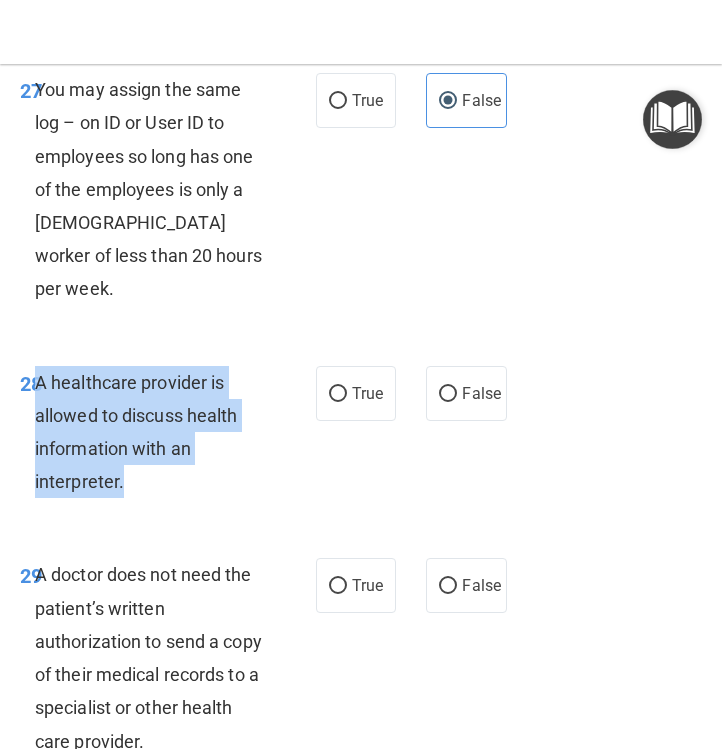 drag, startPoint x: 128, startPoint y: 455, endPoint x: 39, endPoint y: 351, distance: 136.88316 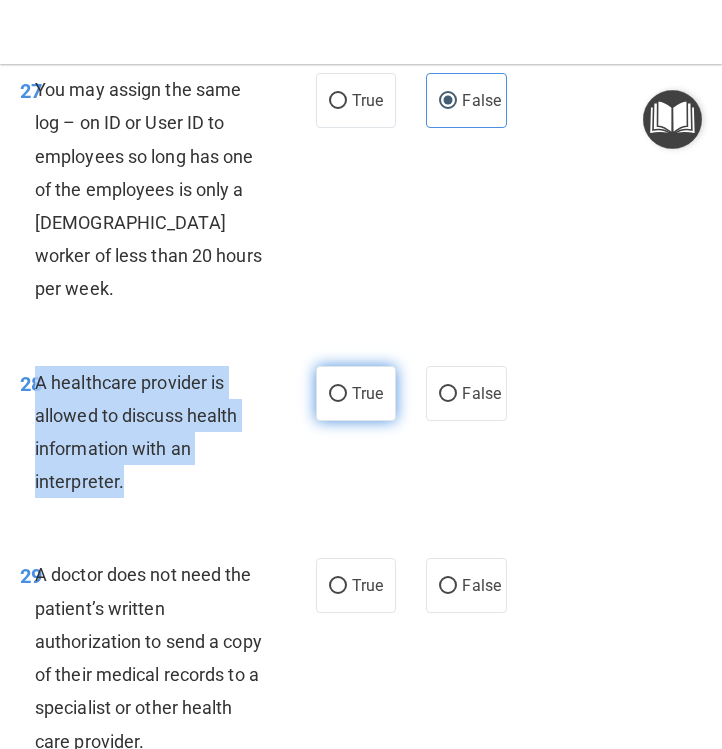 click on "True" at bounding box center [338, 394] 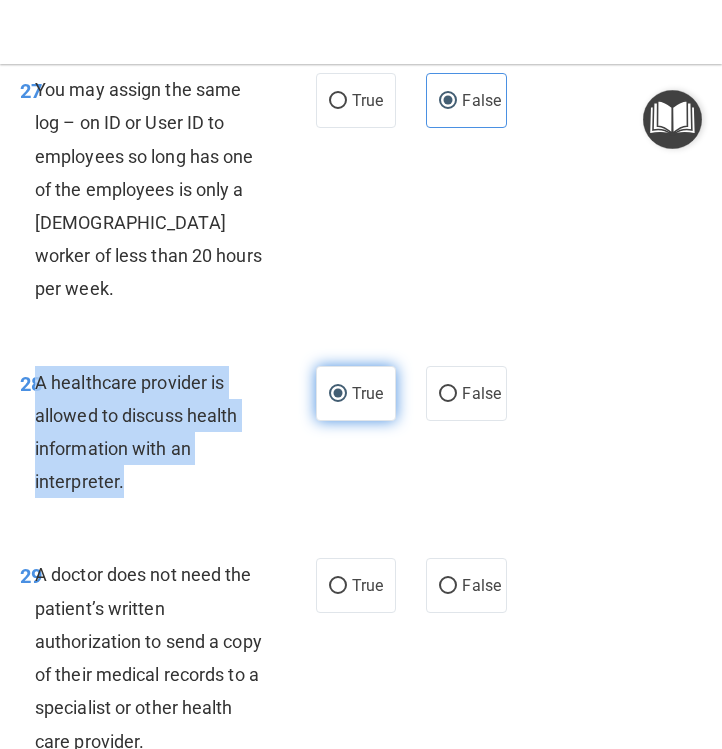 click on "True" at bounding box center [338, 394] 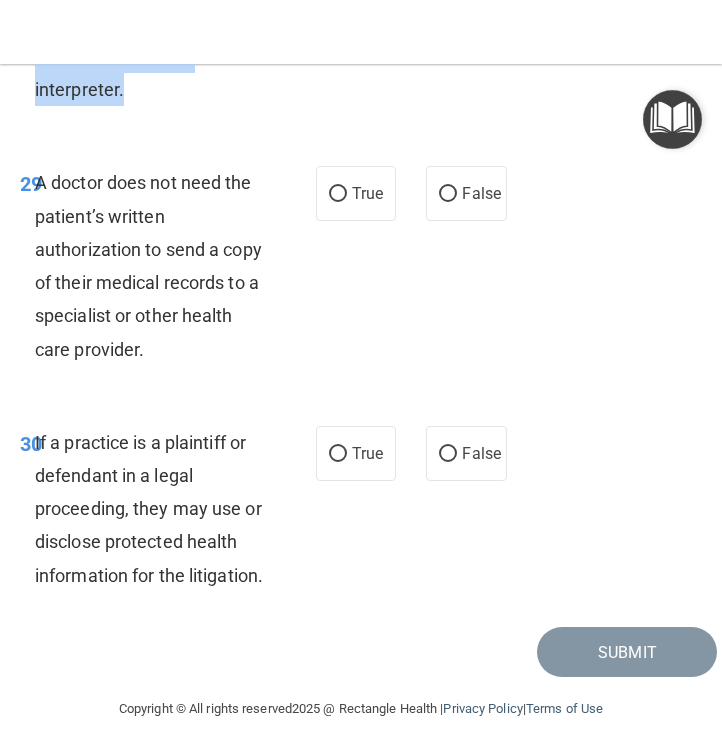 scroll, scrollTop: 7163, scrollLeft: 0, axis: vertical 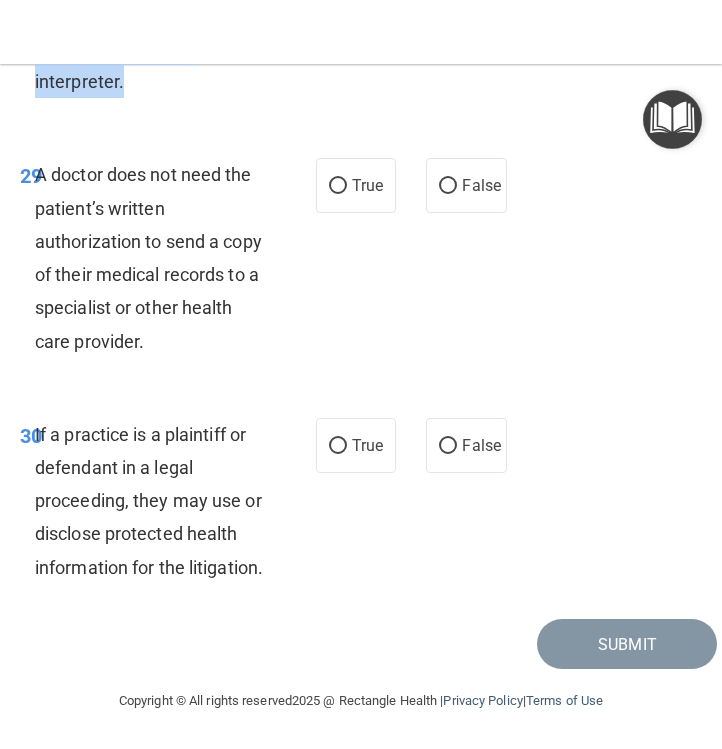 drag, startPoint x: 157, startPoint y: 305, endPoint x: 39, endPoint y: 147, distance: 197.20041 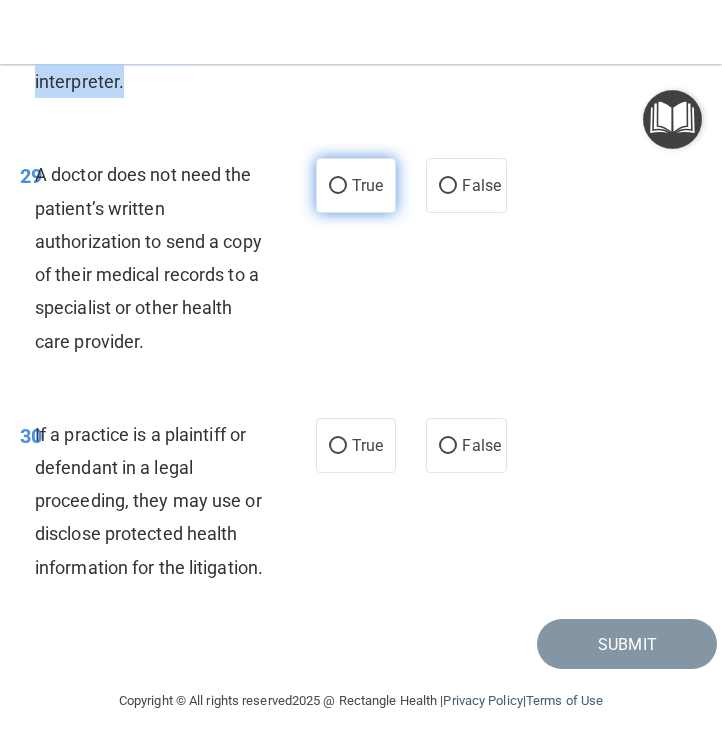 click on "True" at bounding box center (338, 186) 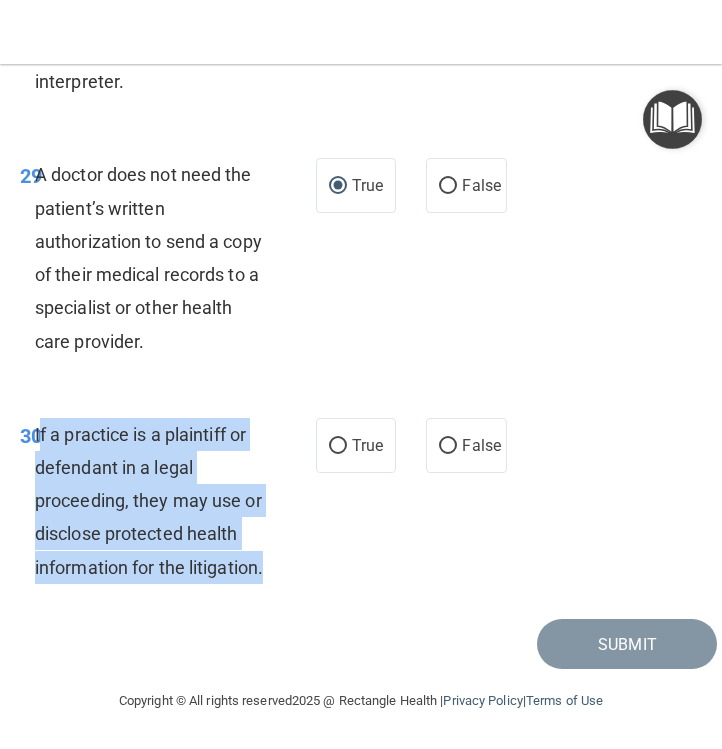drag, startPoint x: 128, startPoint y: 558, endPoint x: 37, endPoint y: 399, distance: 183.19934 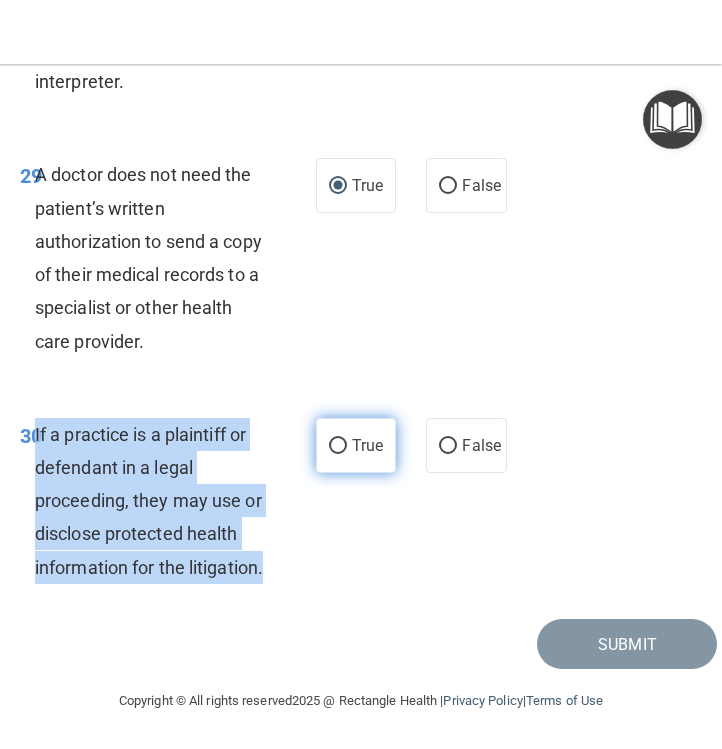 click on "True" at bounding box center (338, 446) 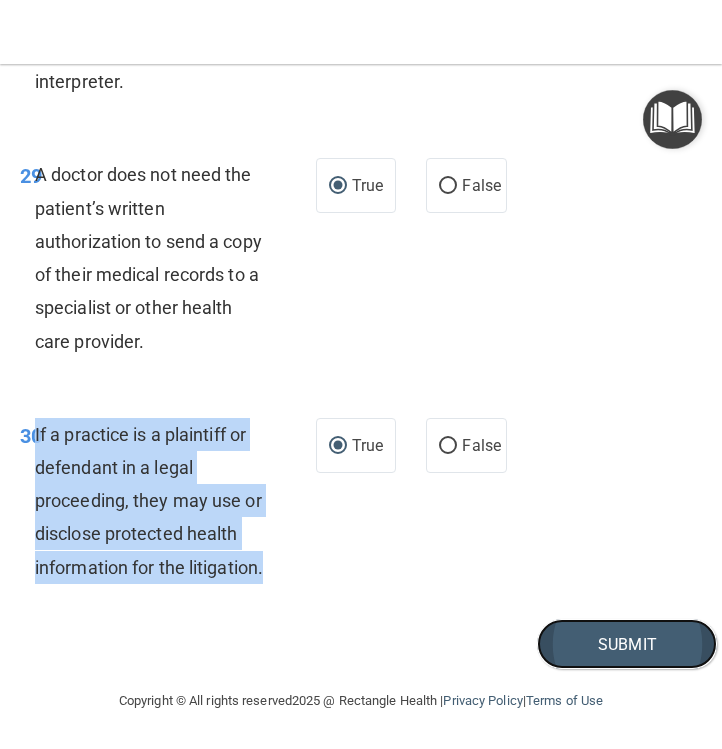 click on "Submit" at bounding box center [627, 644] 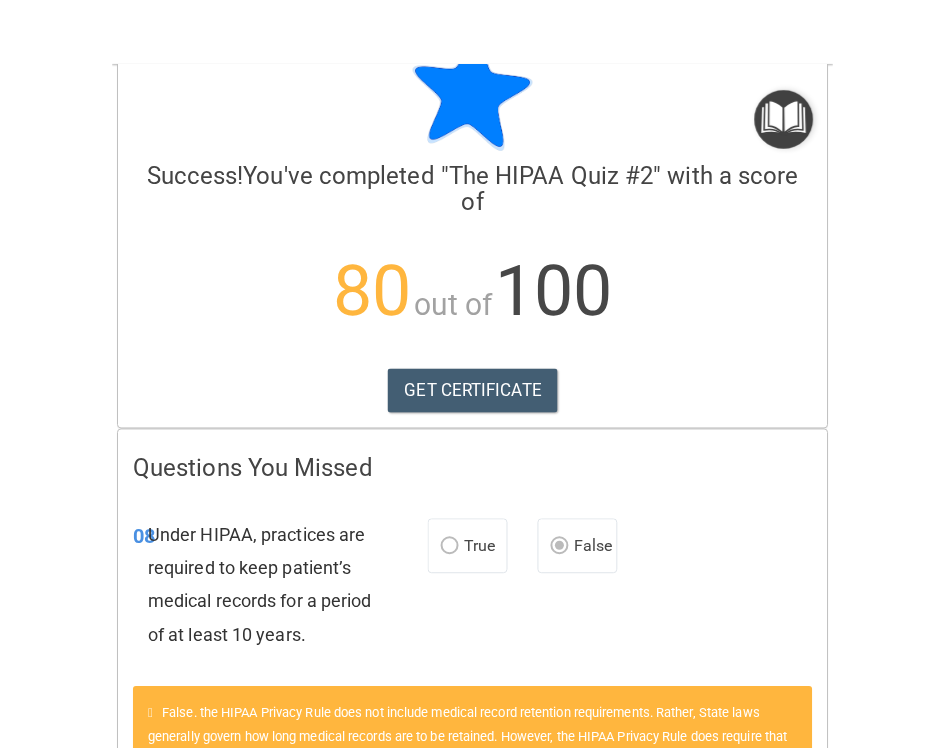 scroll, scrollTop: 0, scrollLeft: 0, axis: both 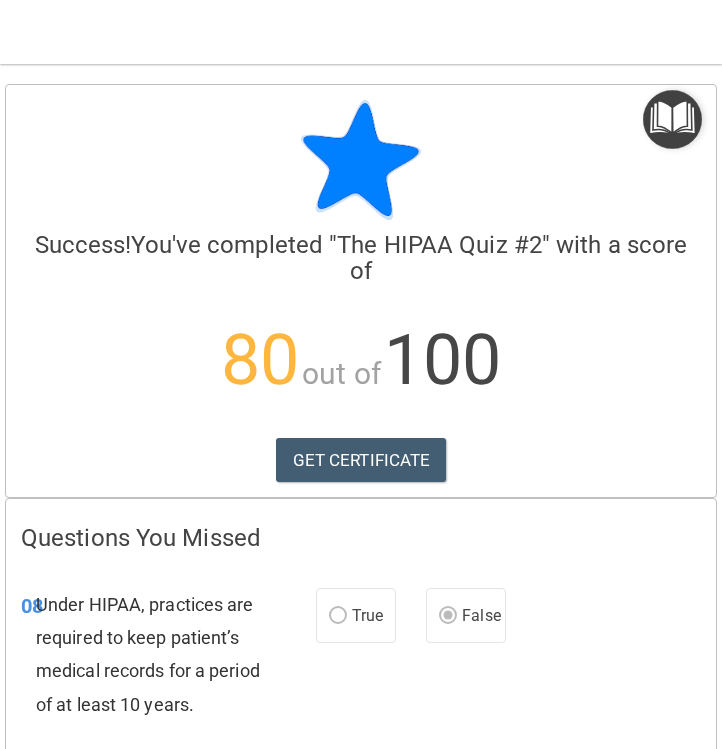click on "Calculating your score....                     Success!  You've completed " The HIPAA Quiz #2 " with a score of            80     out of     100       GET CERTIFICATE" at bounding box center (361, 291) 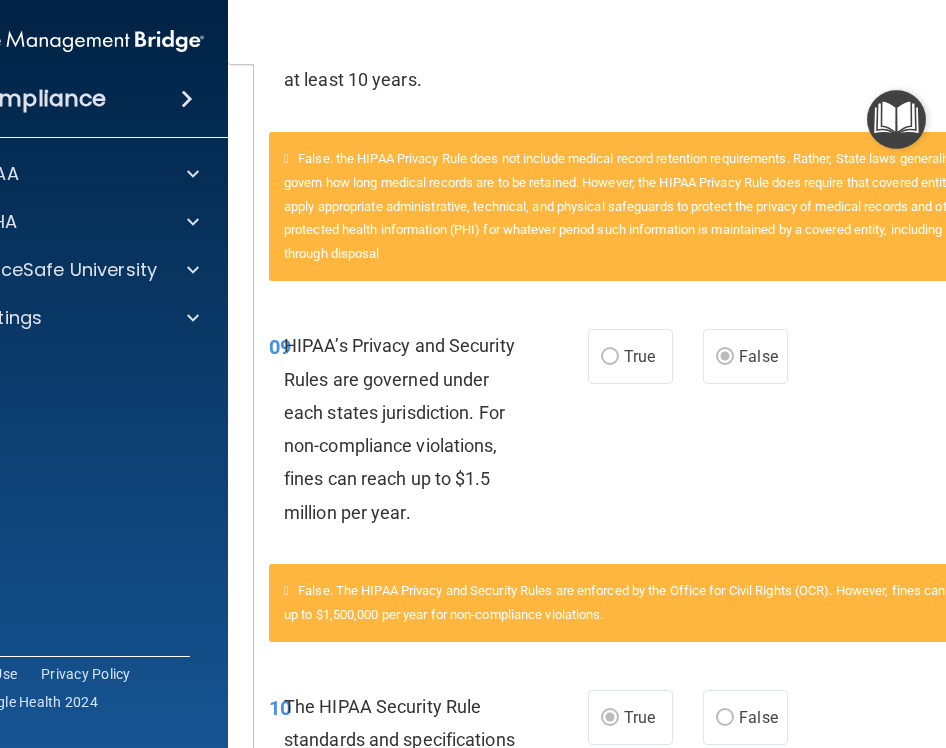 scroll, scrollTop: 0, scrollLeft: 0, axis: both 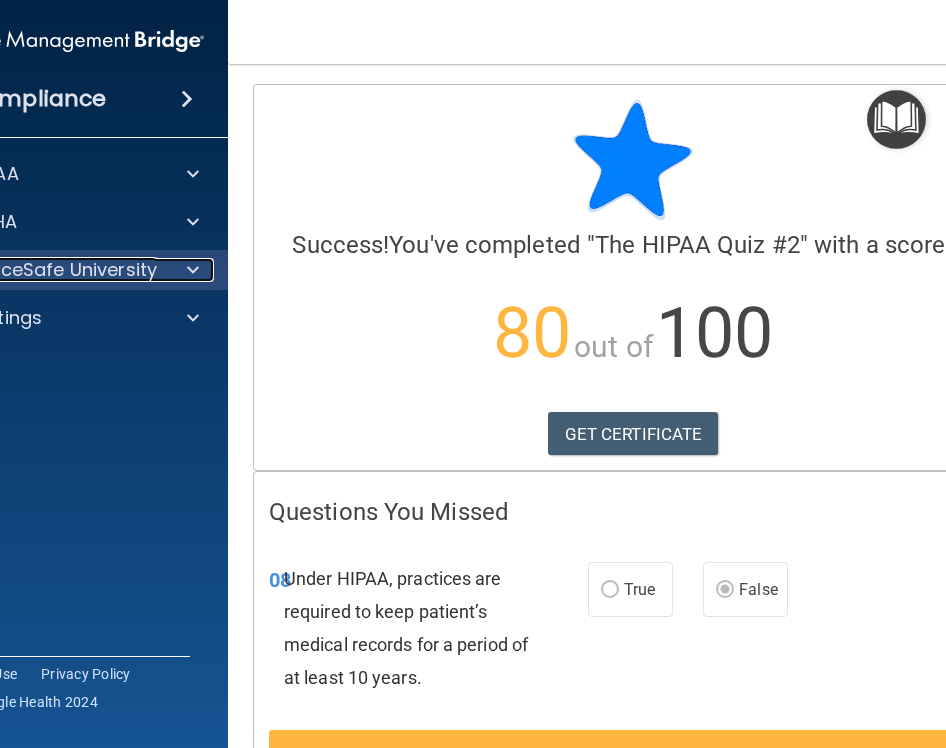 click on "OfficeSafe University" at bounding box center [62, 270] 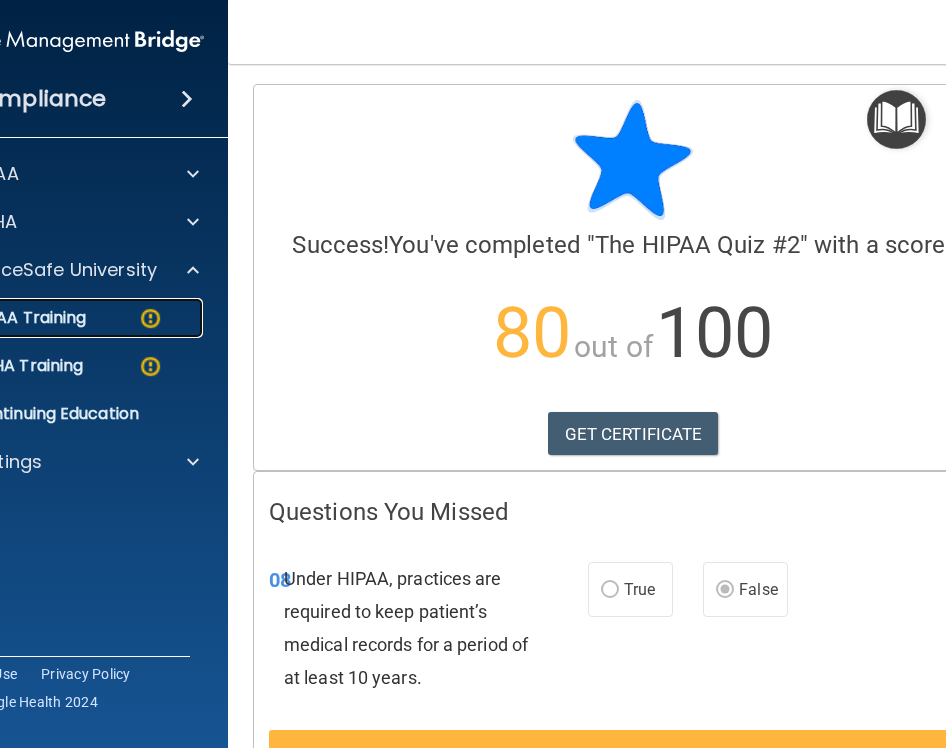 click on "HIPAA Training" at bounding box center (45, 318) 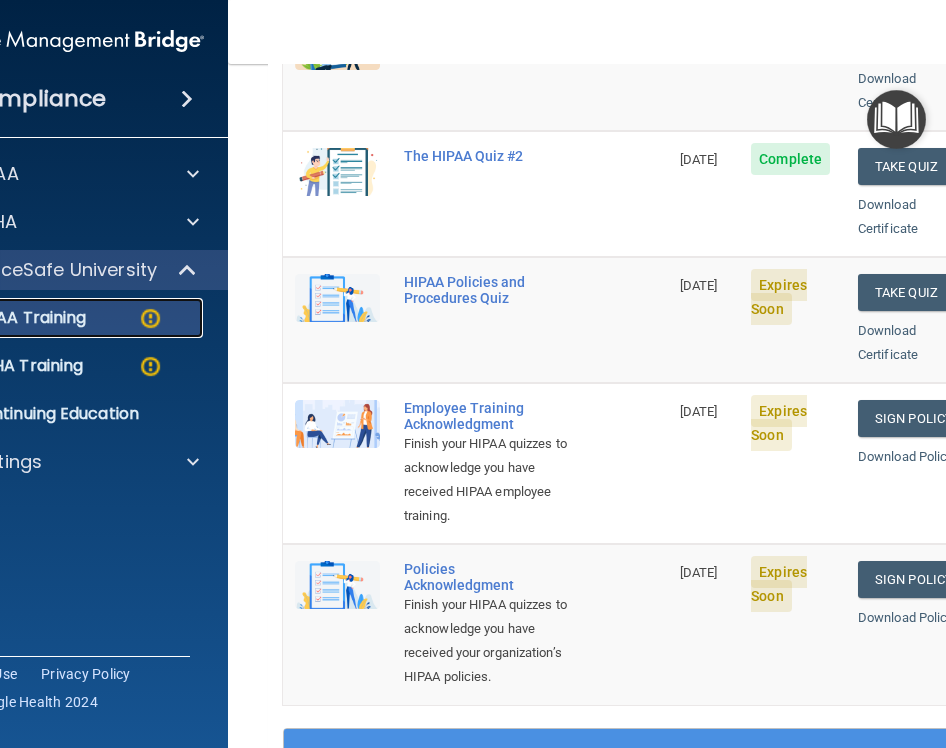 scroll, scrollTop: 369, scrollLeft: 0, axis: vertical 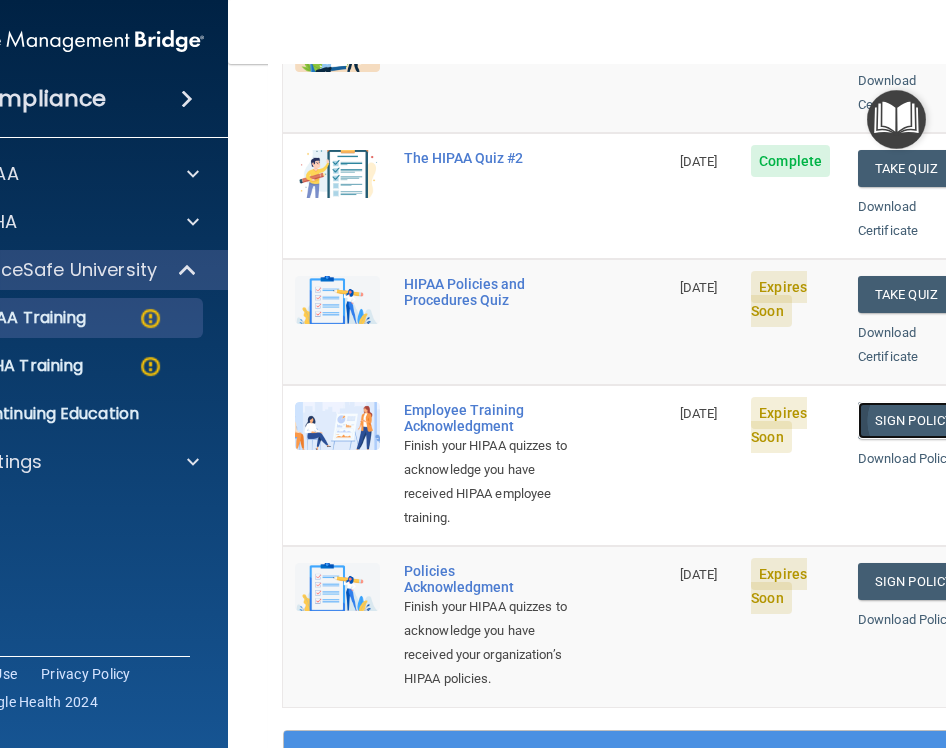 click on "Sign Policy" at bounding box center (913, 420) 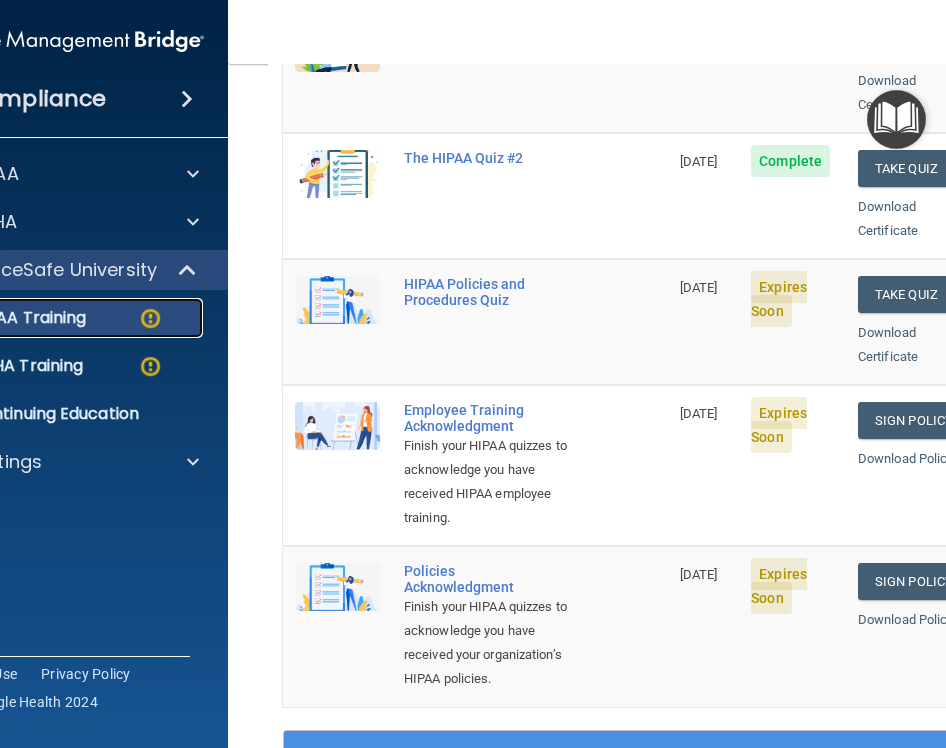 click on "HIPAA Training" at bounding box center [45, 318] 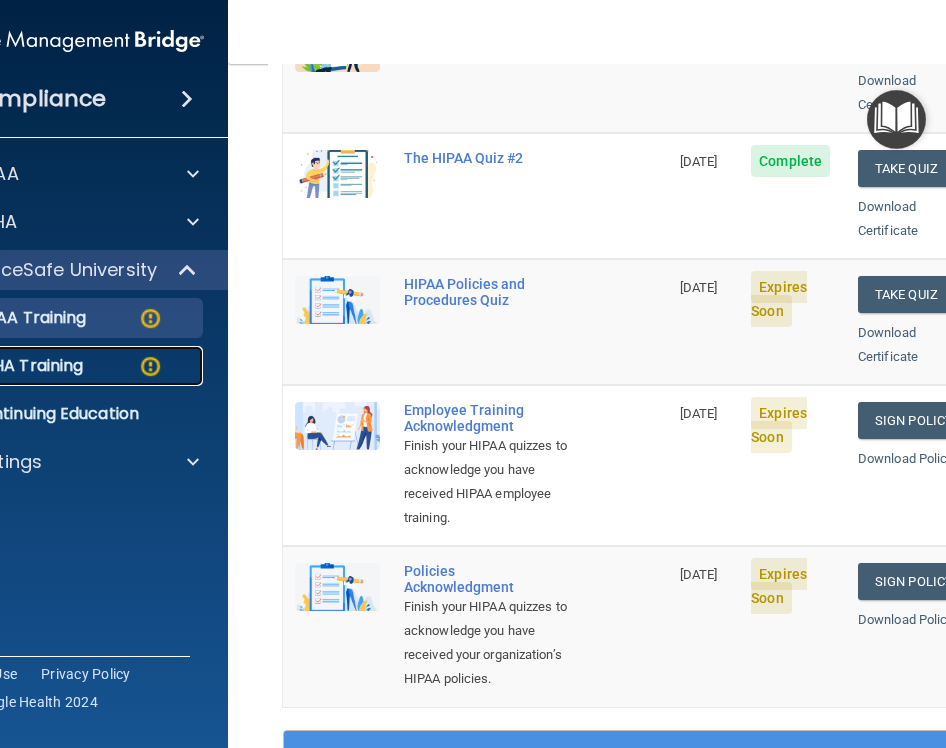 click on "OSHA Training" at bounding box center [57, 366] 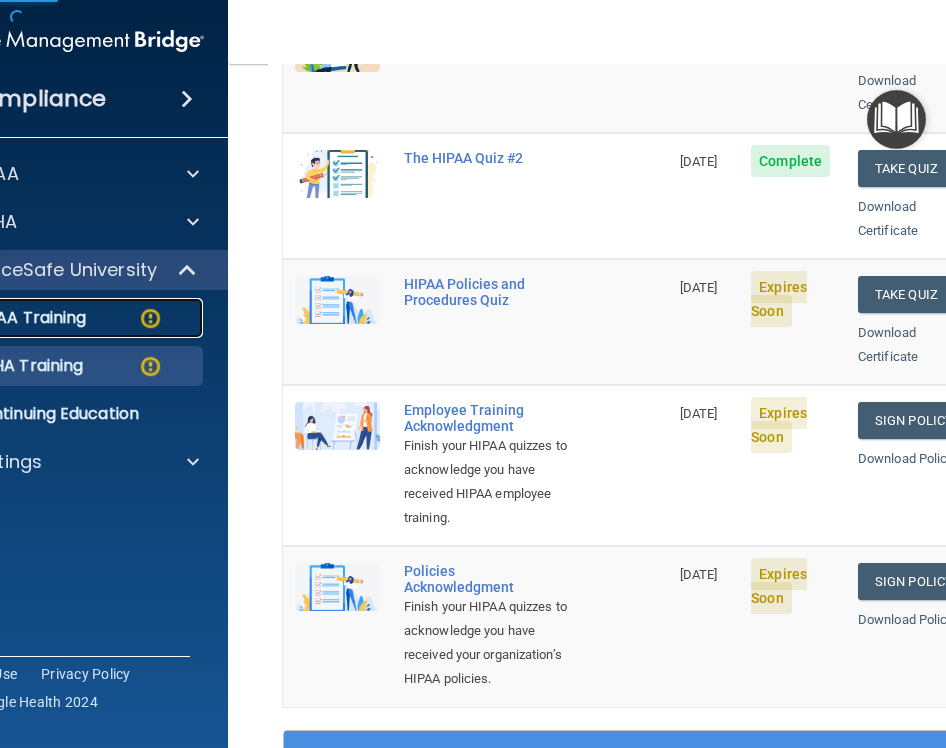 click on "HIPAA Training" at bounding box center [45, 318] 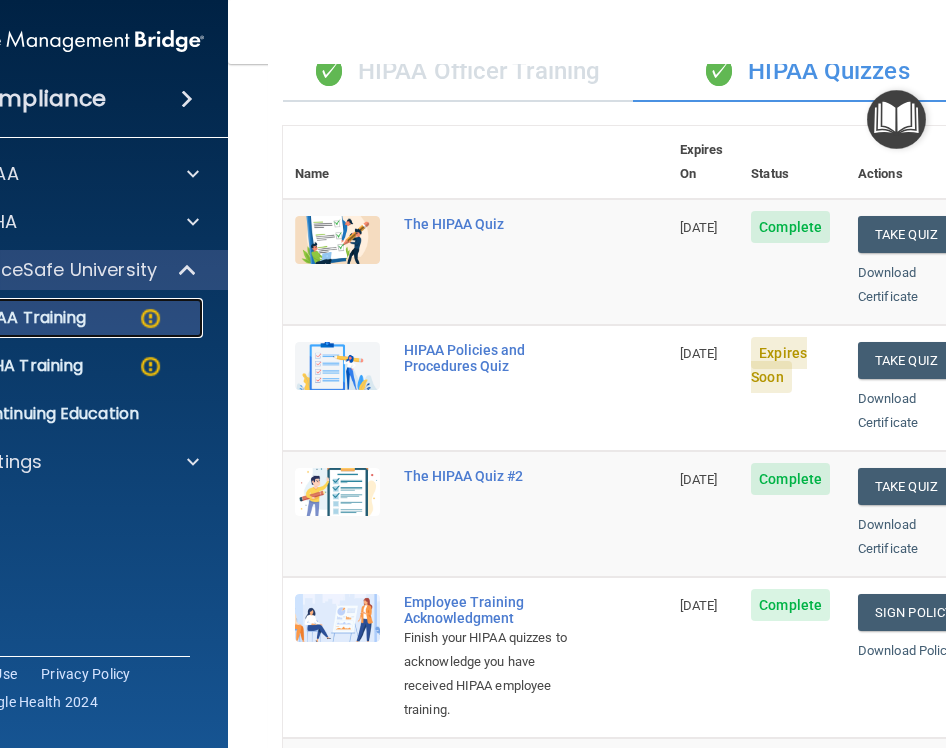 scroll, scrollTop: 164, scrollLeft: 0, axis: vertical 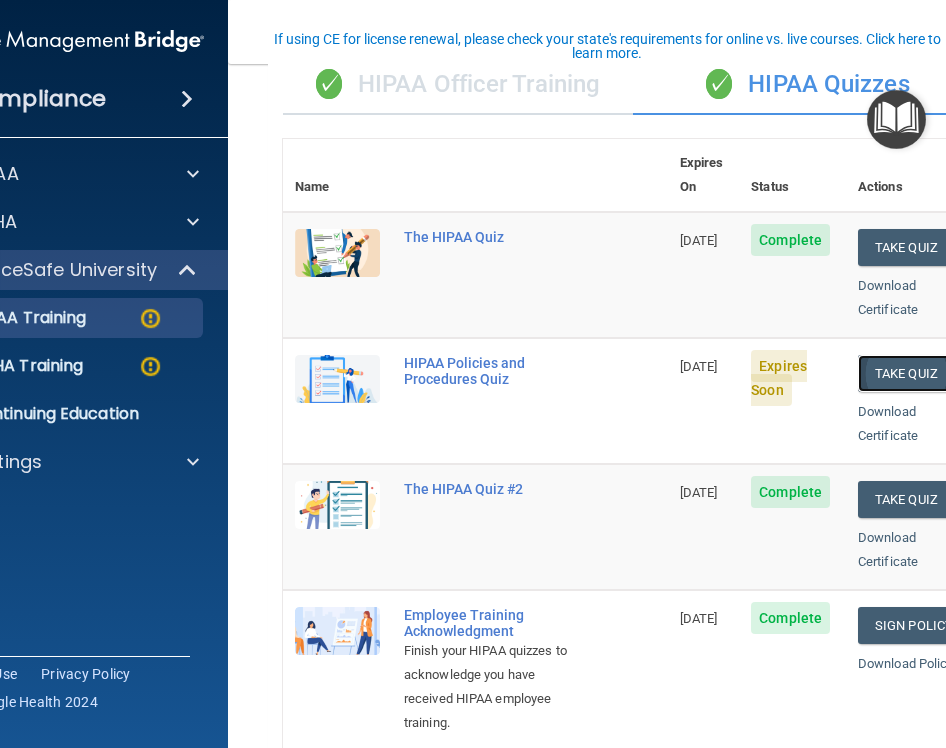 click on "Take Quiz" at bounding box center (906, 373) 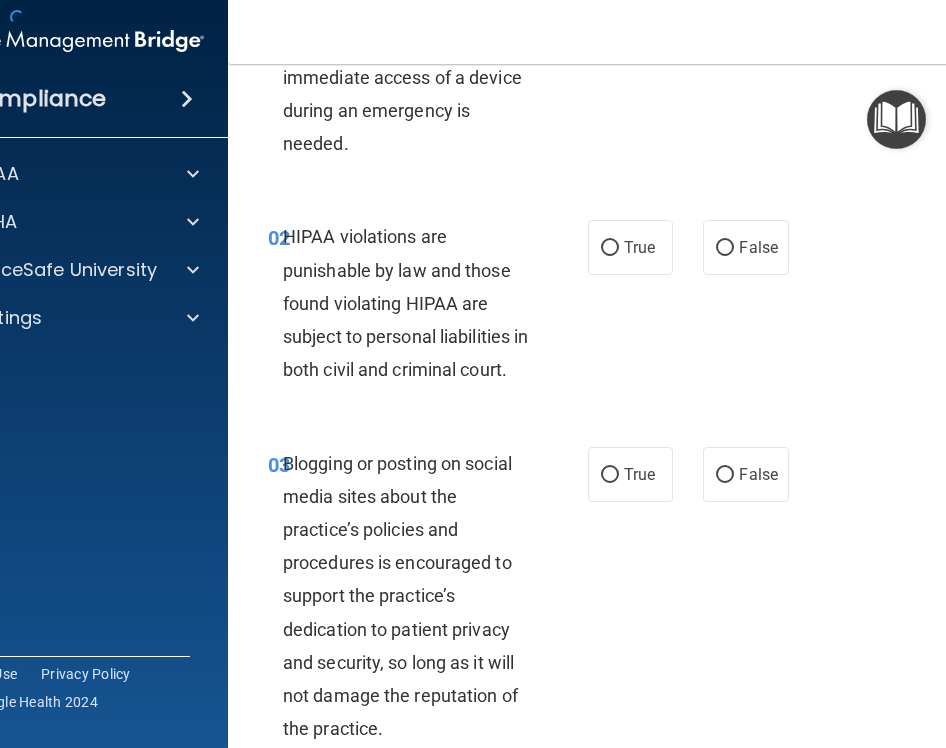 scroll, scrollTop: 0, scrollLeft: 0, axis: both 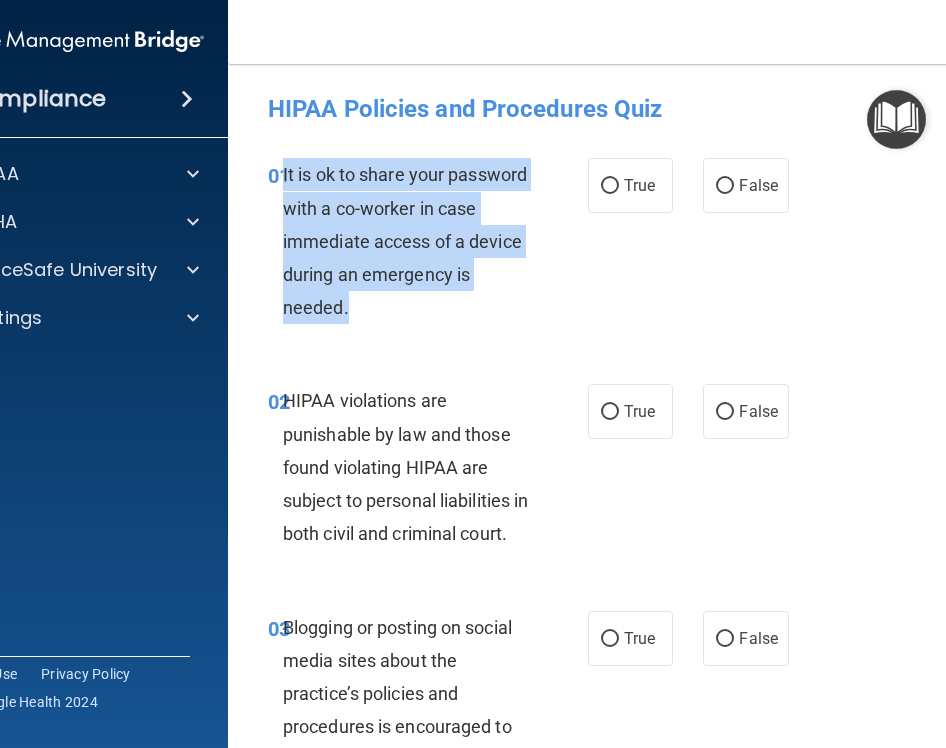 drag, startPoint x: 389, startPoint y: 309, endPoint x: 284, endPoint y: 177, distance: 168.66832 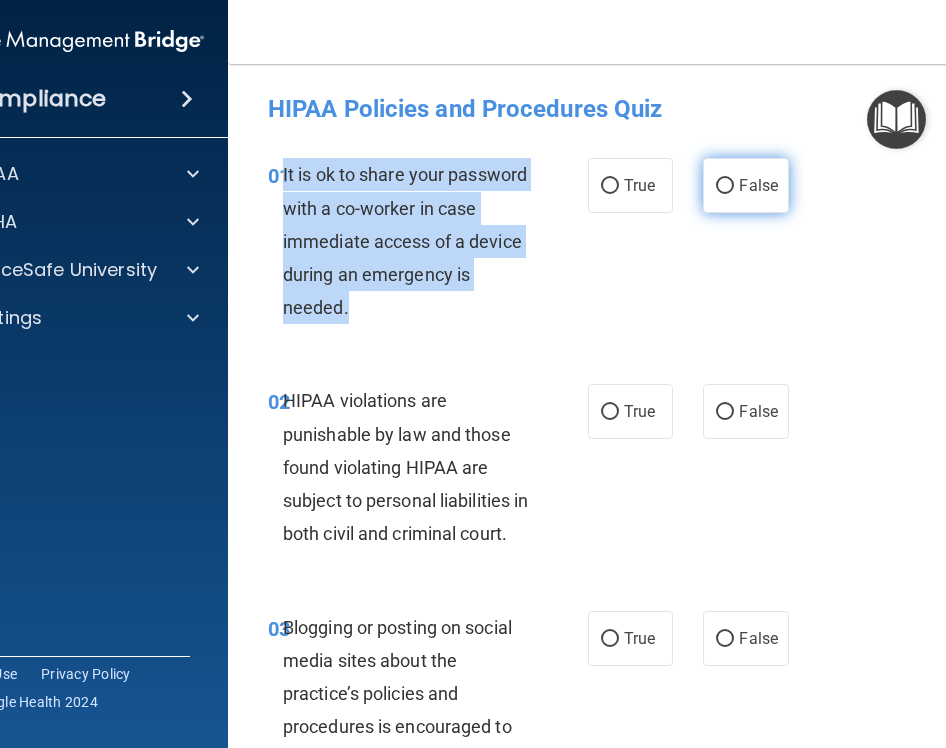click on "False" at bounding box center [725, 186] 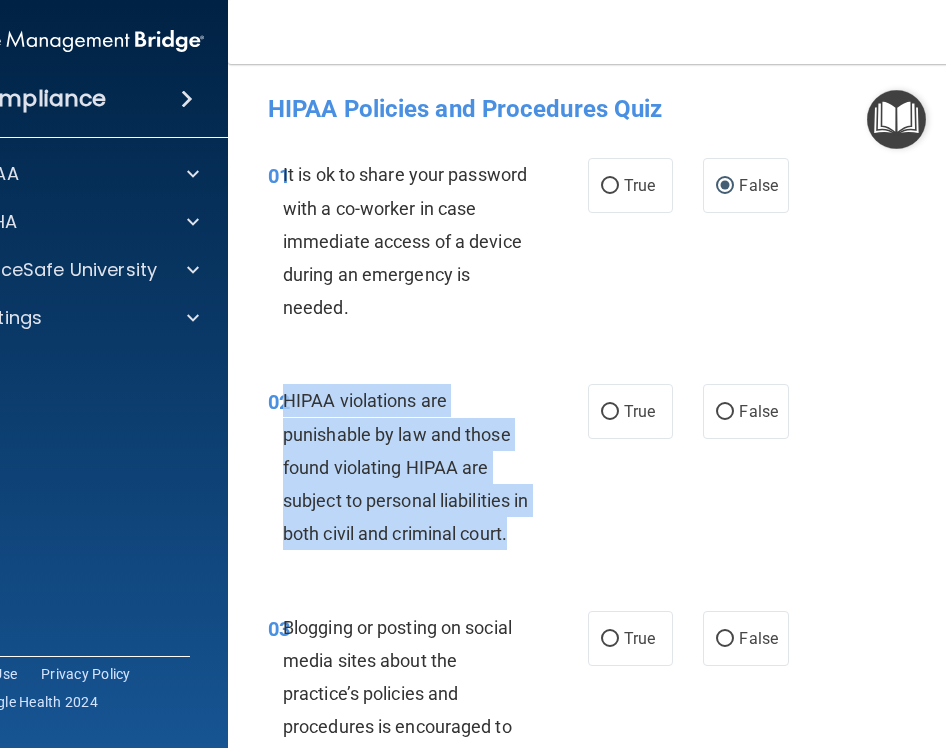 drag, startPoint x: 370, startPoint y: 576, endPoint x: 286, endPoint y: 399, distance: 195.9209 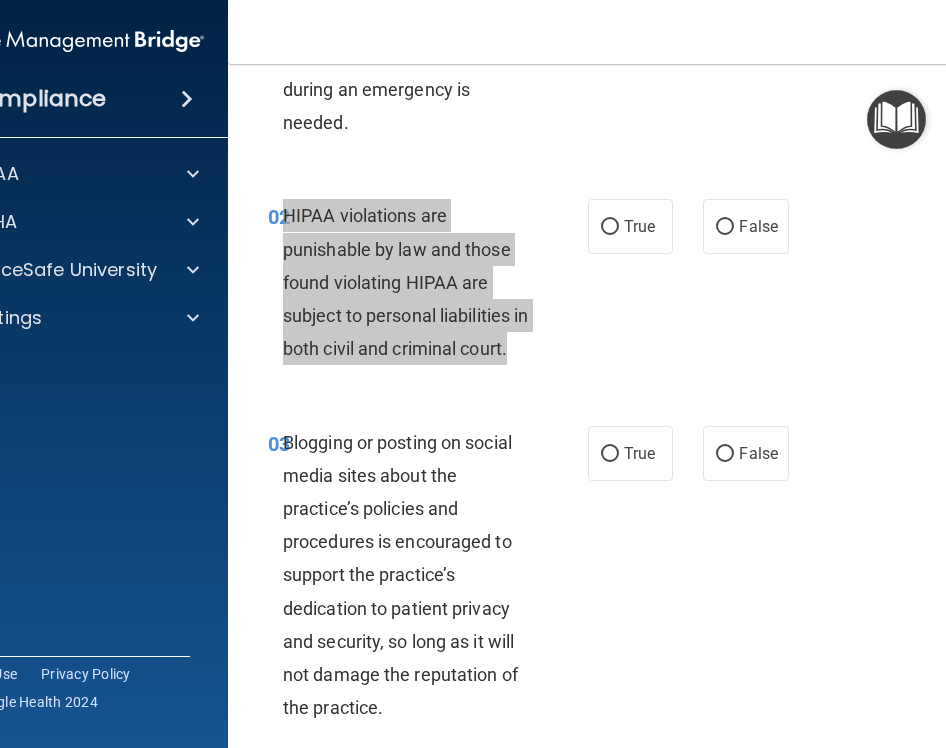 scroll, scrollTop: 187, scrollLeft: 0, axis: vertical 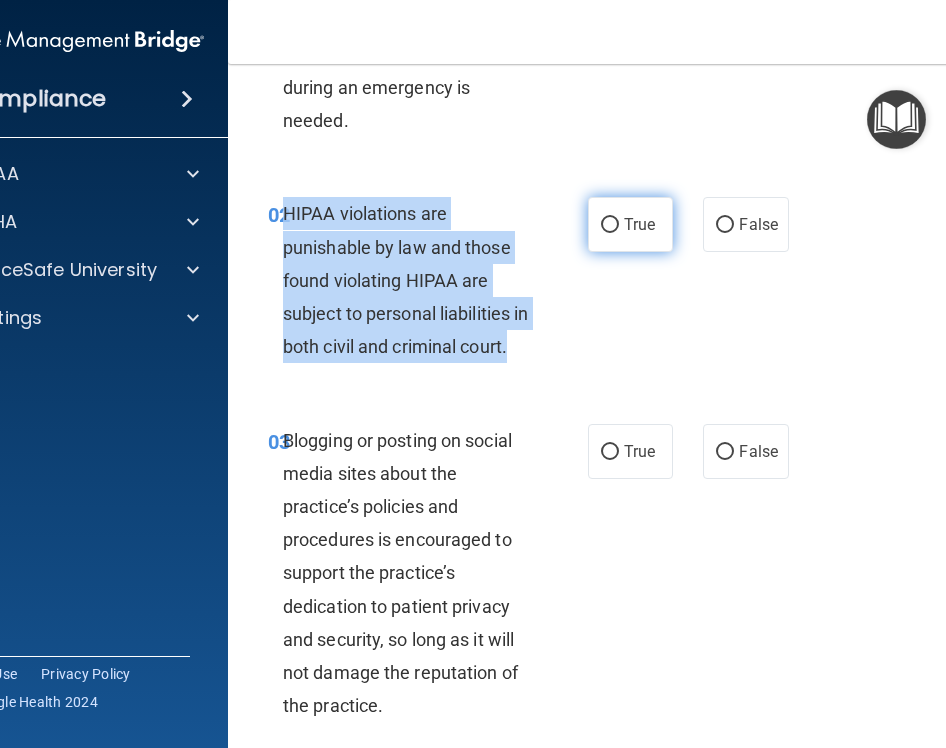 click on "True" at bounding box center (610, 225) 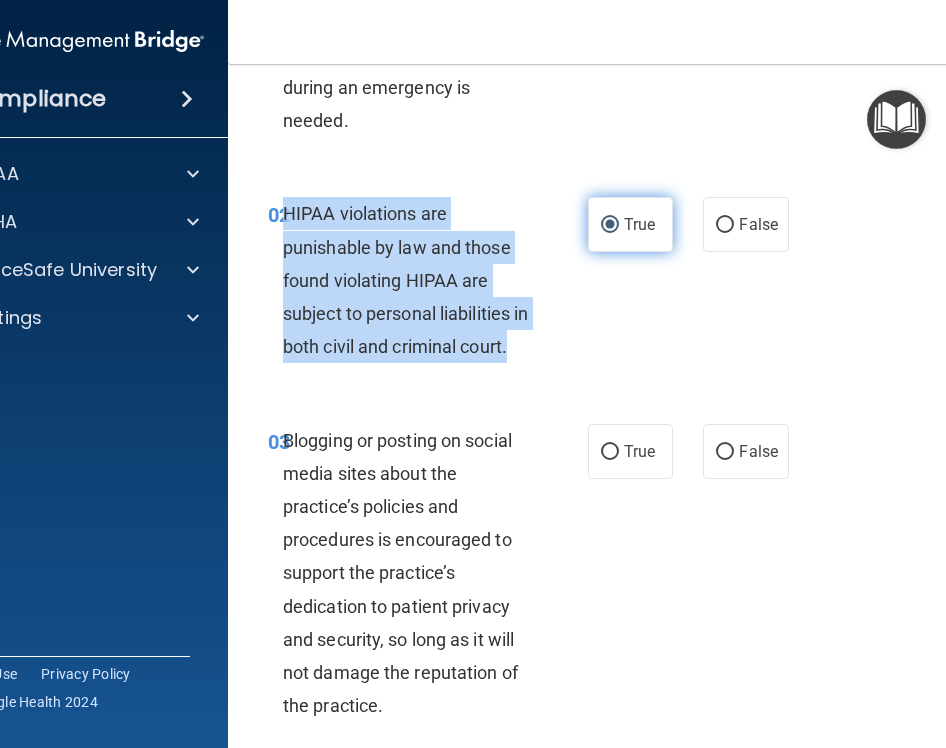 click on "True" at bounding box center (610, 225) 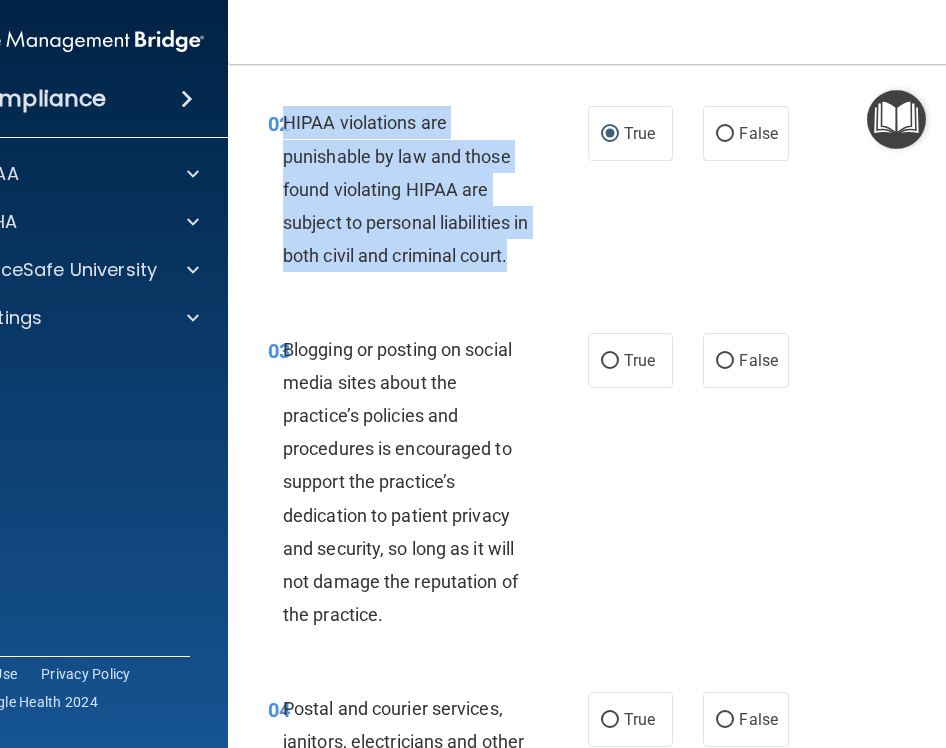 scroll, scrollTop: 290, scrollLeft: 0, axis: vertical 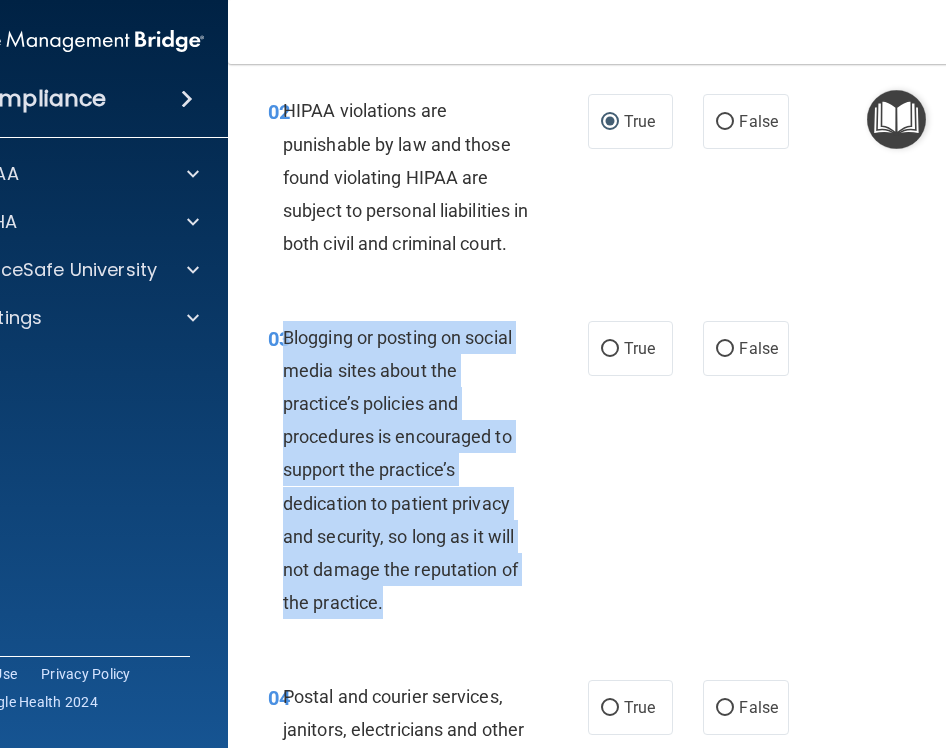 drag, startPoint x: 401, startPoint y: 630, endPoint x: 287, endPoint y: 372, distance: 282.0638 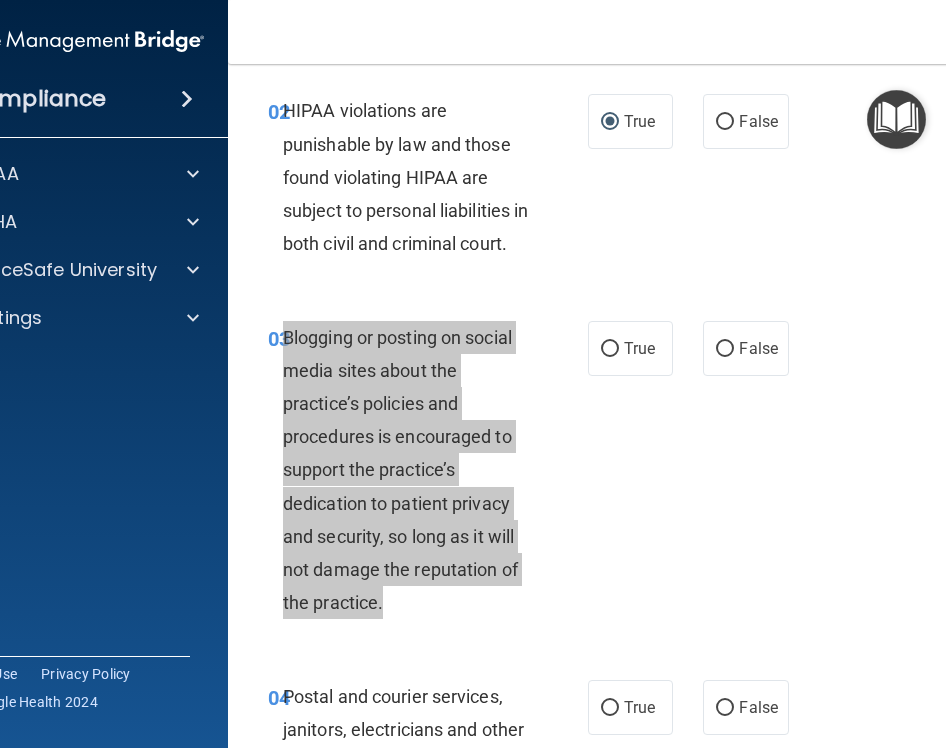 scroll, scrollTop: 372, scrollLeft: 0, axis: vertical 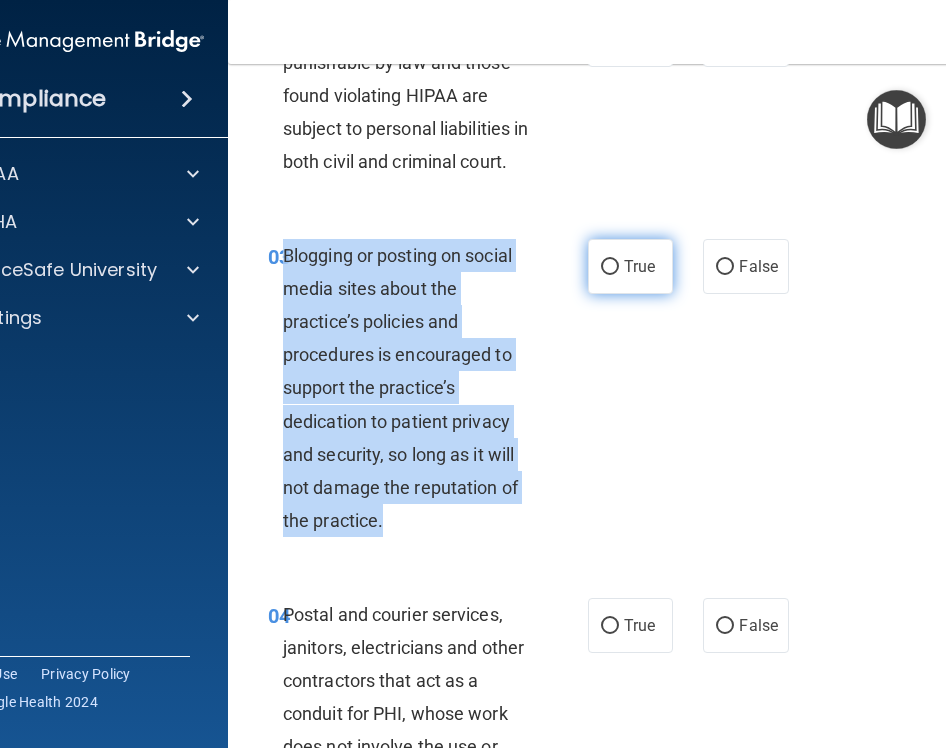 click on "True" at bounding box center (610, 267) 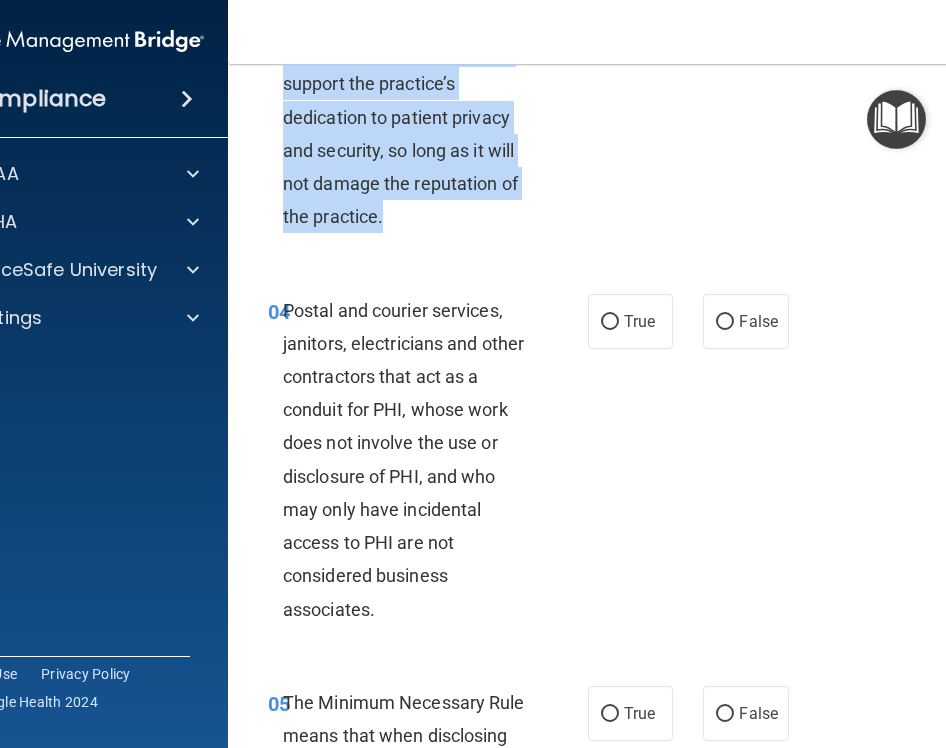scroll, scrollTop: 701, scrollLeft: 0, axis: vertical 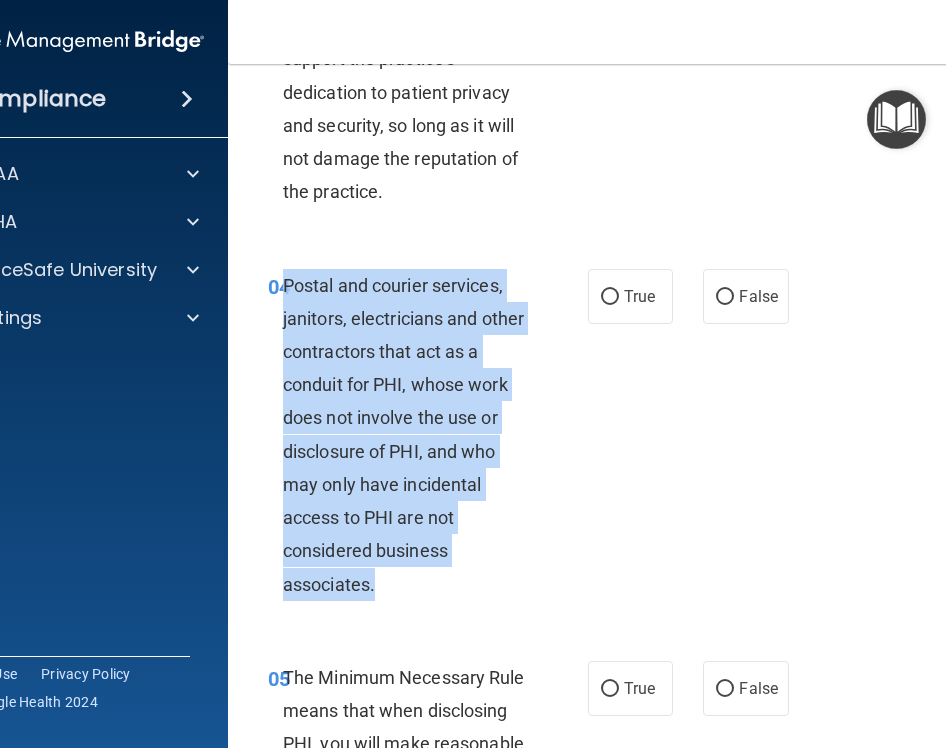 drag, startPoint x: 396, startPoint y: 618, endPoint x: 287, endPoint y: 316, distance: 321.06854 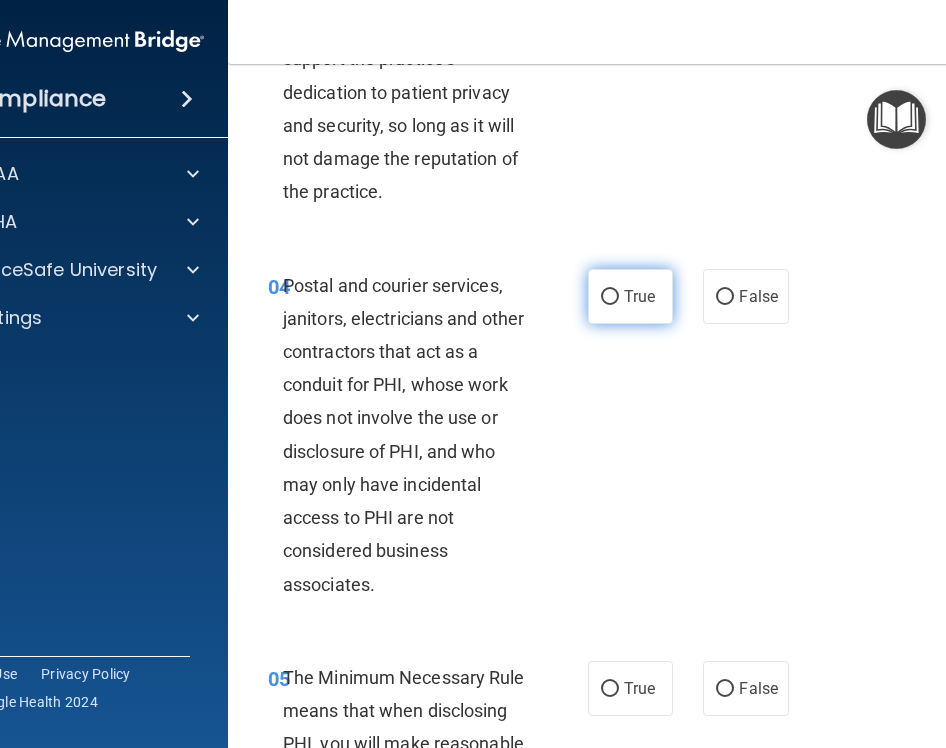 click on "True" at bounding box center [630, 296] 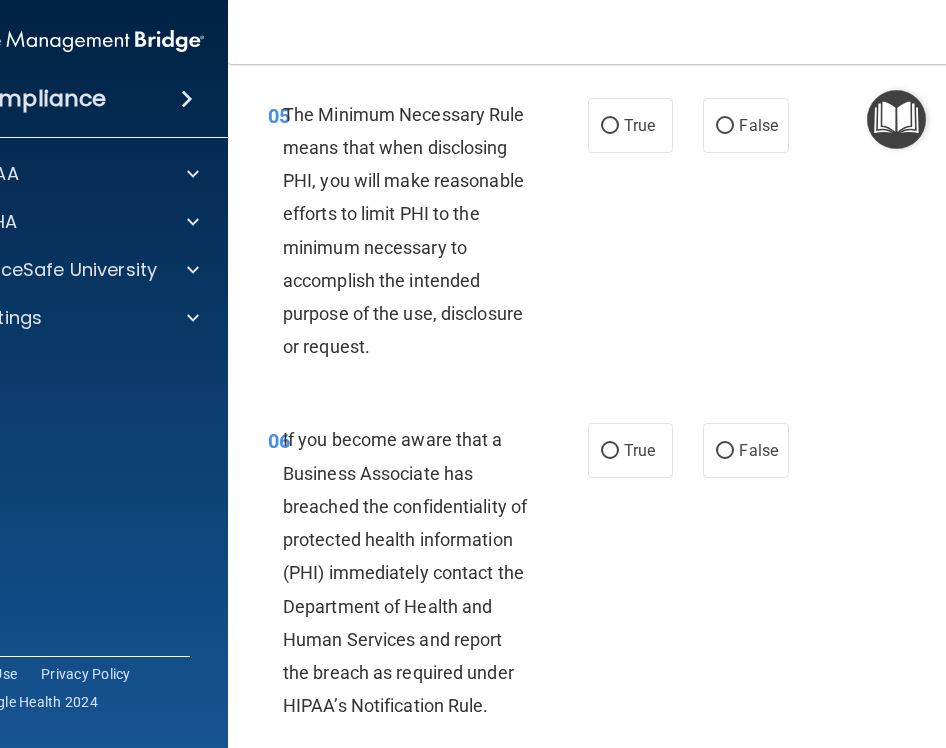 scroll, scrollTop: 1288, scrollLeft: 0, axis: vertical 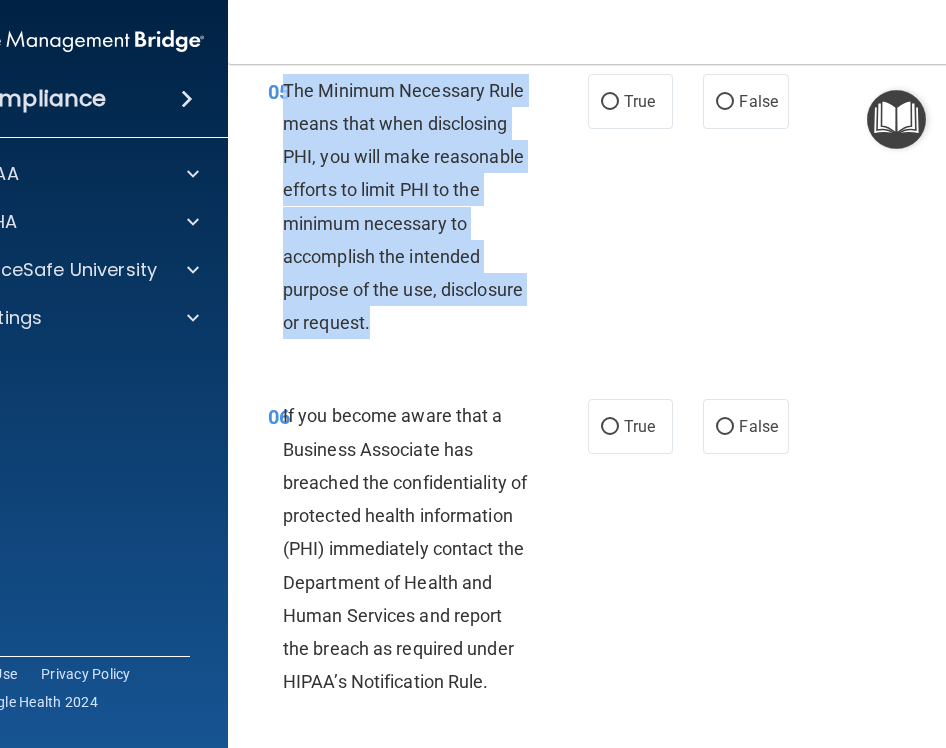 drag, startPoint x: 387, startPoint y: 352, endPoint x: 287, endPoint y: 117, distance: 255.39186 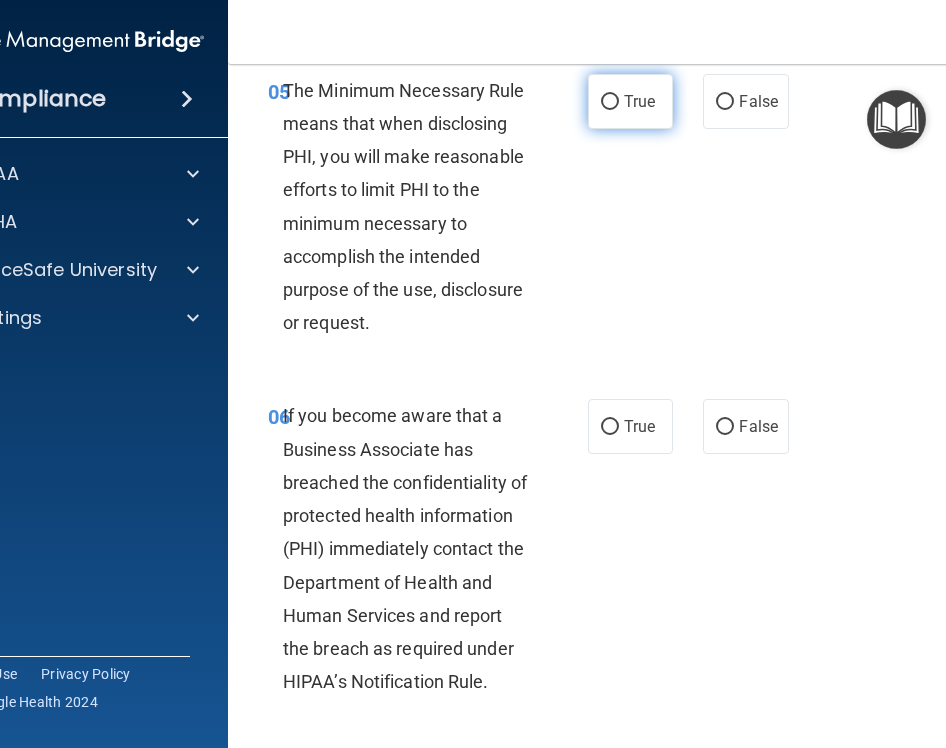 click on "True" at bounding box center [630, 101] 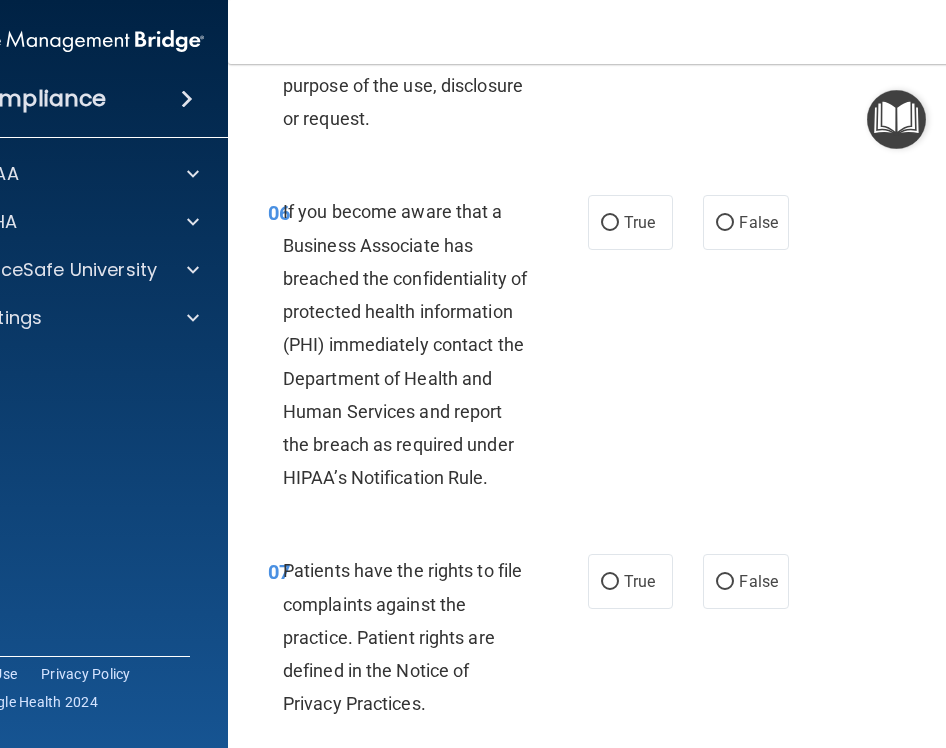 scroll, scrollTop: 1493, scrollLeft: 0, axis: vertical 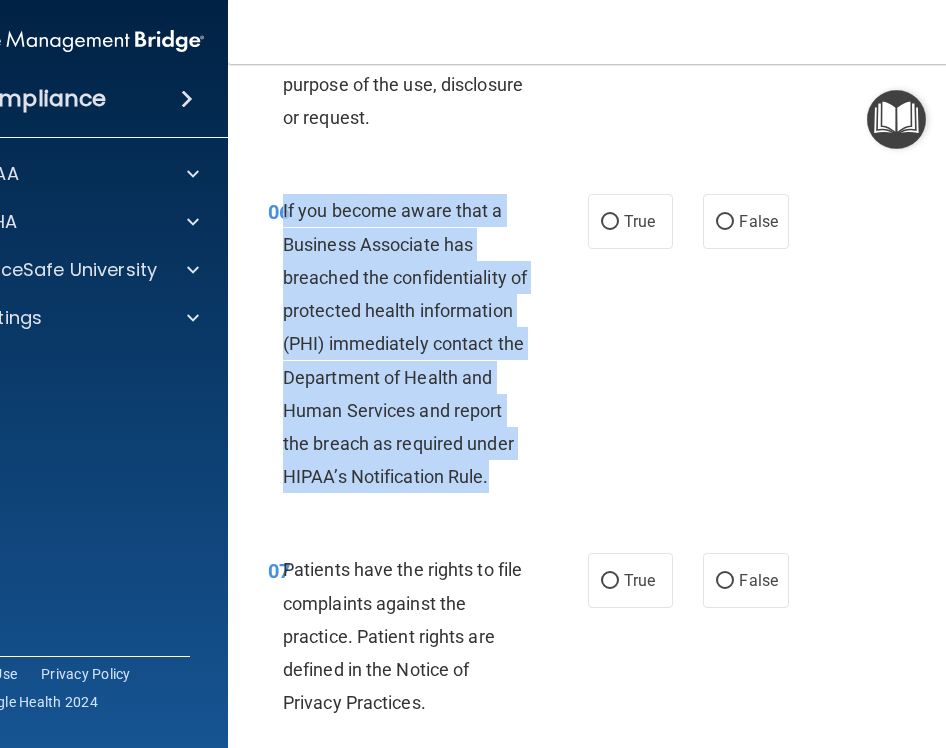 drag, startPoint x: 283, startPoint y: 246, endPoint x: 510, endPoint y: 496, distance: 337.6818 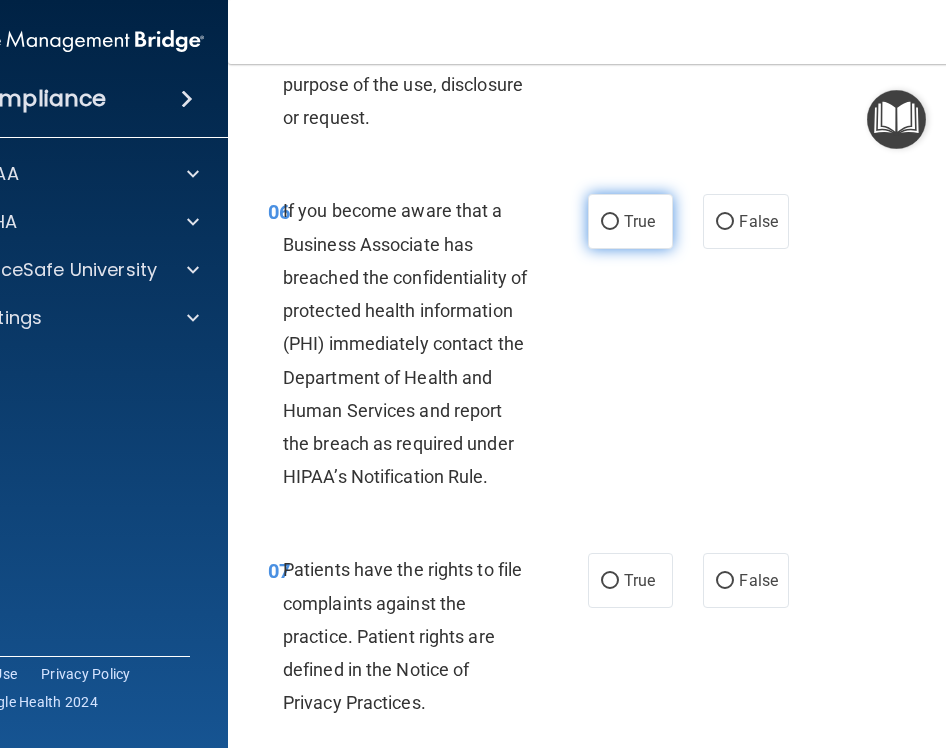 click on "True" at bounding box center [639, 221] 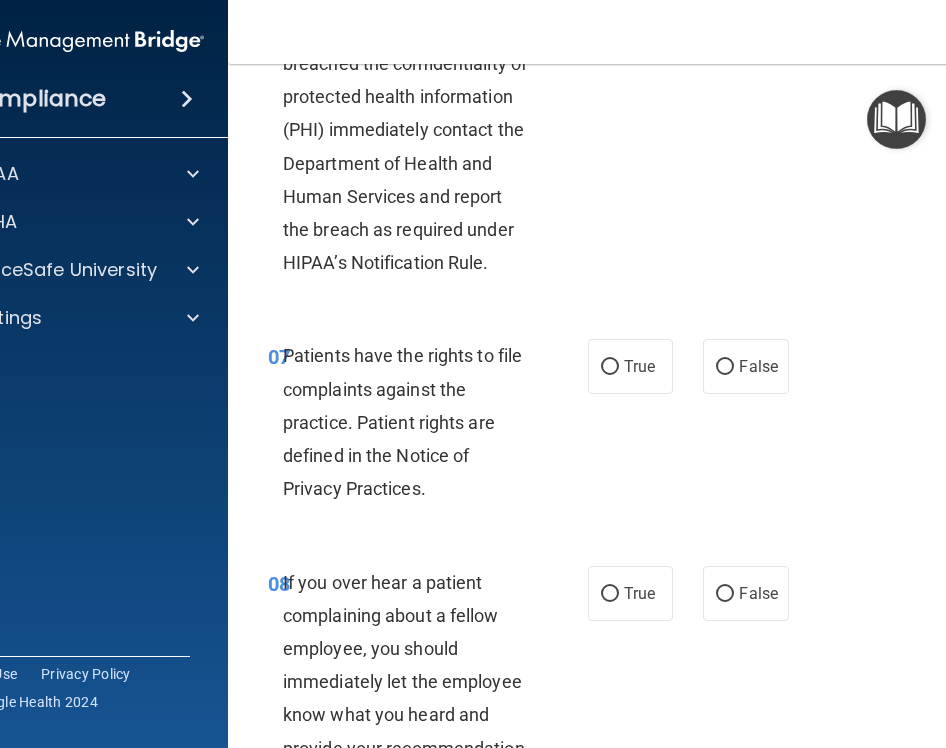 scroll, scrollTop: 1708, scrollLeft: 0, axis: vertical 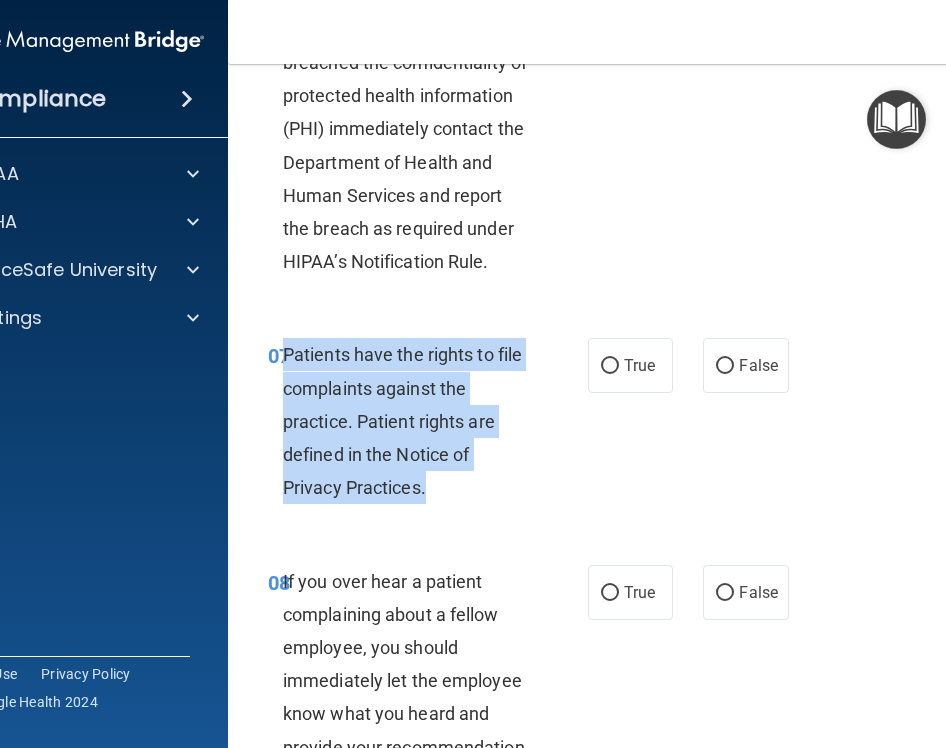 drag, startPoint x: 466, startPoint y: 529, endPoint x: 284, endPoint y: 386, distance: 231.45842 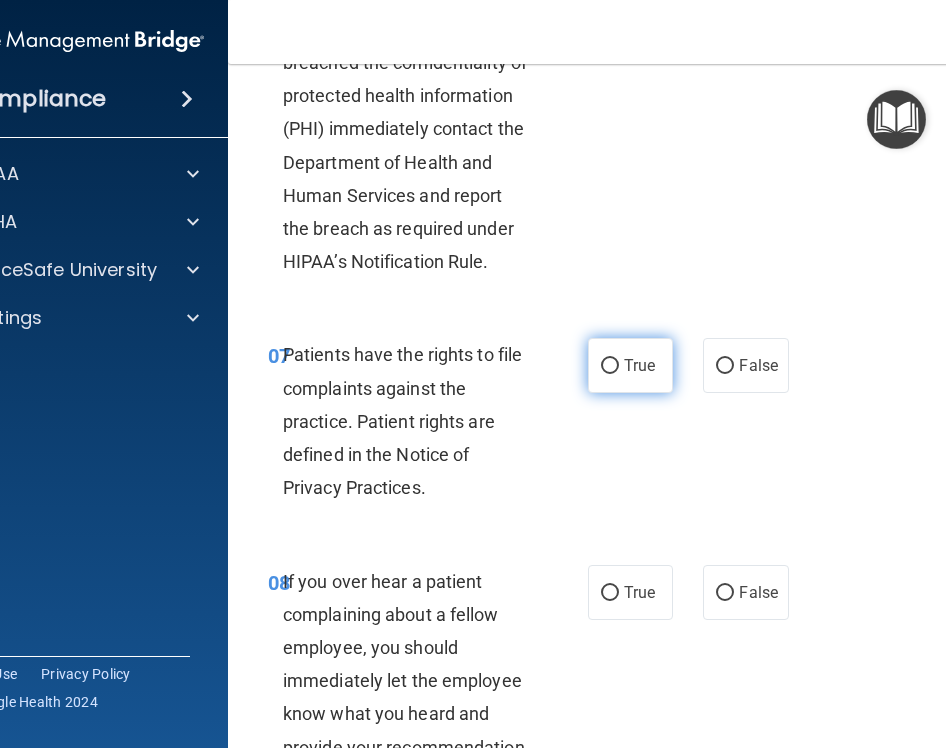 click on "True" at bounding box center [630, 365] 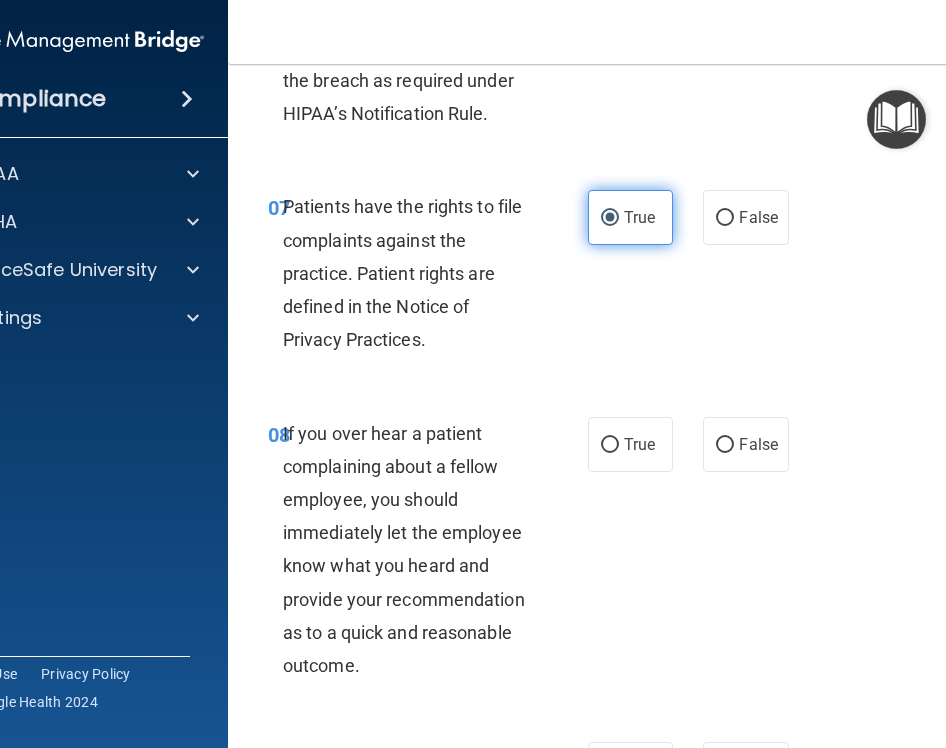 scroll, scrollTop: 1908, scrollLeft: 0, axis: vertical 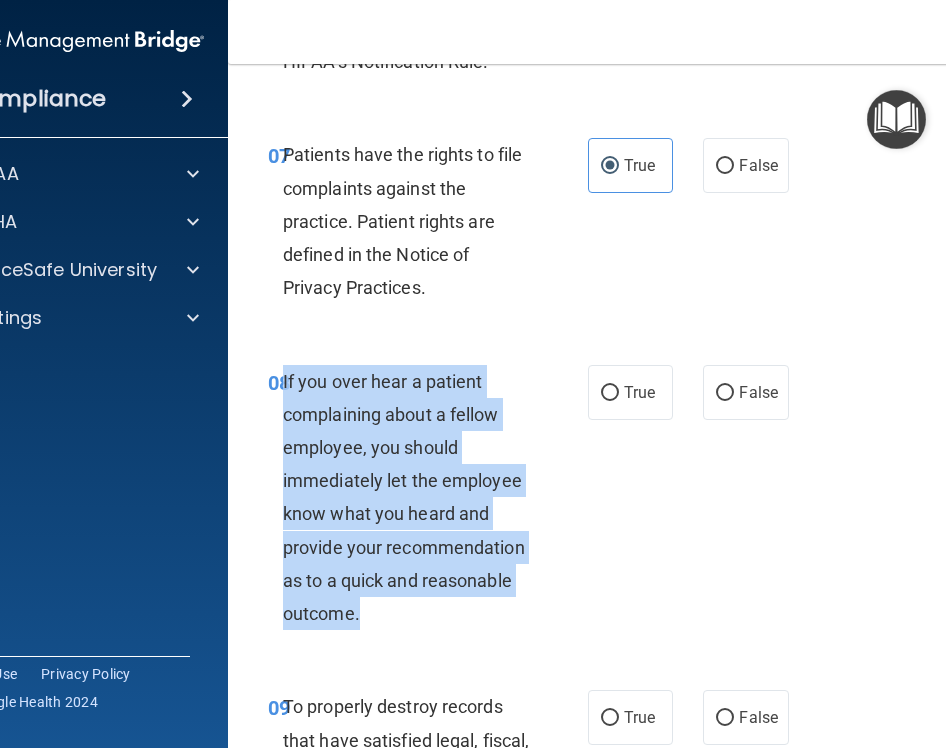 drag, startPoint x: 369, startPoint y: 646, endPoint x: 285, endPoint y: 421, distance: 240.16869 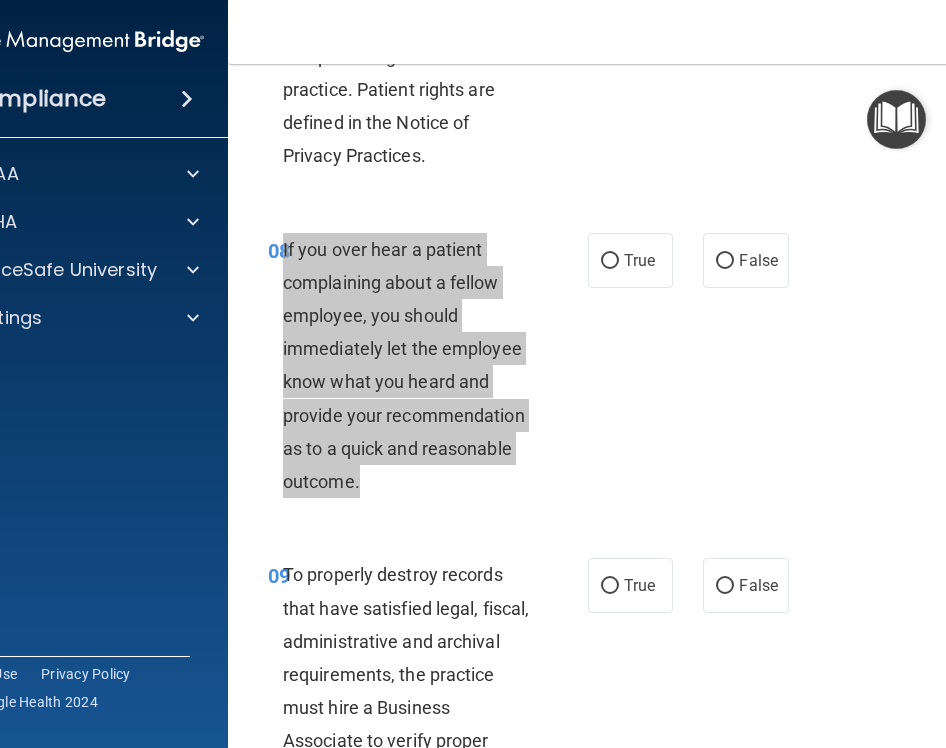 scroll, scrollTop: 2050, scrollLeft: 0, axis: vertical 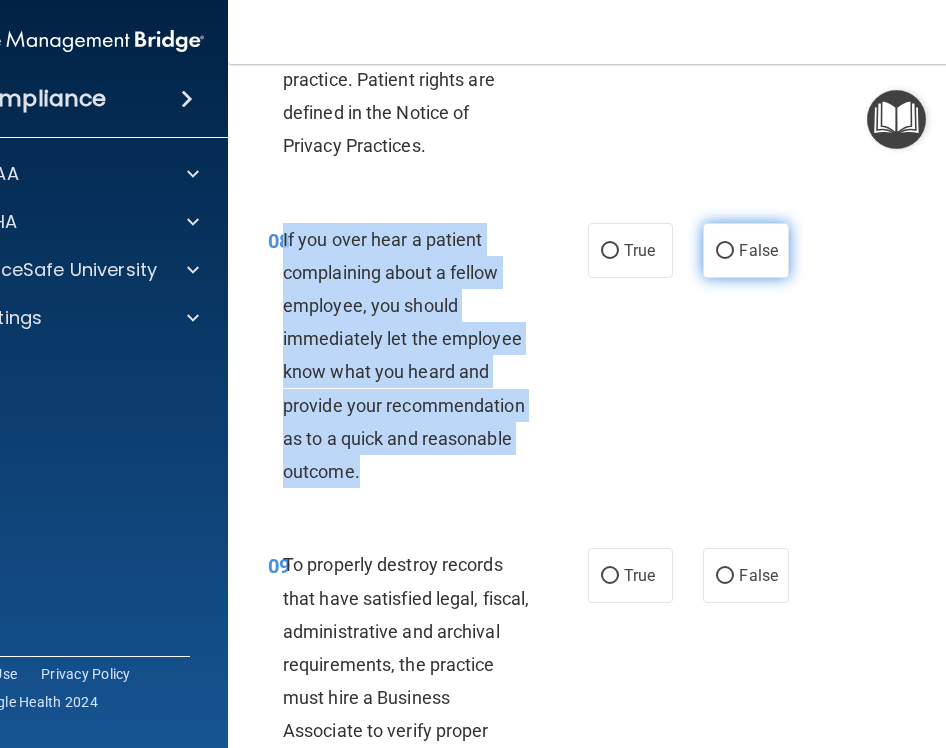 click on "False" at bounding box center (725, 251) 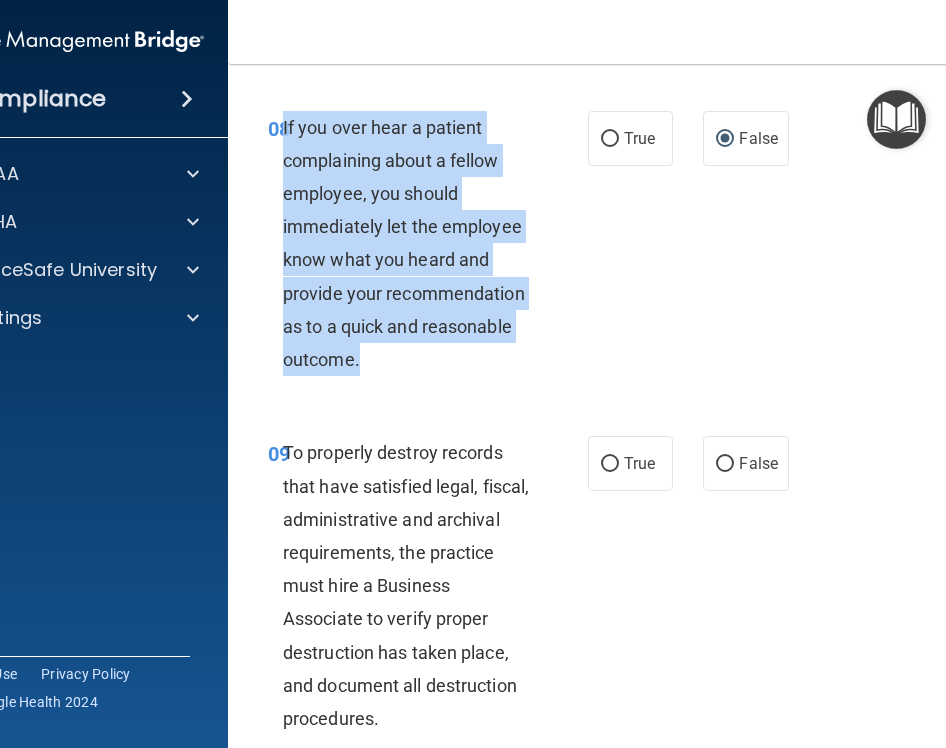 scroll, scrollTop: 2219, scrollLeft: 0, axis: vertical 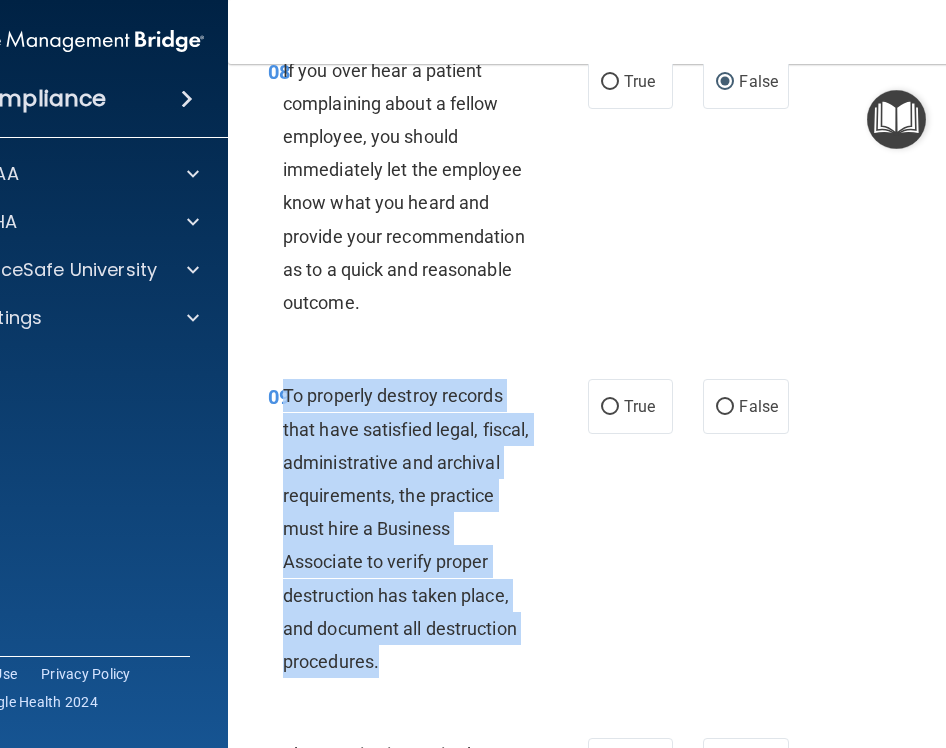 drag, startPoint x: 416, startPoint y: 696, endPoint x: 286, endPoint y: 431, distance: 295.16943 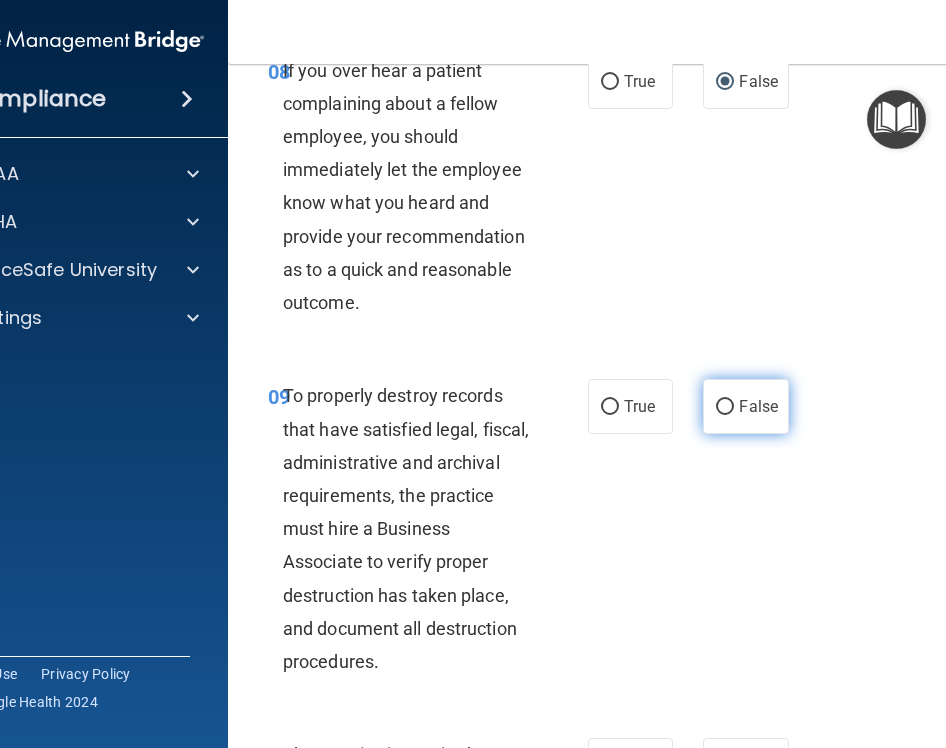 click on "False" at bounding box center [758, 406] 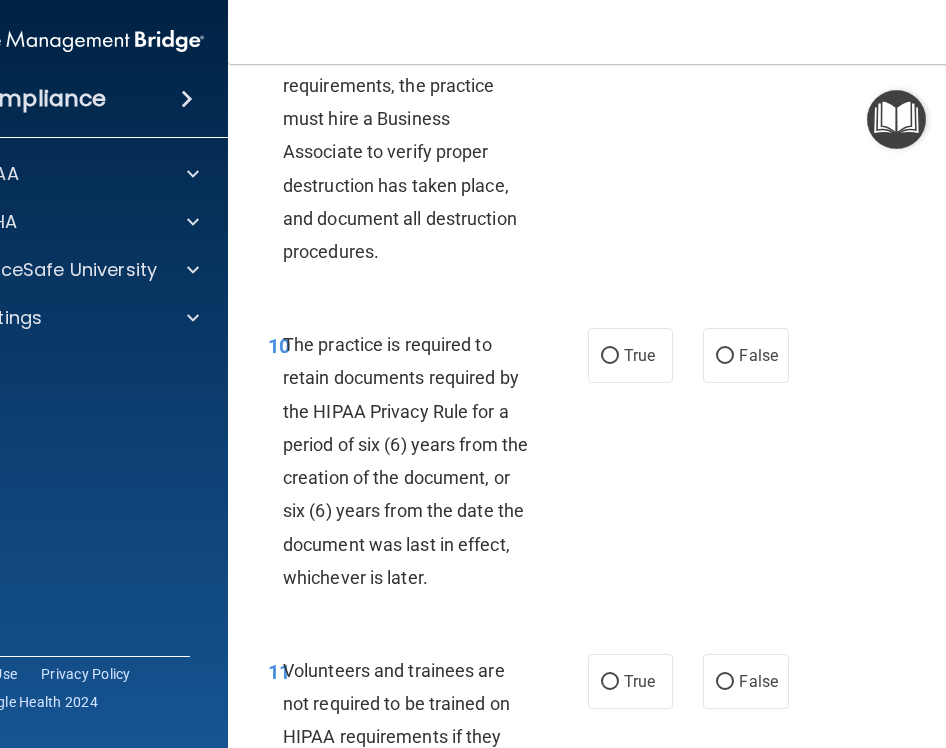 scroll, scrollTop: 2645, scrollLeft: 0, axis: vertical 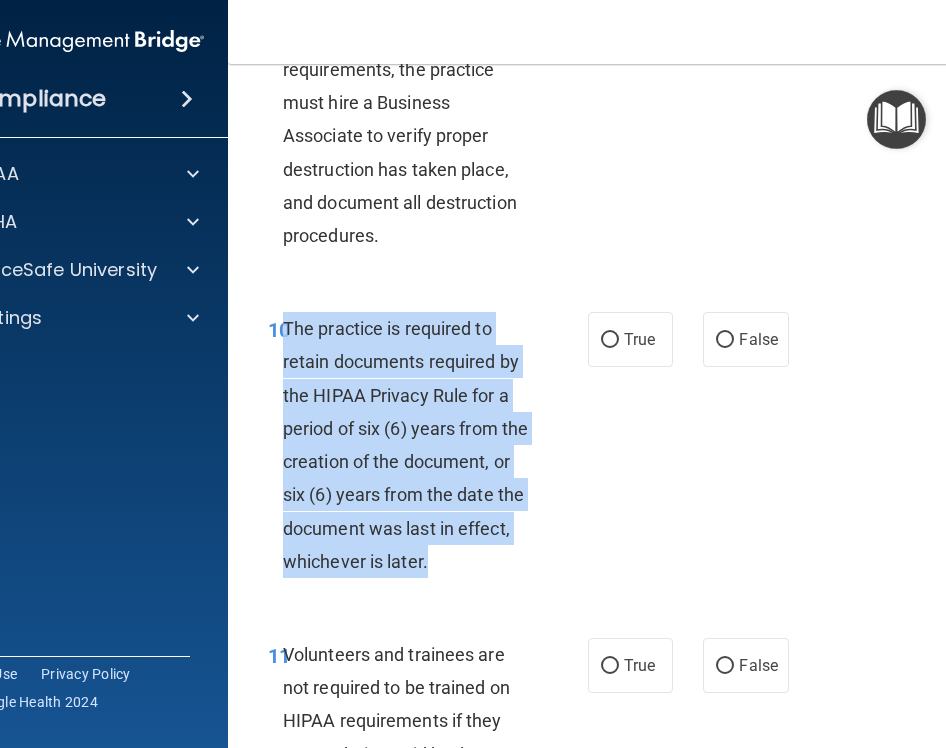 drag, startPoint x: 496, startPoint y: 603, endPoint x: 285, endPoint y: 366, distance: 317.31686 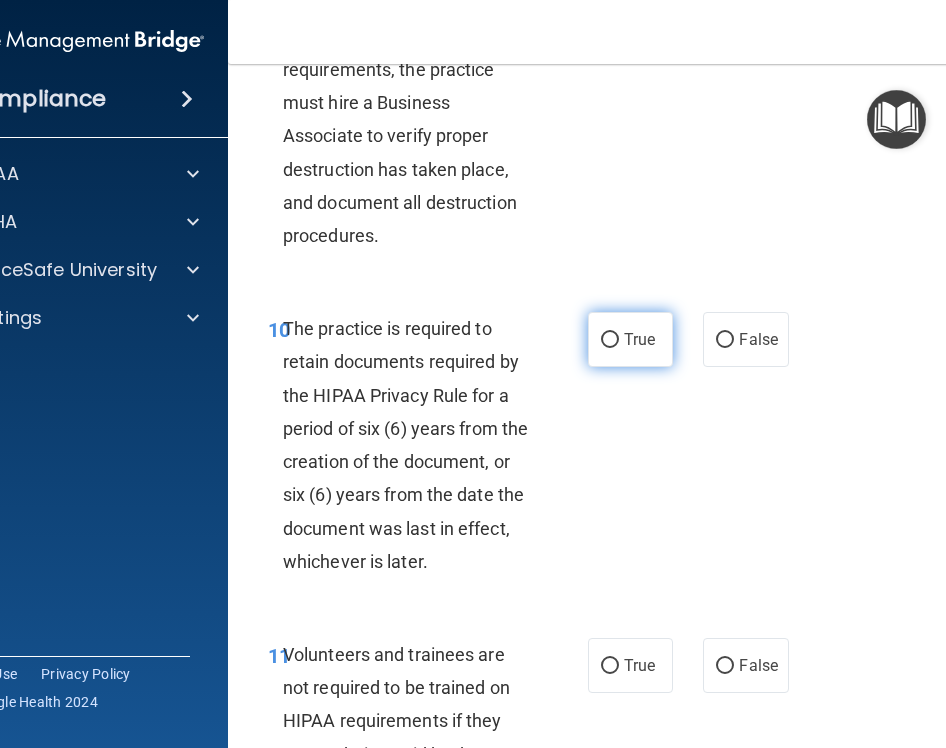 click on "True" at bounding box center [639, 339] 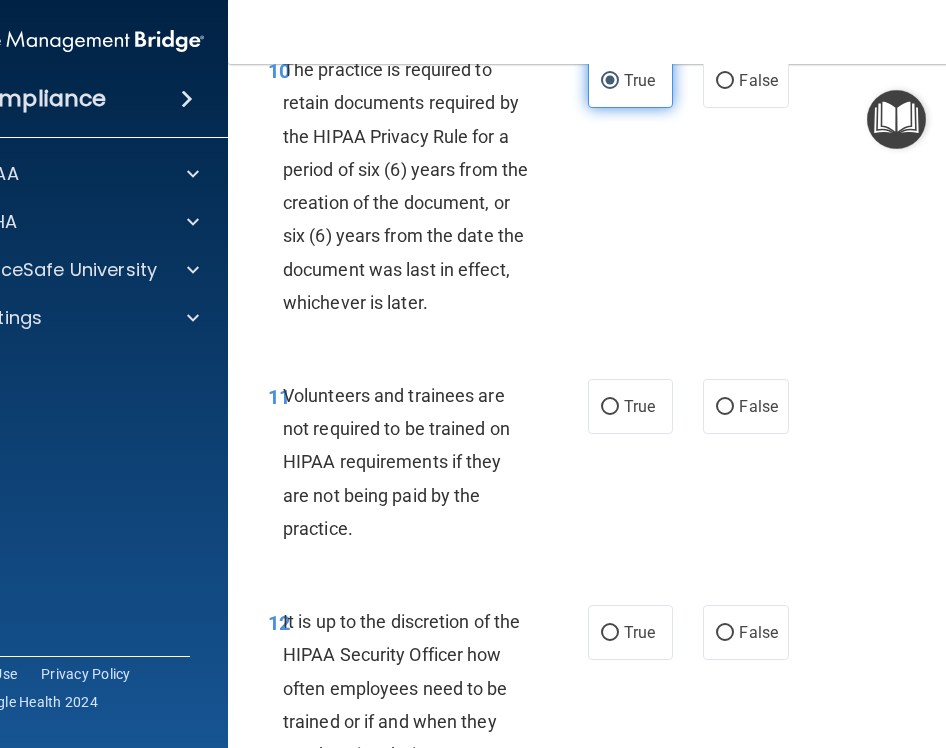 scroll, scrollTop: 2911, scrollLeft: 0, axis: vertical 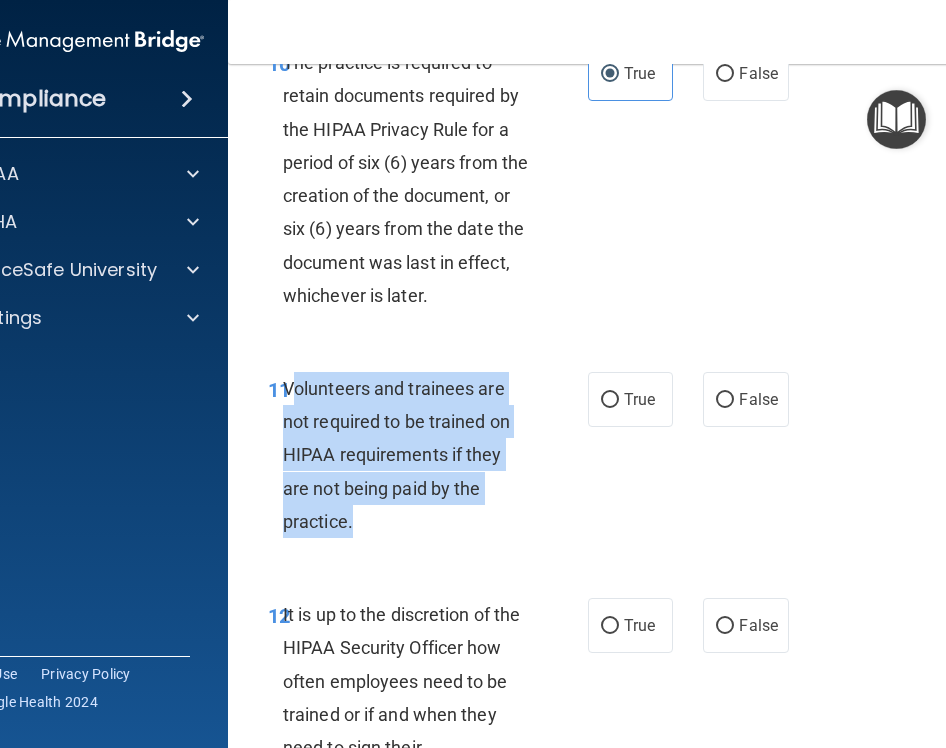 drag, startPoint x: 380, startPoint y: 549, endPoint x: 285, endPoint y: 420, distance: 160.20612 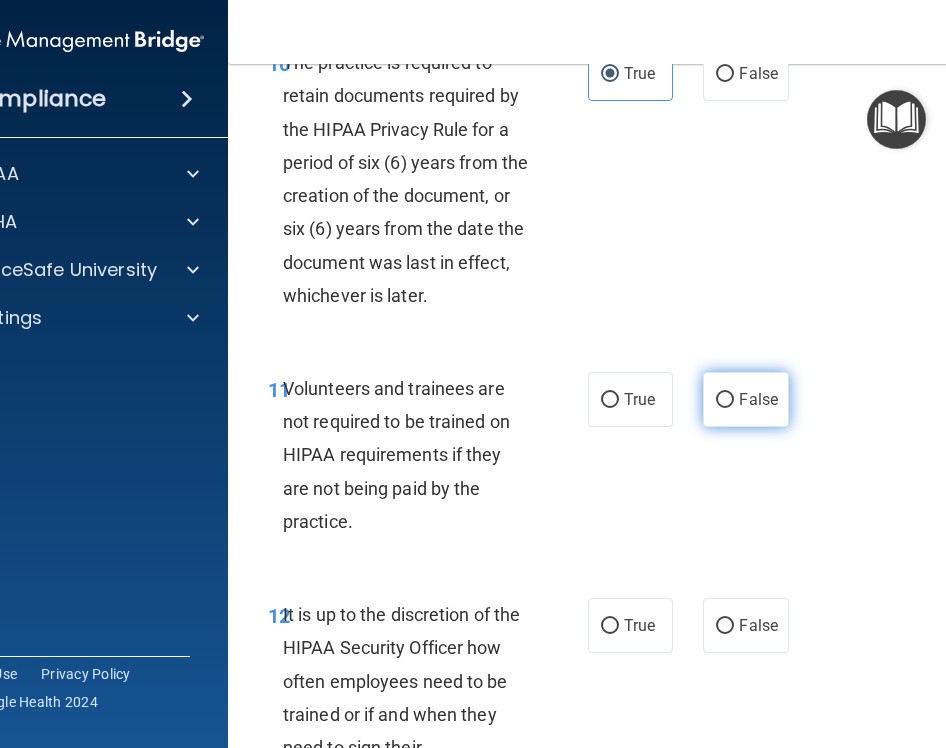 click on "False" at bounding box center (758, 399) 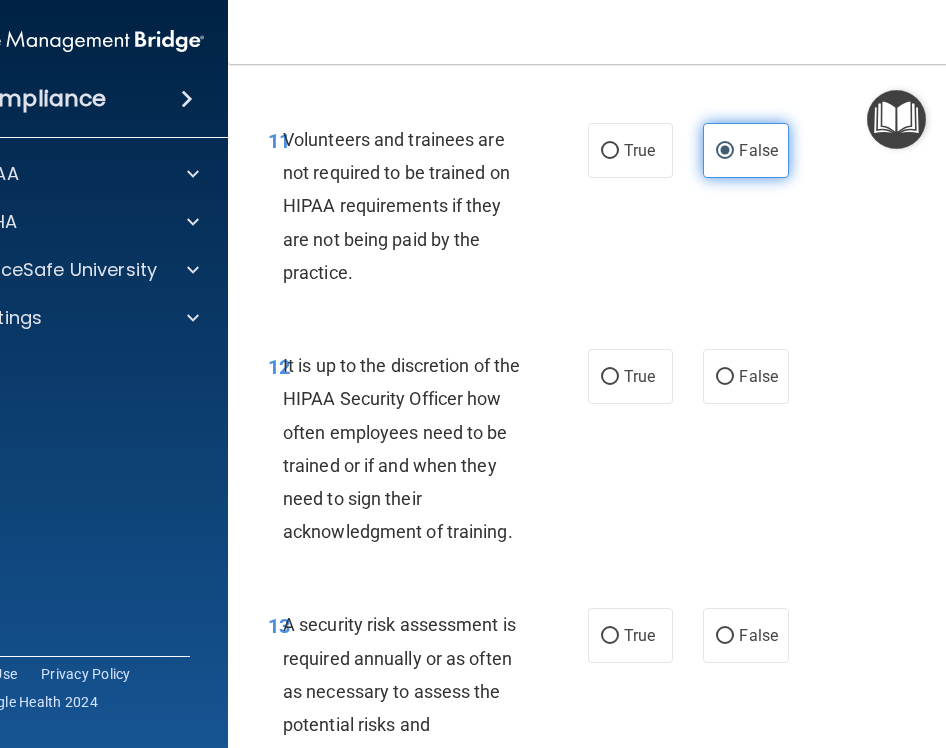 scroll, scrollTop: 3190, scrollLeft: 0, axis: vertical 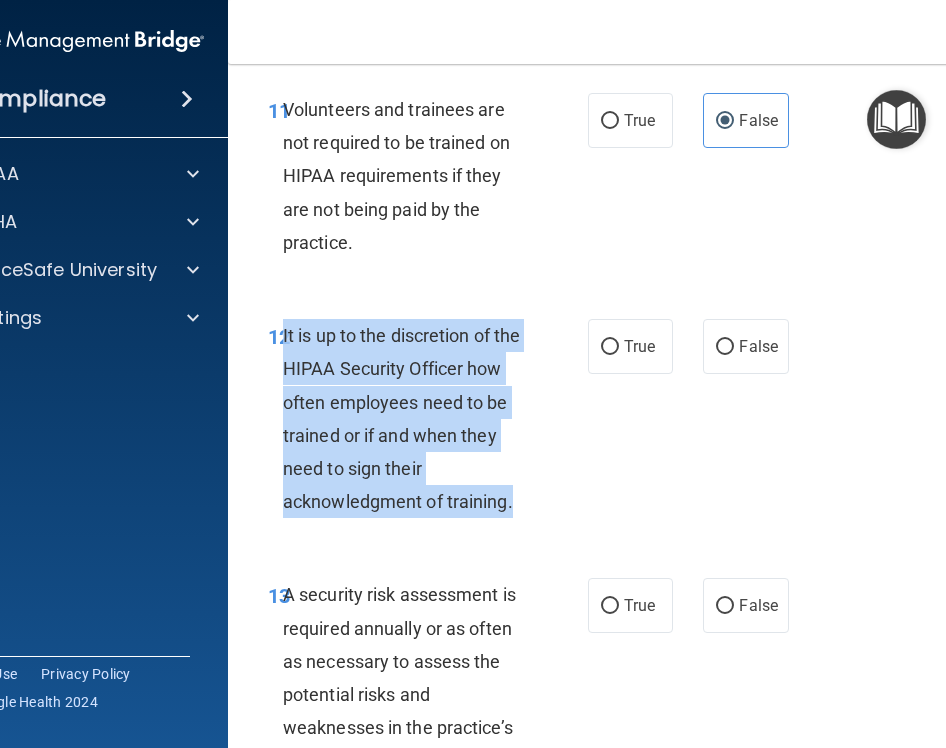 drag, startPoint x: 525, startPoint y: 544, endPoint x: 284, endPoint y: 368, distance: 298.4242 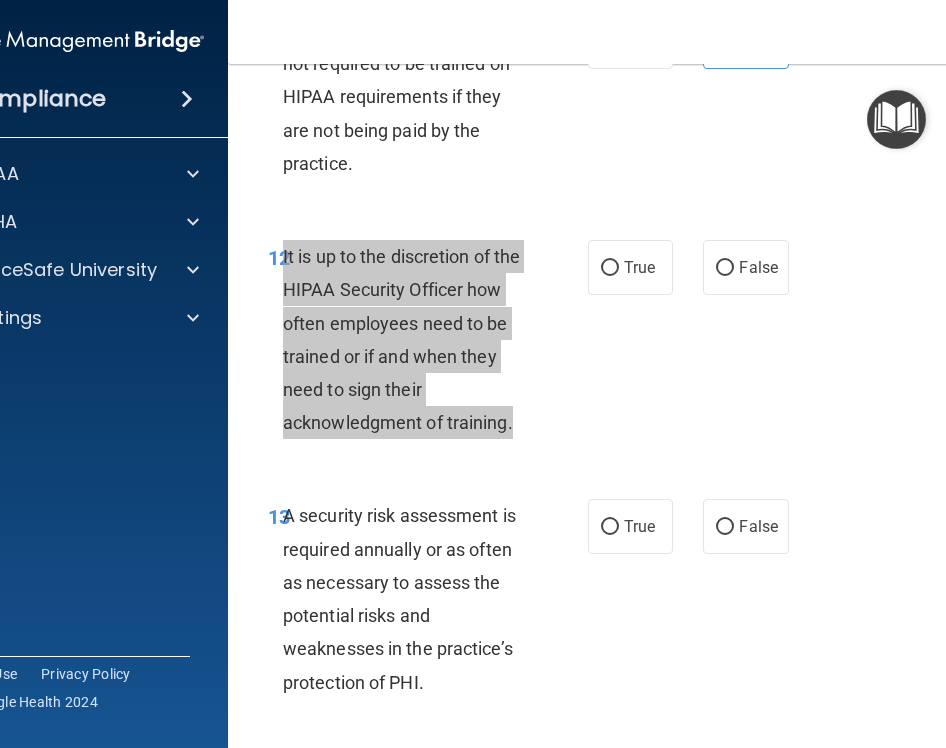 scroll, scrollTop: 3275, scrollLeft: 0, axis: vertical 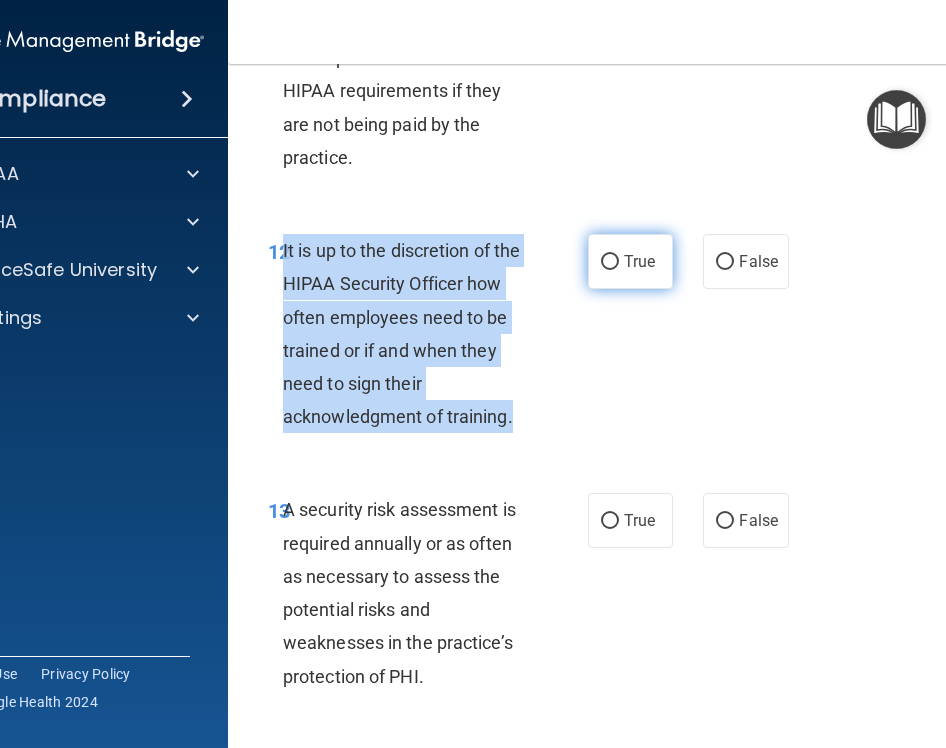 click on "True" at bounding box center [610, 262] 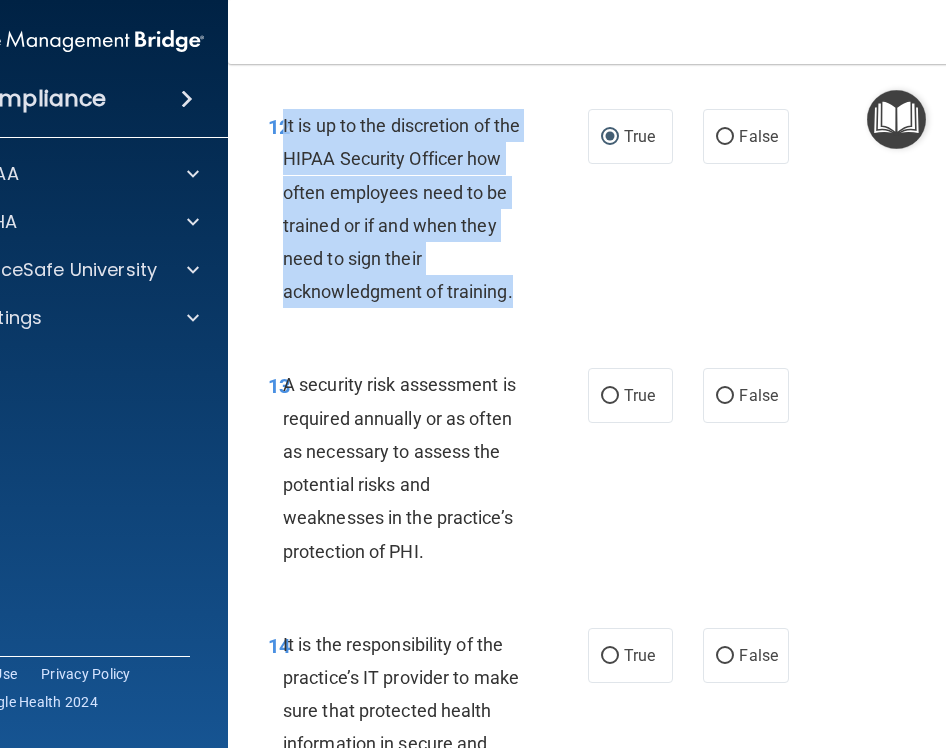 scroll, scrollTop: 3442, scrollLeft: 0, axis: vertical 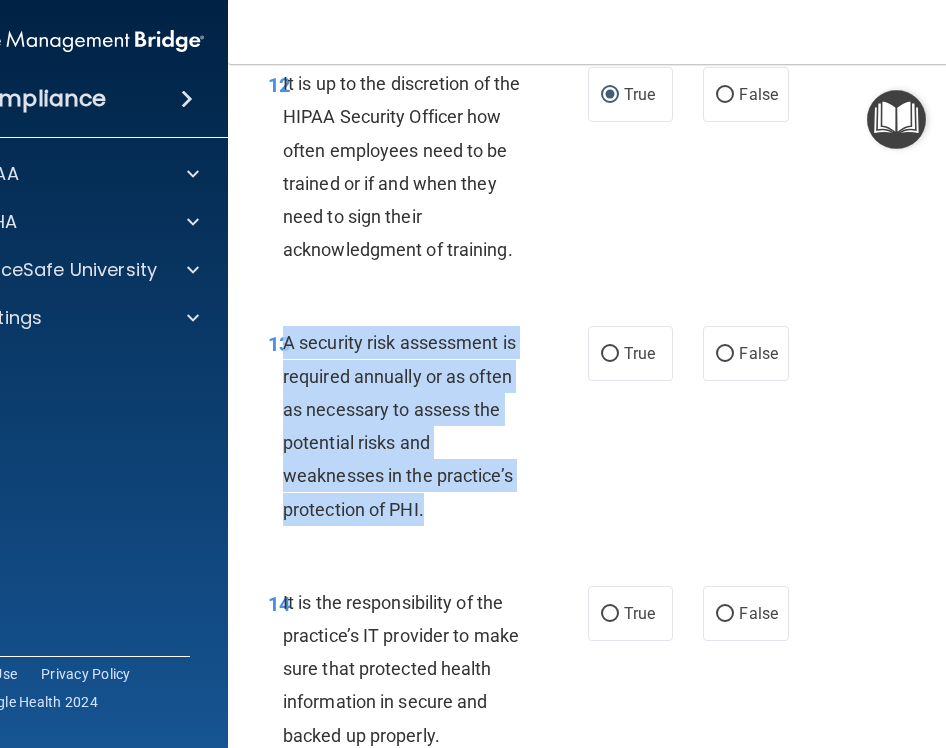 drag, startPoint x: 446, startPoint y: 547, endPoint x: 286, endPoint y: 378, distance: 232.72516 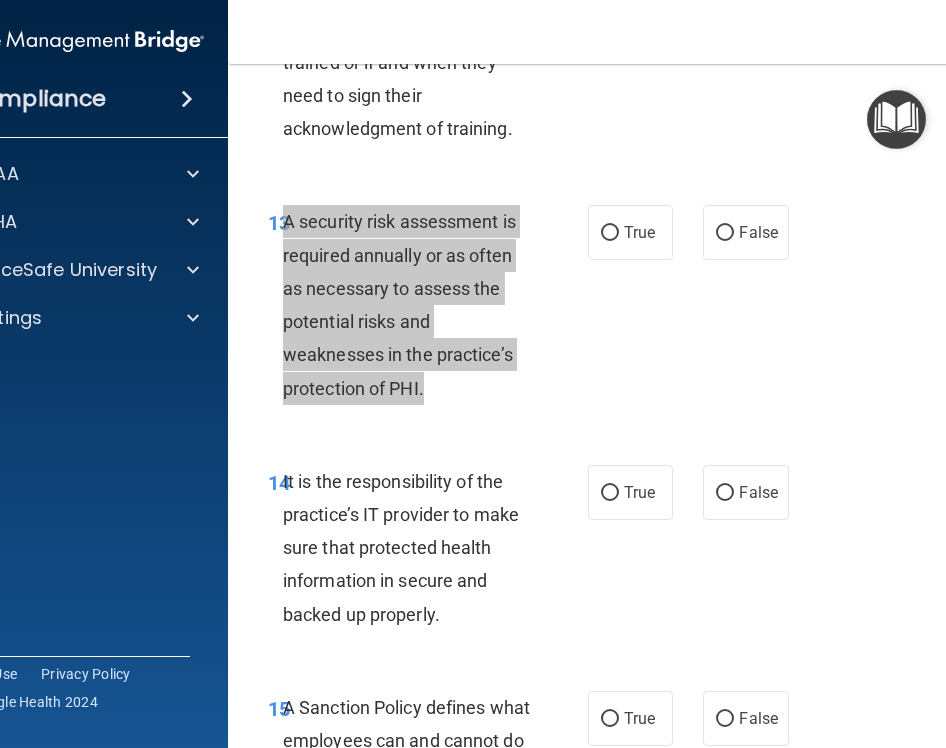 scroll, scrollTop: 3577, scrollLeft: 0, axis: vertical 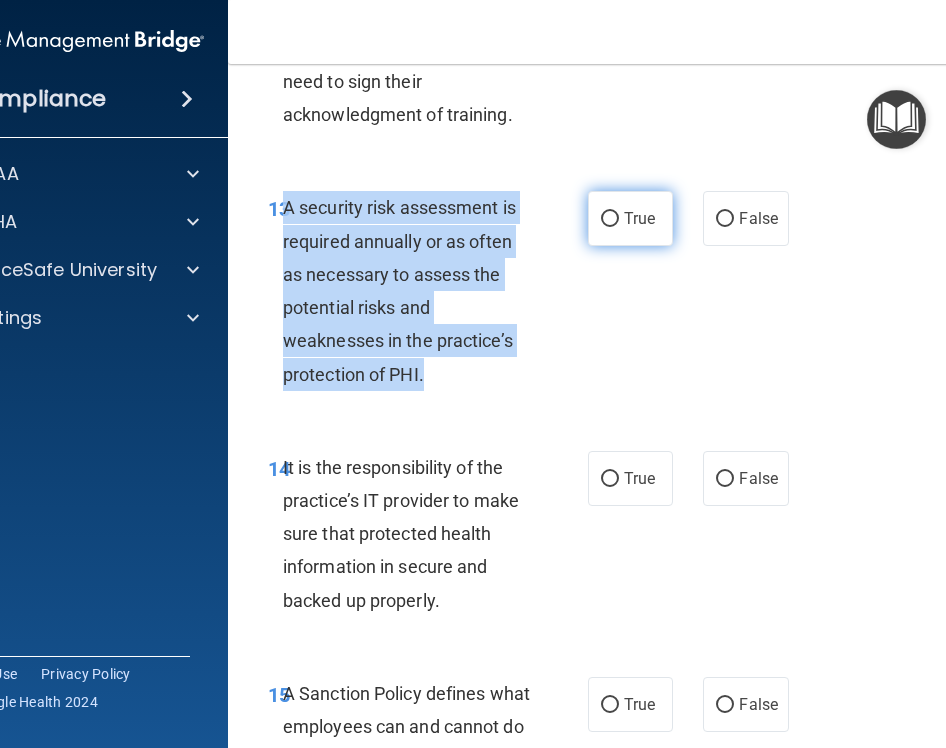 click on "True" at bounding box center (610, 219) 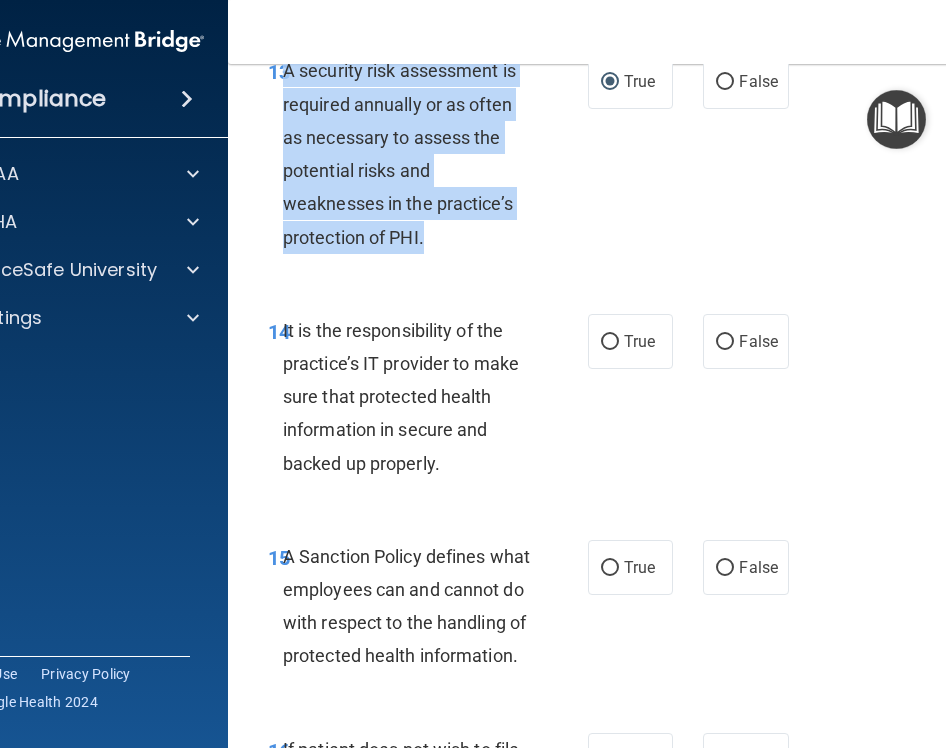 scroll, scrollTop: 3728, scrollLeft: 0, axis: vertical 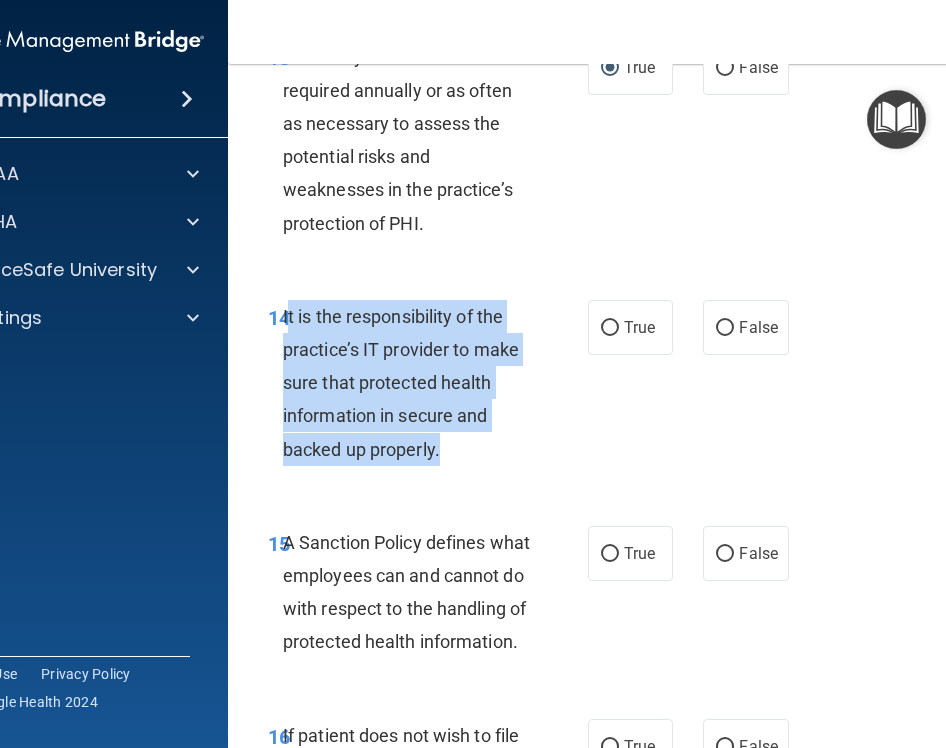 drag, startPoint x: 459, startPoint y: 487, endPoint x: 286, endPoint y: 356, distance: 217.0023 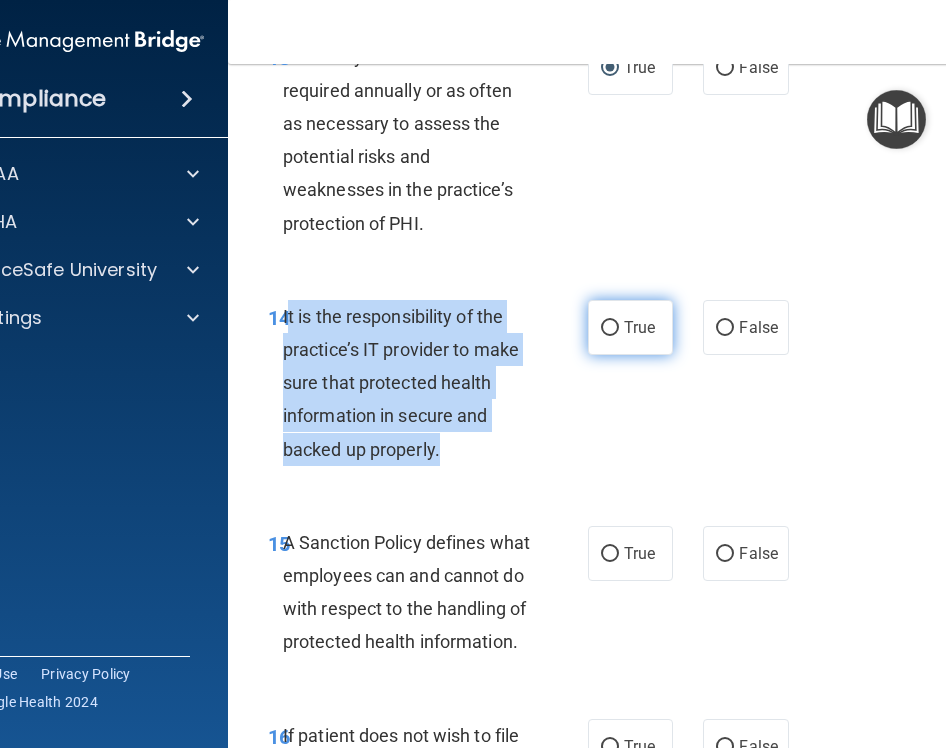click on "True" at bounding box center [610, 328] 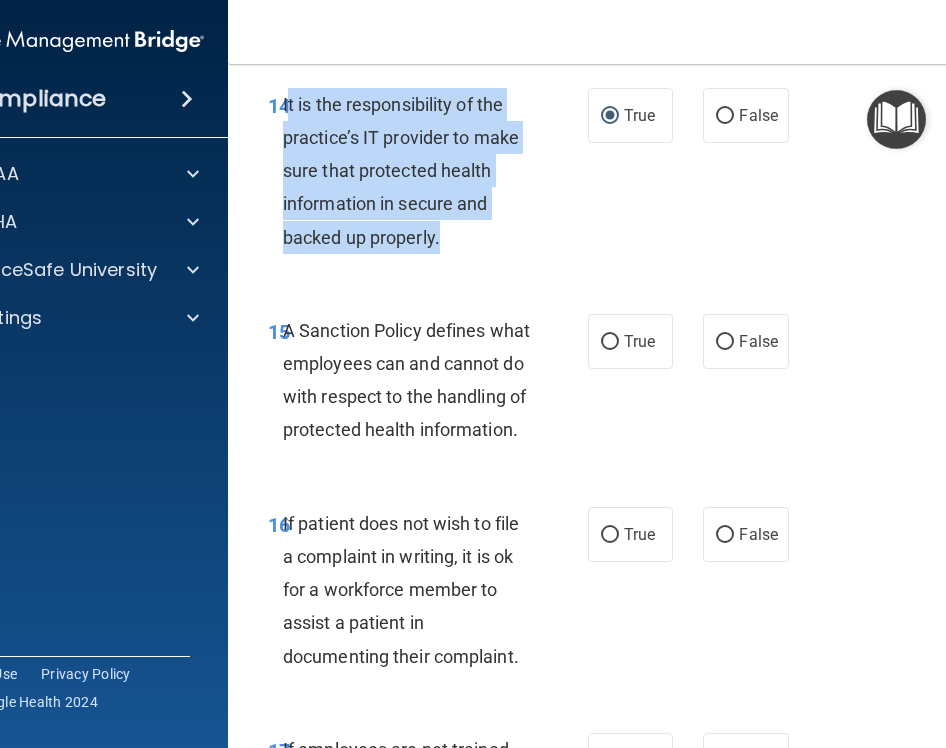 scroll, scrollTop: 3951, scrollLeft: 0, axis: vertical 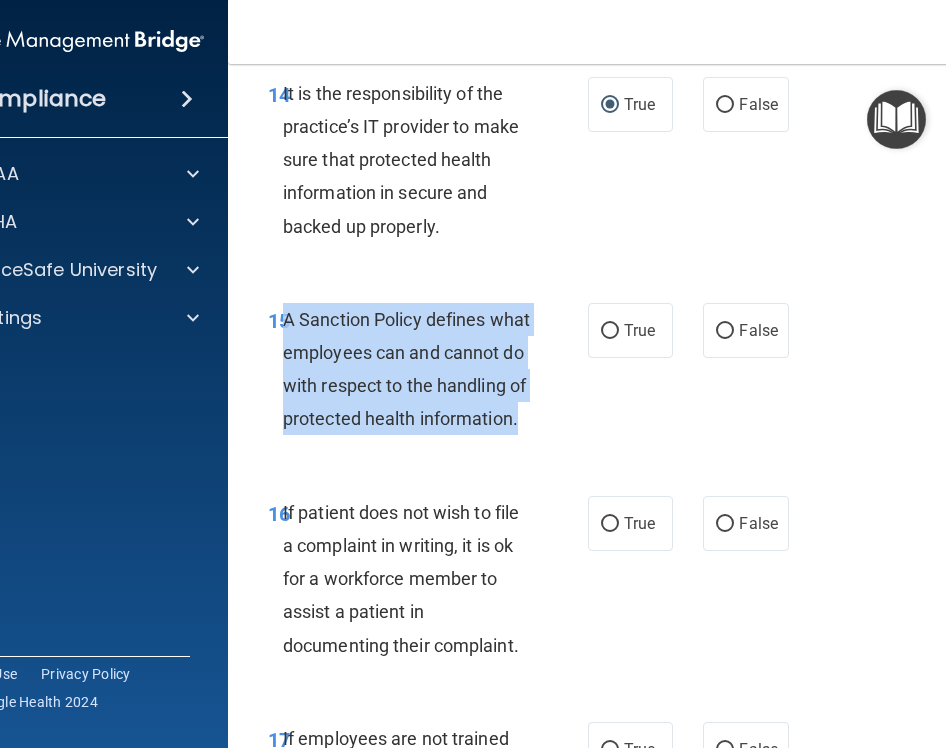 drag, startPoint x: 381, startPoint y: 488, endPoint x: 287, endPoint y: 360, distance: 158.80806 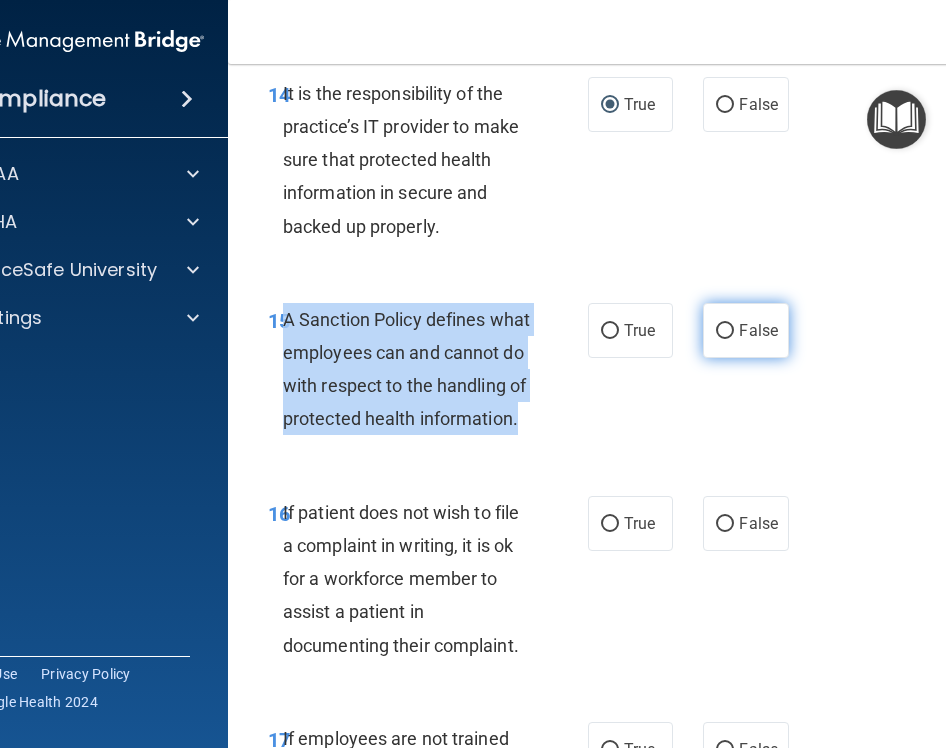 click on "False" at bounding box center (725, 331) 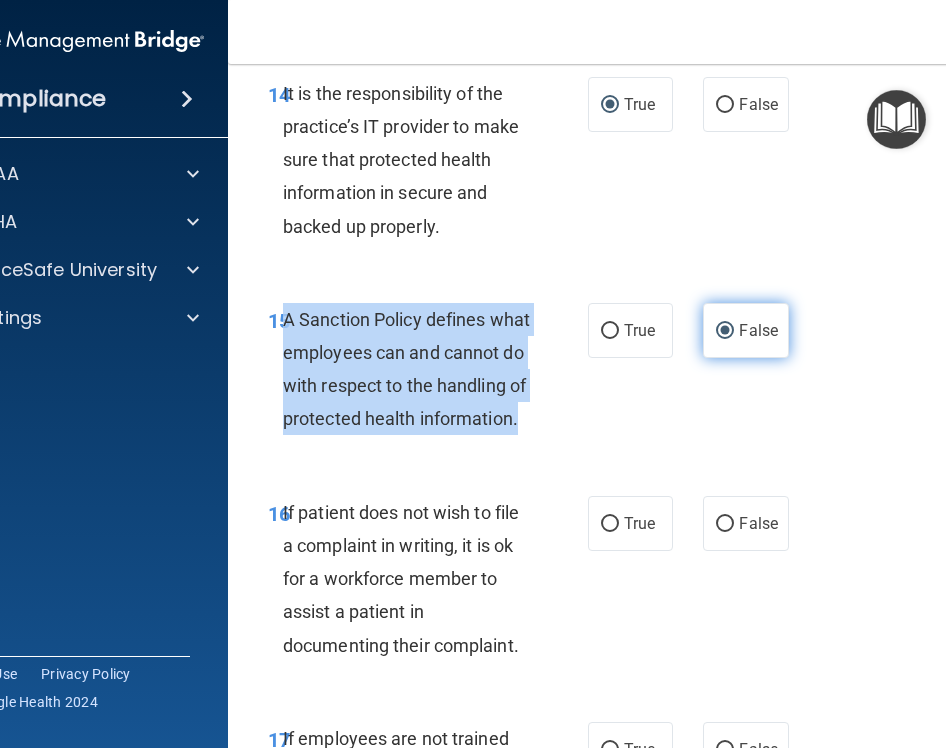 scroll, scrollTop: 4202, scrollLeft: 0, axis: vertical 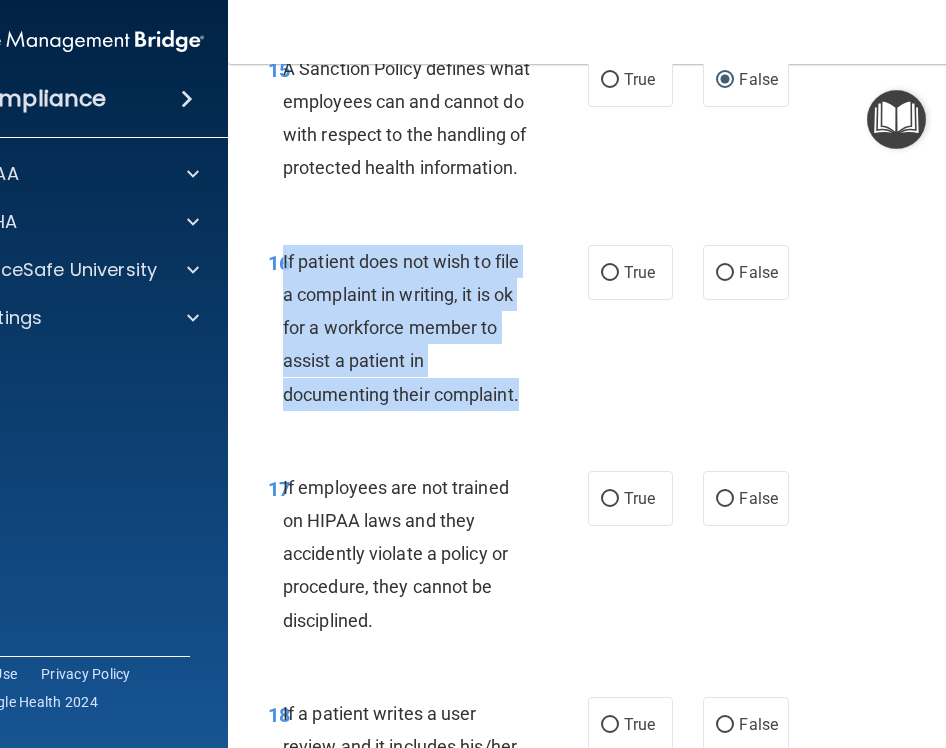 drag, startPoint x: 284, startPoint y: 329, endPoint x: 519, endPoint y: 459, distance: 268.56097 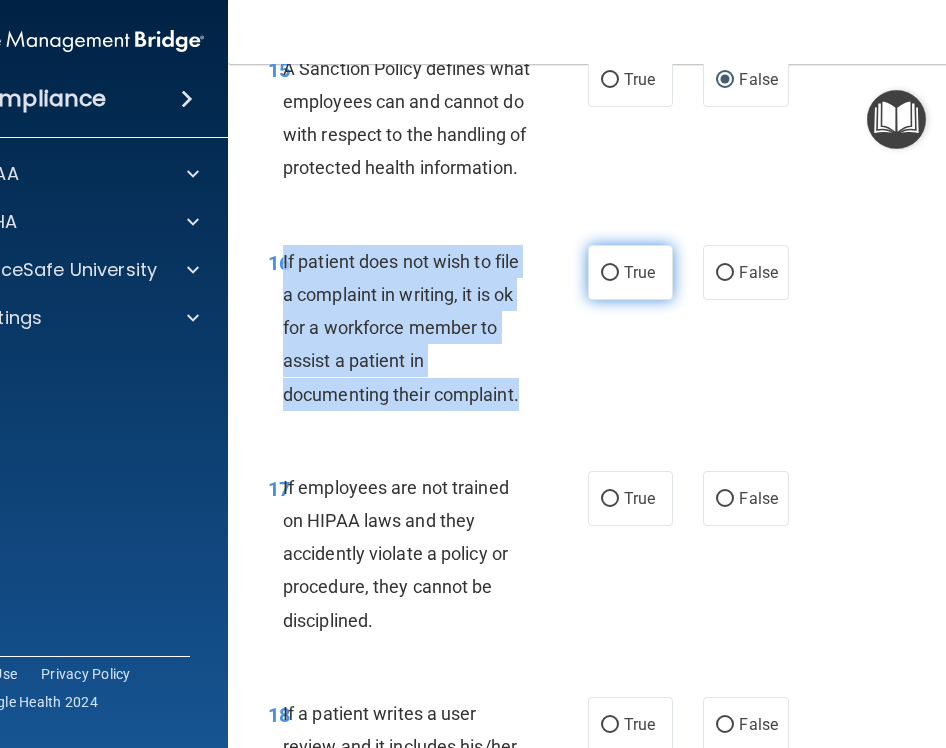 click on "True" at bounding box center [610, 273] 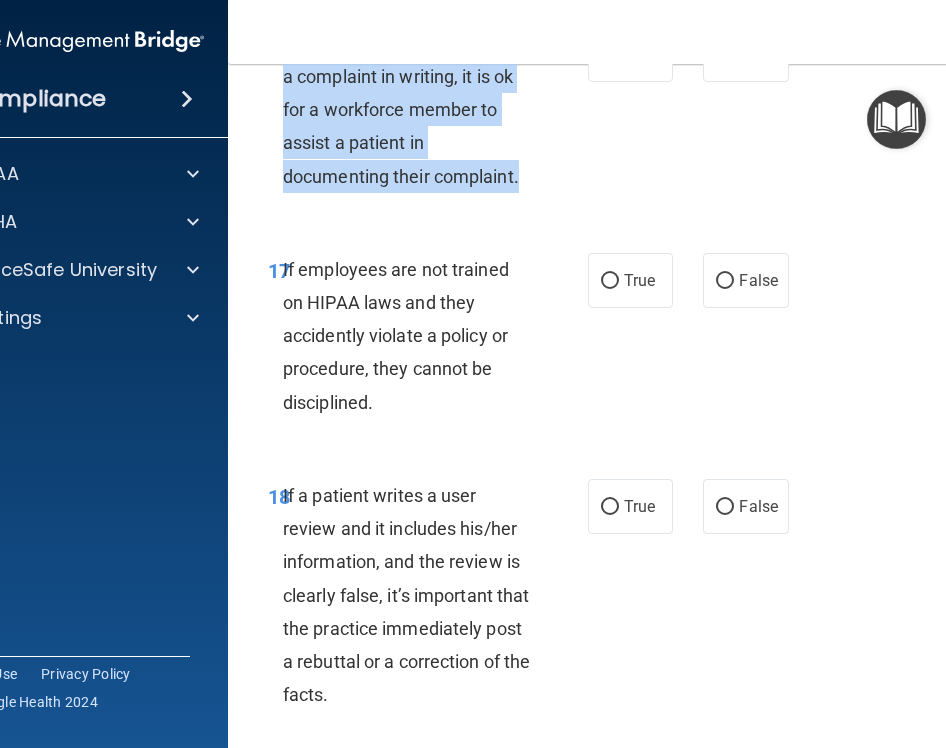 scroll, scrollTop: 4423, scrollLeft: 0, axis: vertical 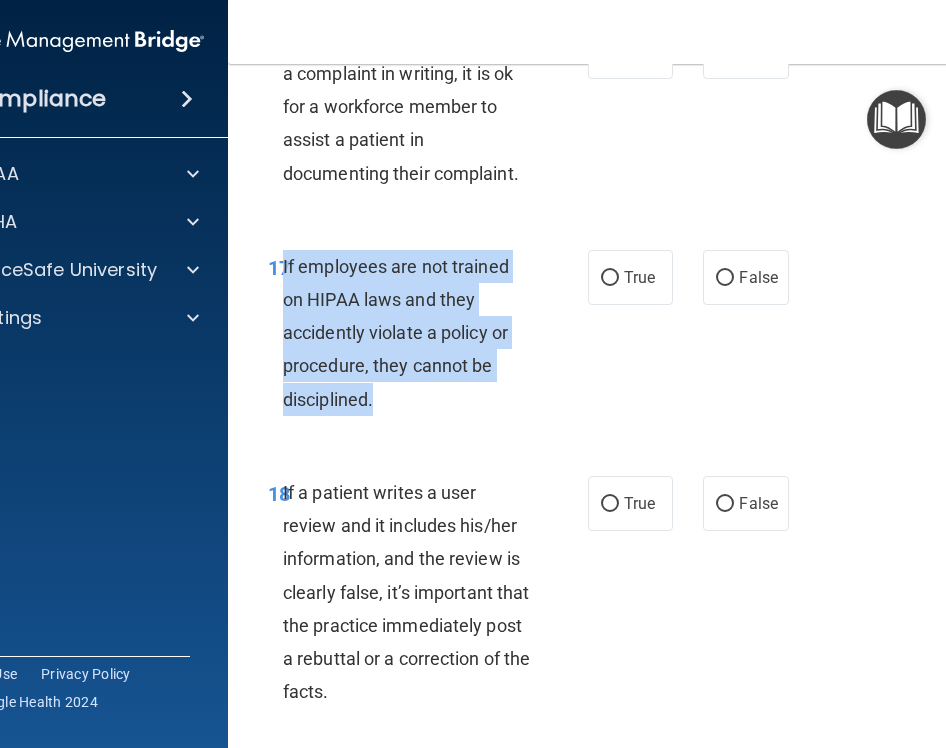 drag, startPoint x: 393, startPoint y: 464, endPoint x: 282, endPoint y: 331, distance: 173.23395 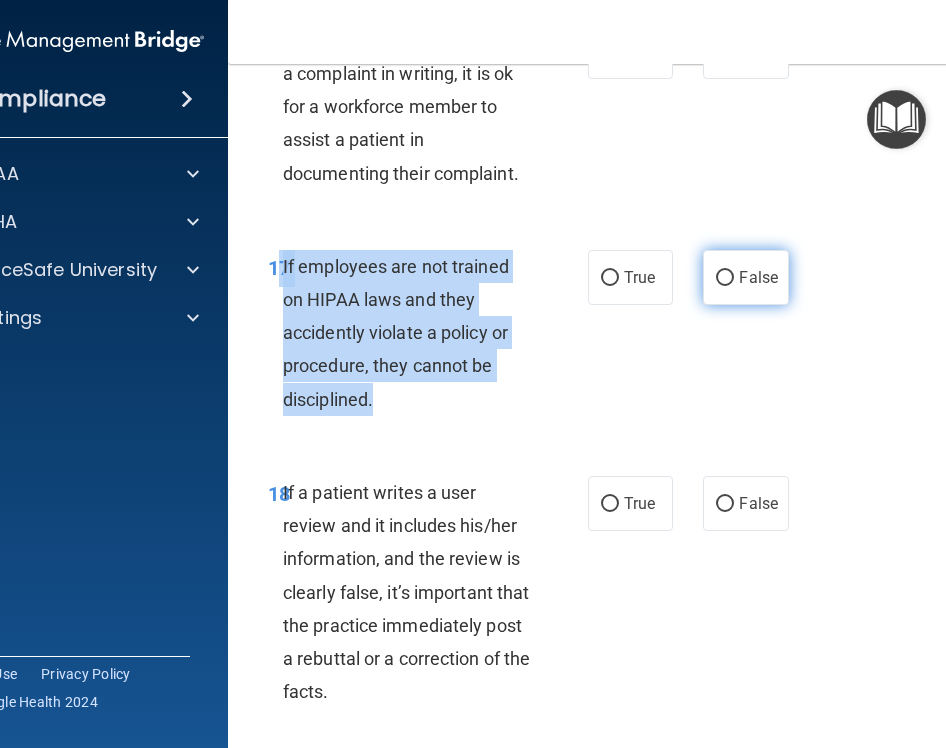 click on "False" at bounding box center [725, 278] 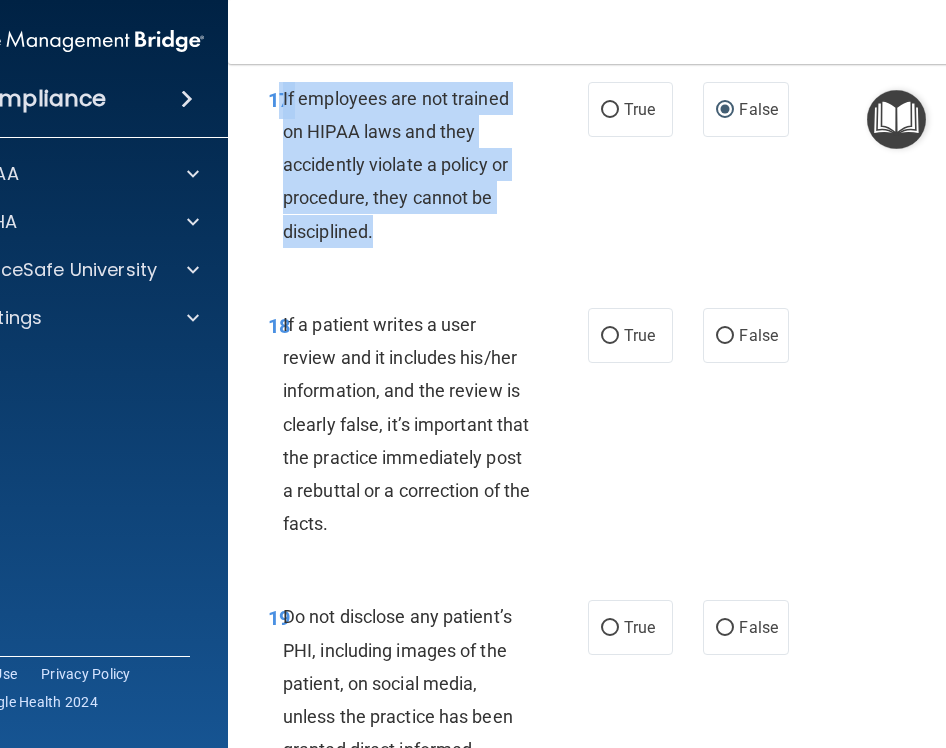 scroll, scrollTop: 4592, scrollLeft: 0, axis: vertical 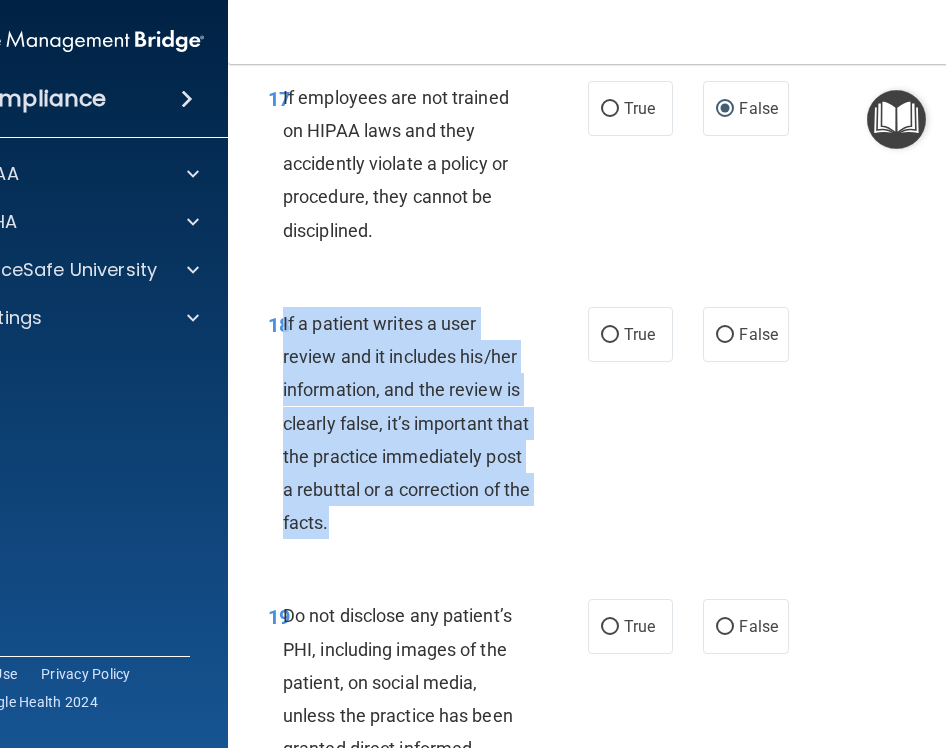 drag, startPoint x: 408, startPoint y: 585, endPoint x: 284, endPoint y: 391, distance: 230.24335 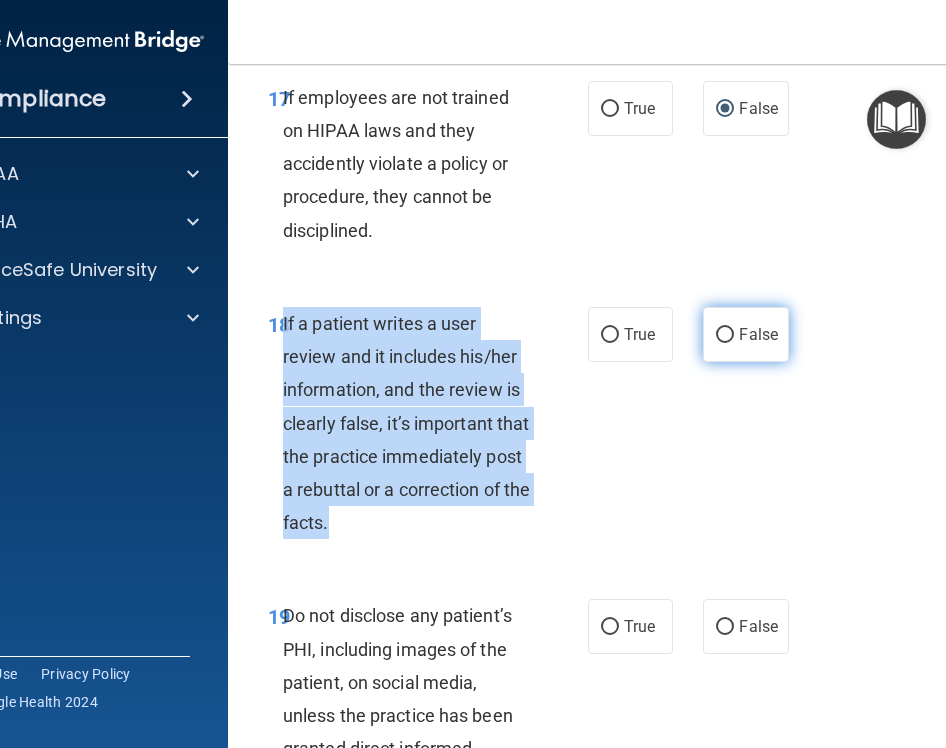 click on "False" at bounding box center (725, 335) 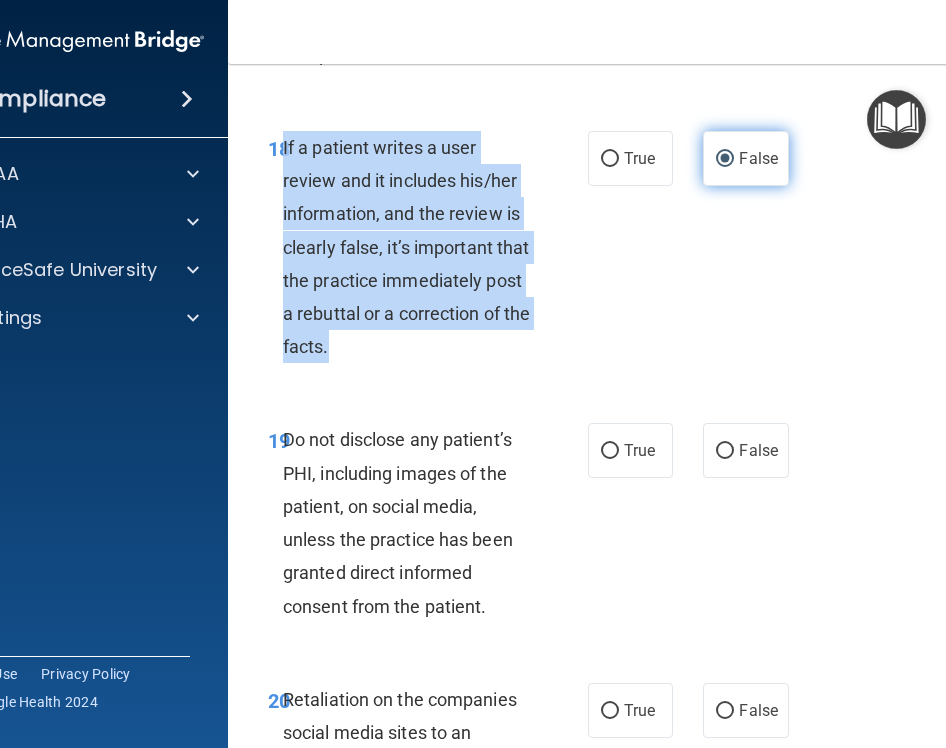 scroll, scrollTop: 4822, scrollLeft: 0, axis: vertical 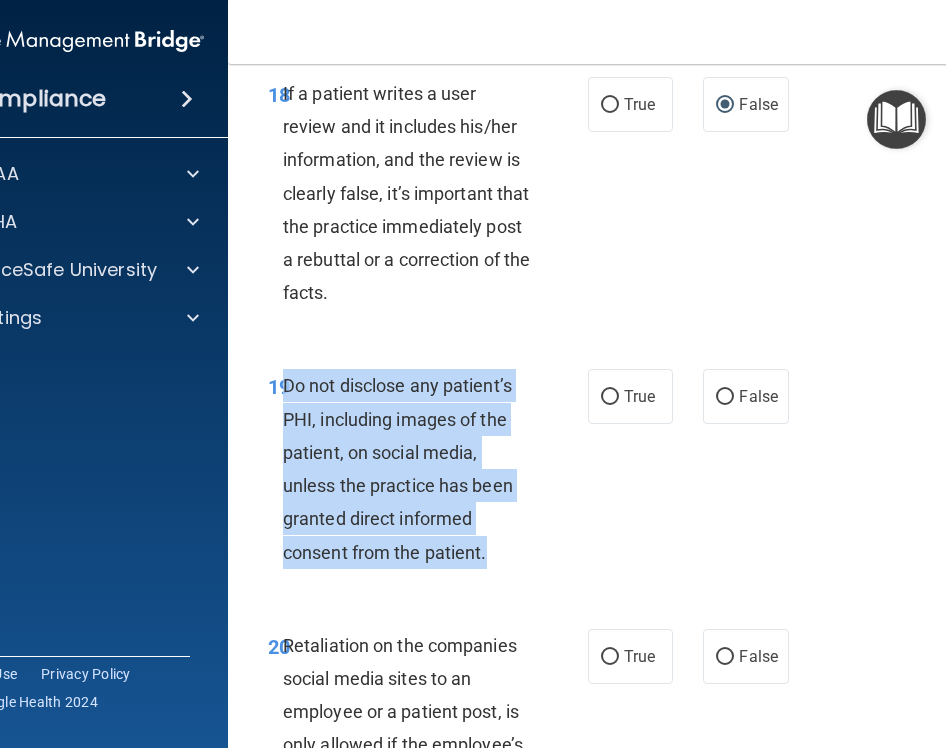 drag, startPoint x: 499, startPoint y: 618, endPoint x: 285, endPoint y: 449, distance: 272.6848 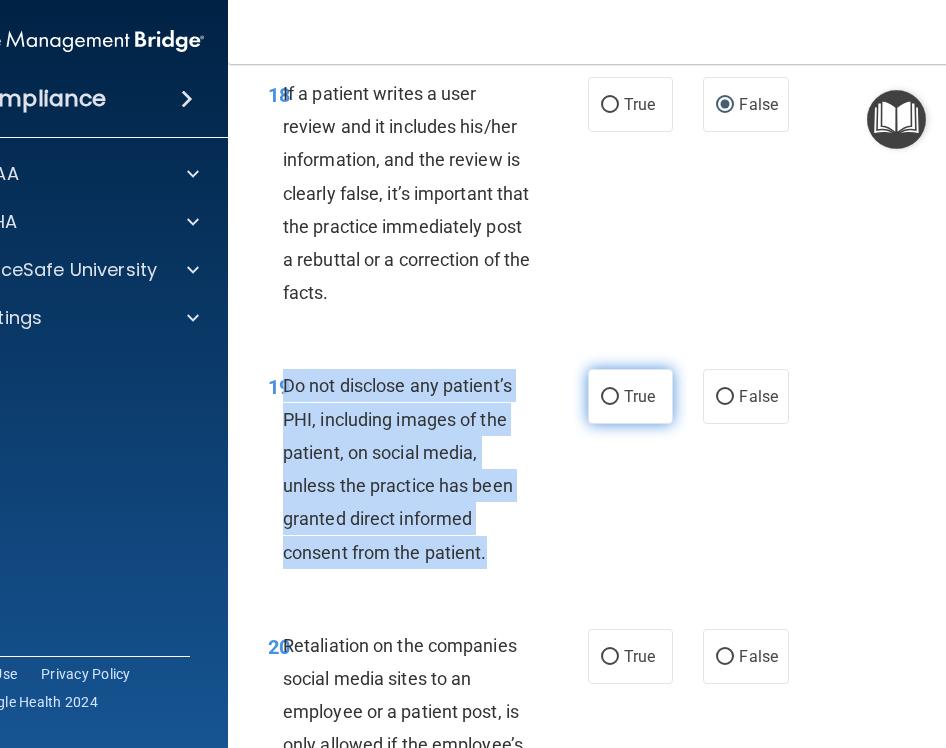 click on "True" at bounding box center (610, 397) 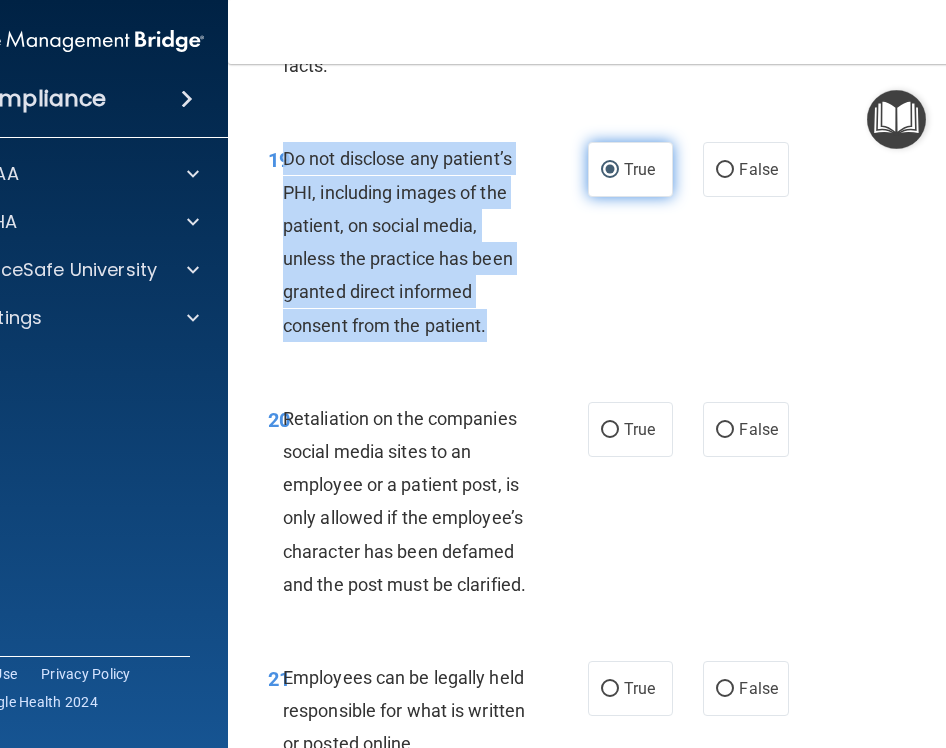 scroll, scrollTop: 5064, scrollLeft: 0, axis: vertical 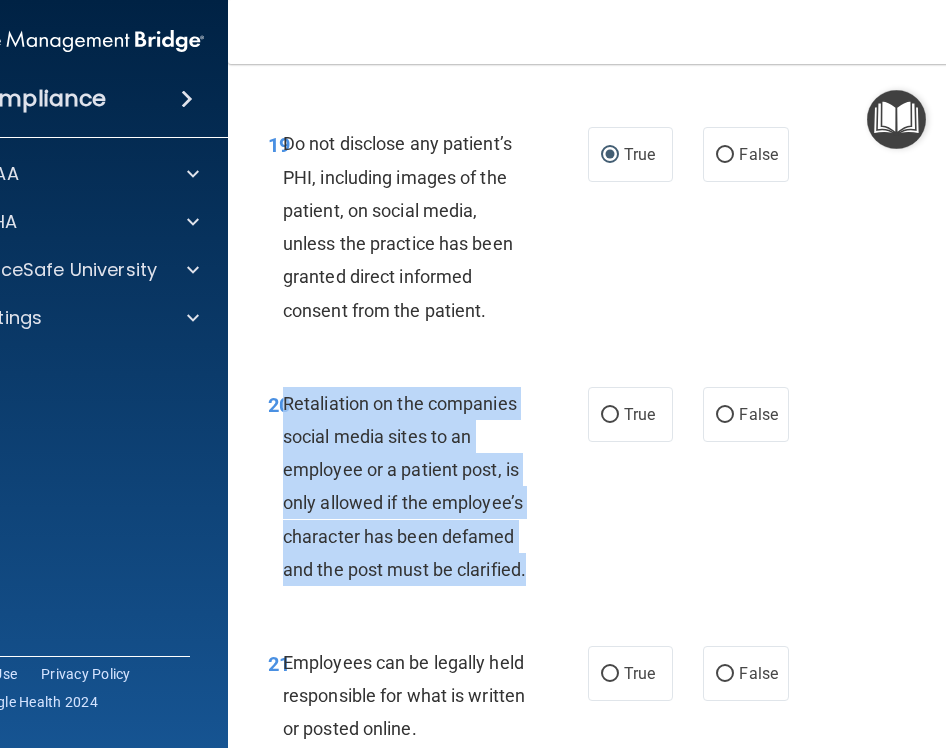 drag, startPoint x: 539, startPoint y: 643, endPoint x: 286, endPoint y: 474, distance: 304.25317 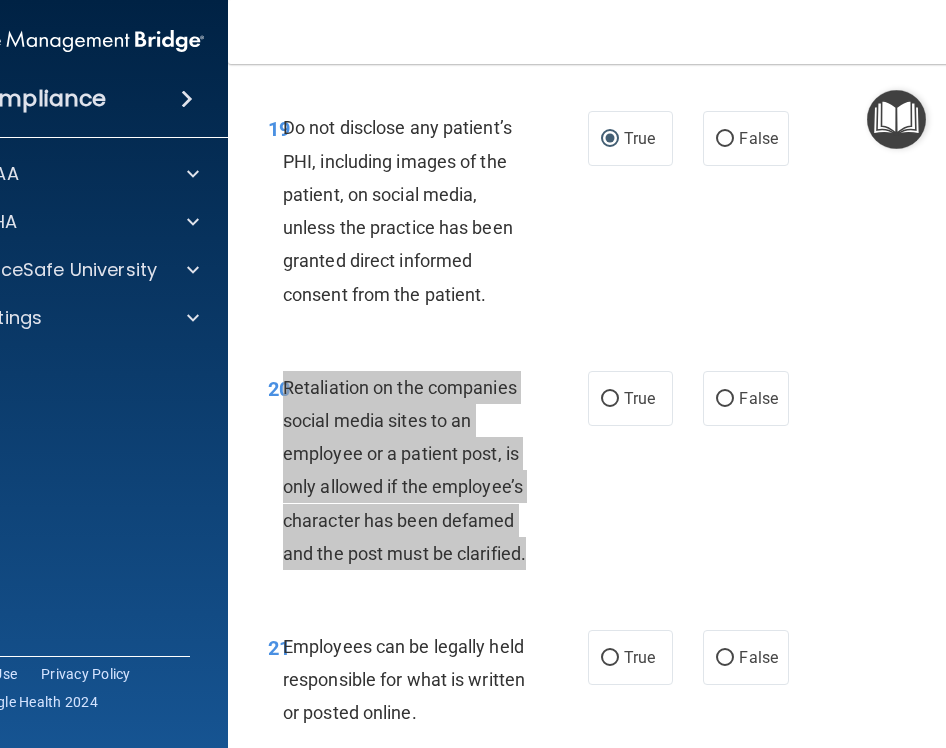 scroll, scrollTop: 5082, scrollLeft: 0, axis: vertical 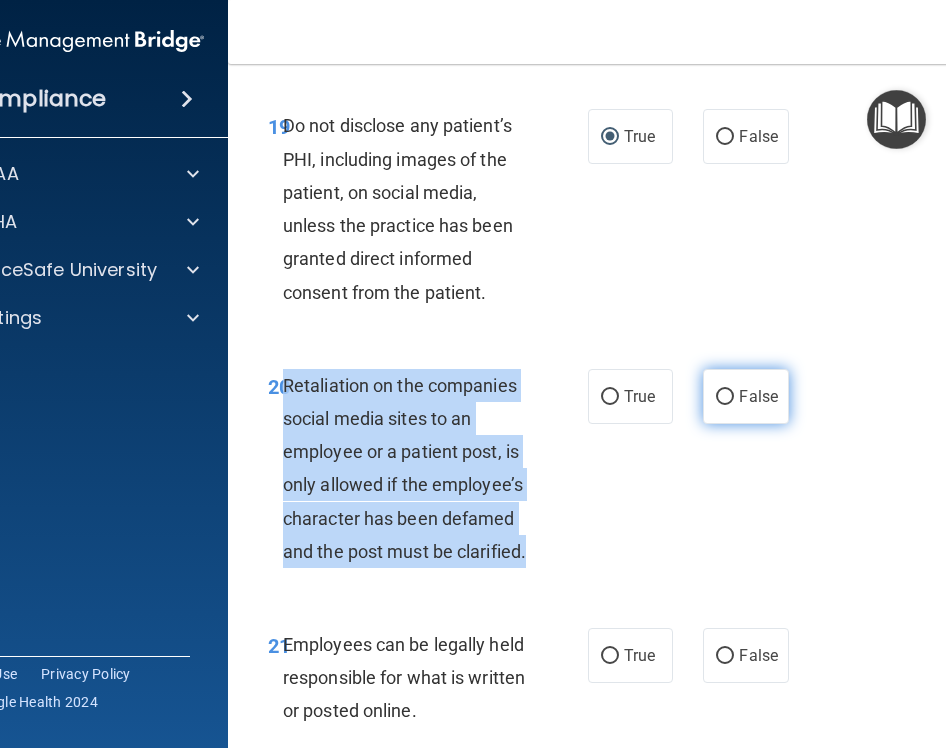 click on "False" at bounding box center [725, 397] 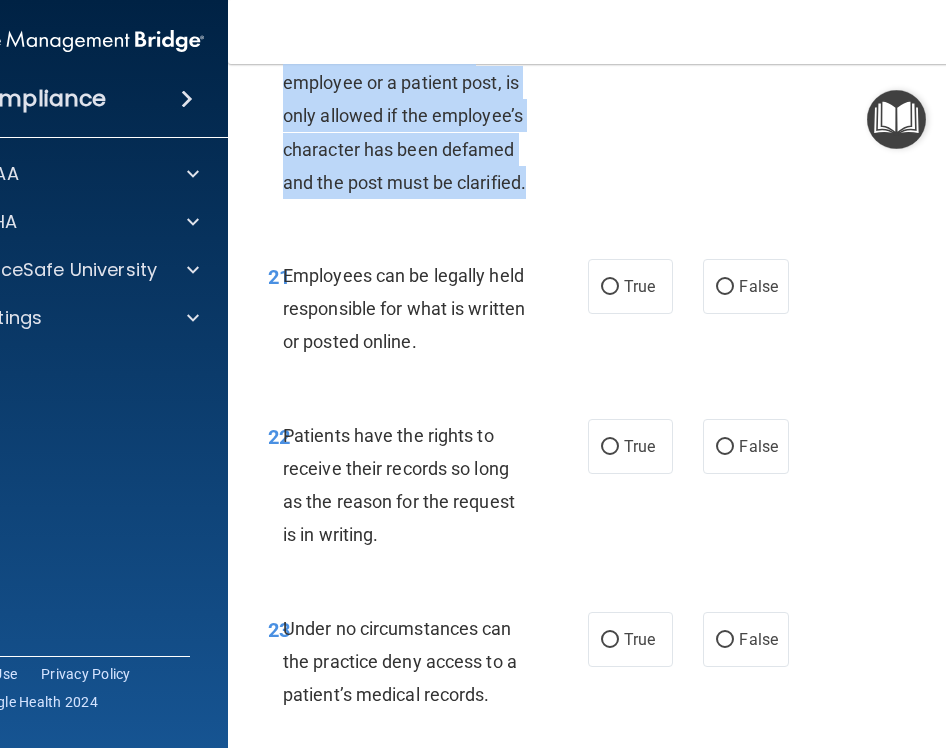 scroll, scrollTop: 5452, scrollLeft: 0, axis: vertical 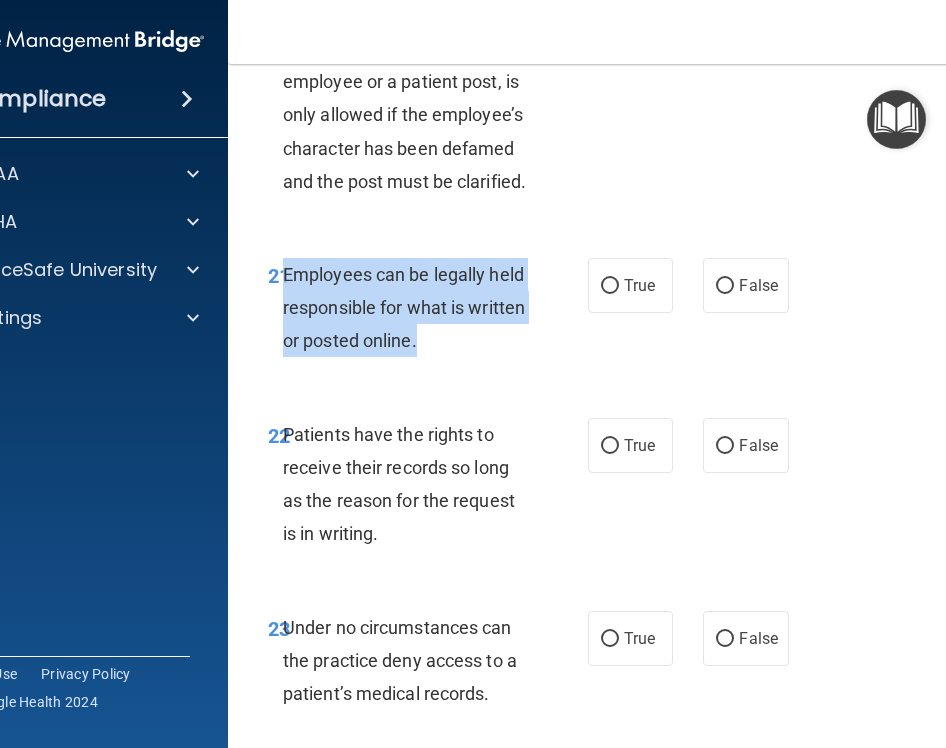 drag, startPoint x: 432, startPoint y: 407, endPoint x: 287, endPoint y: 345, distance: 157.69908 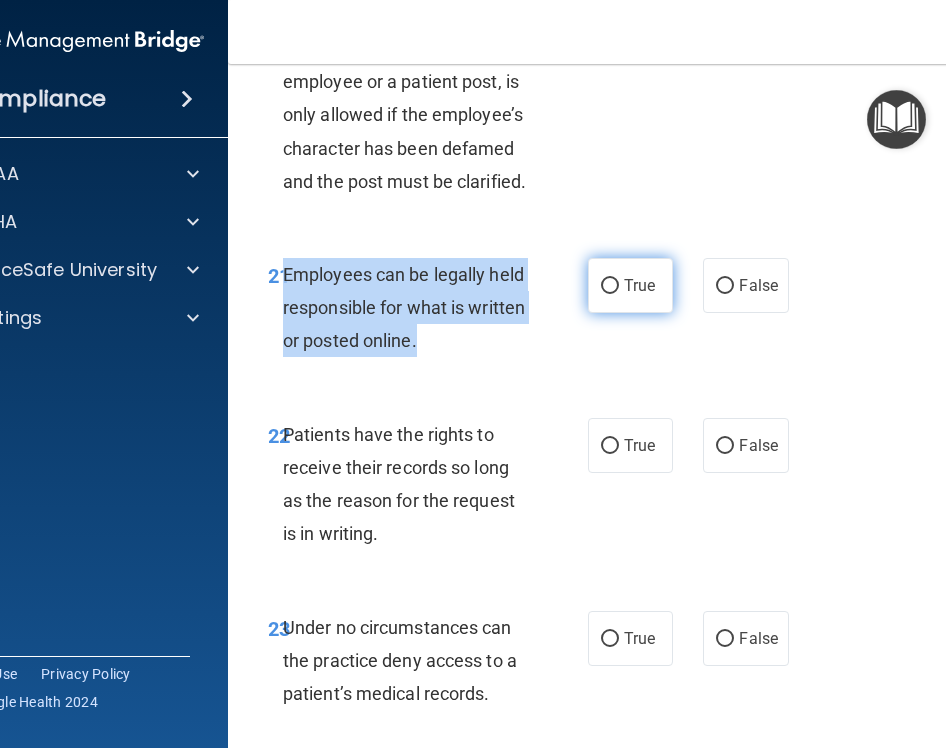click on "True" at bounding box center [610, 286] 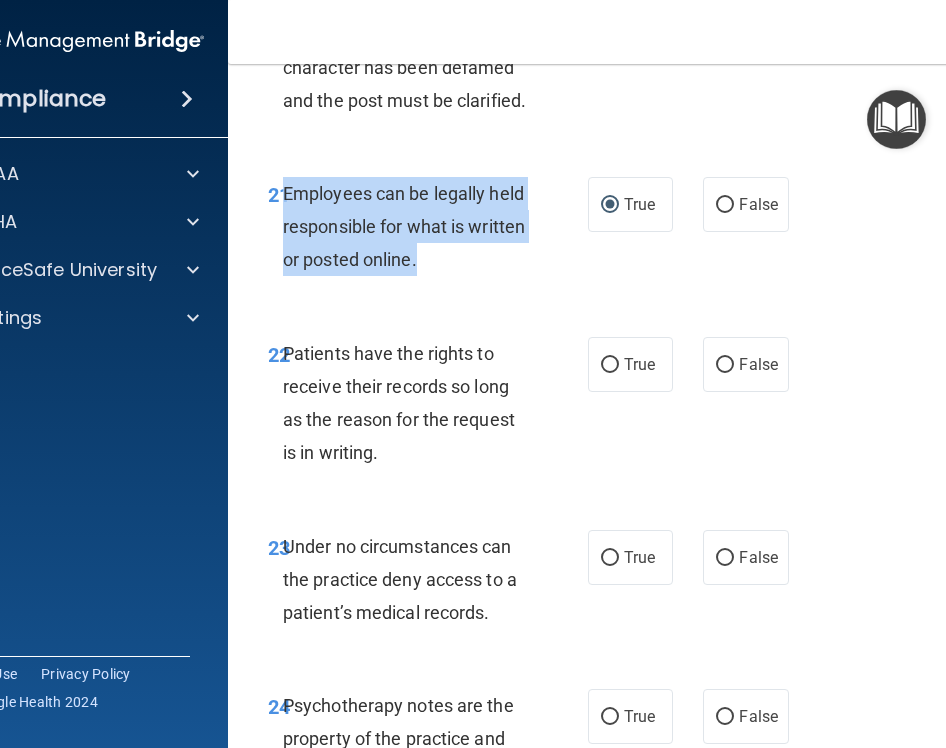 scroll, scrollTop: 5556, scrollLeft: 0, axis: vertical 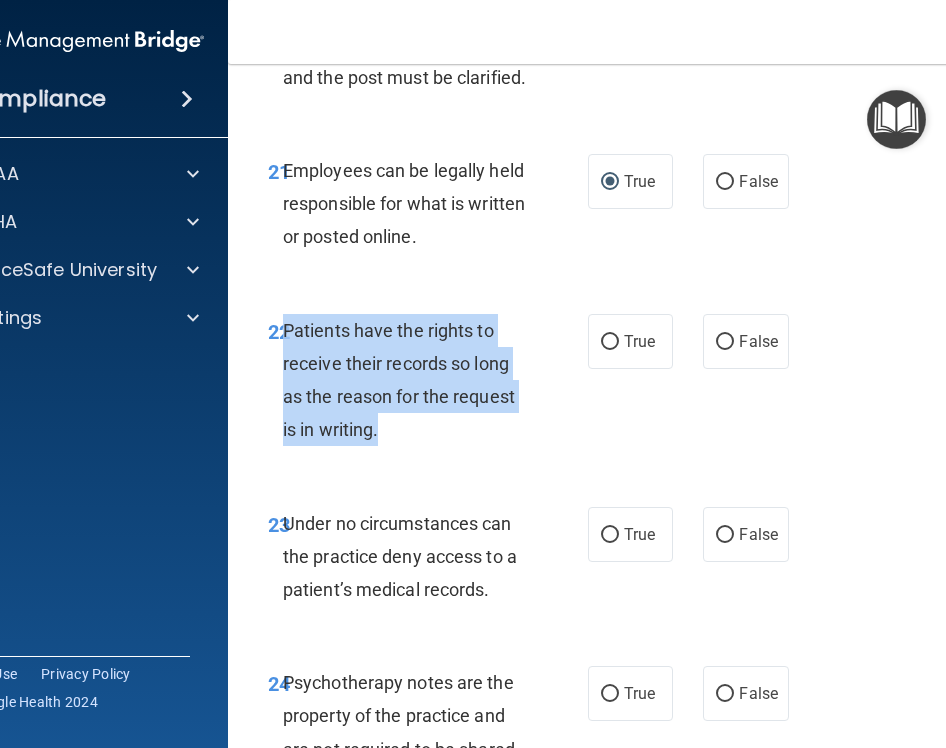 drag, startPoint x: 409, startPoint y: 506, endPoint x: 285, endPoint y: 395, distance: 166.42416 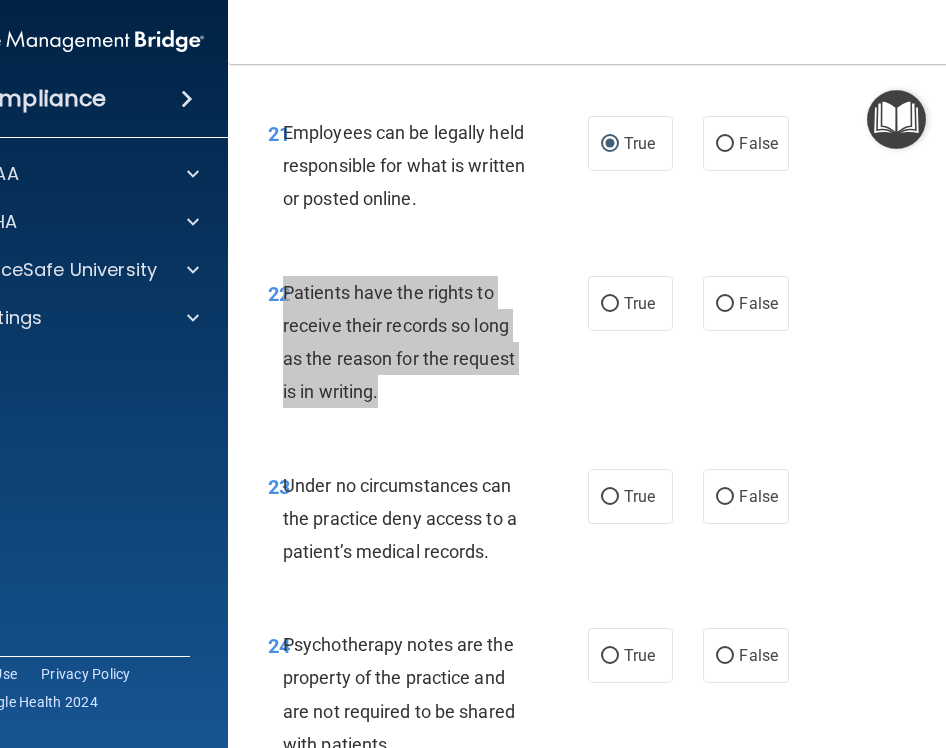 scroll, scrollTop: 5618, scrollLeft: 0, axis: vertical 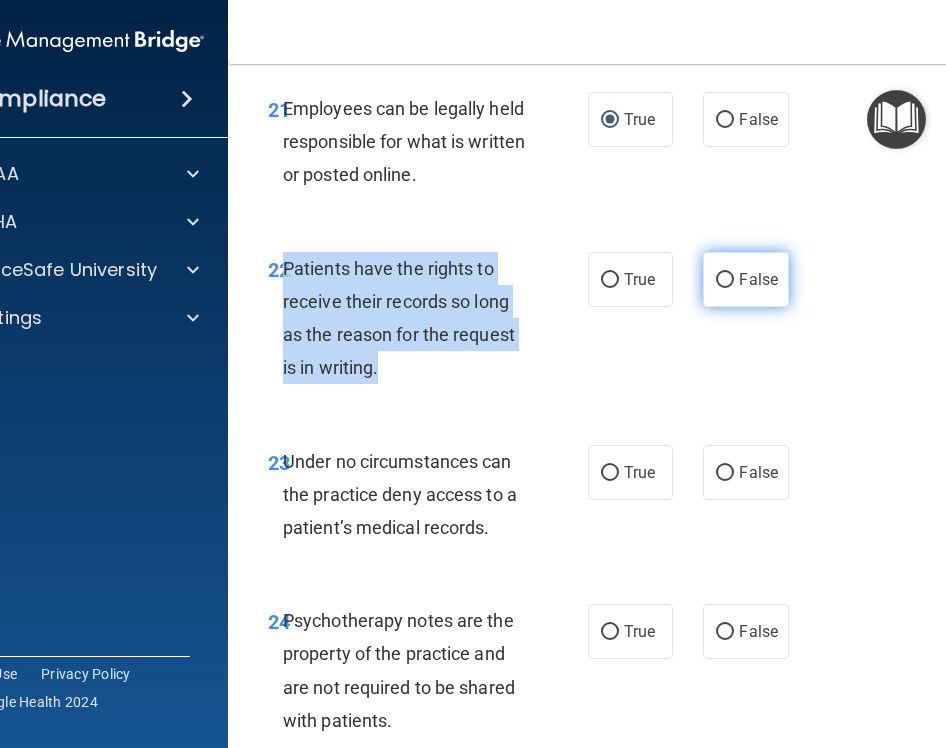 click on "False" at bounding box center (725, 280) 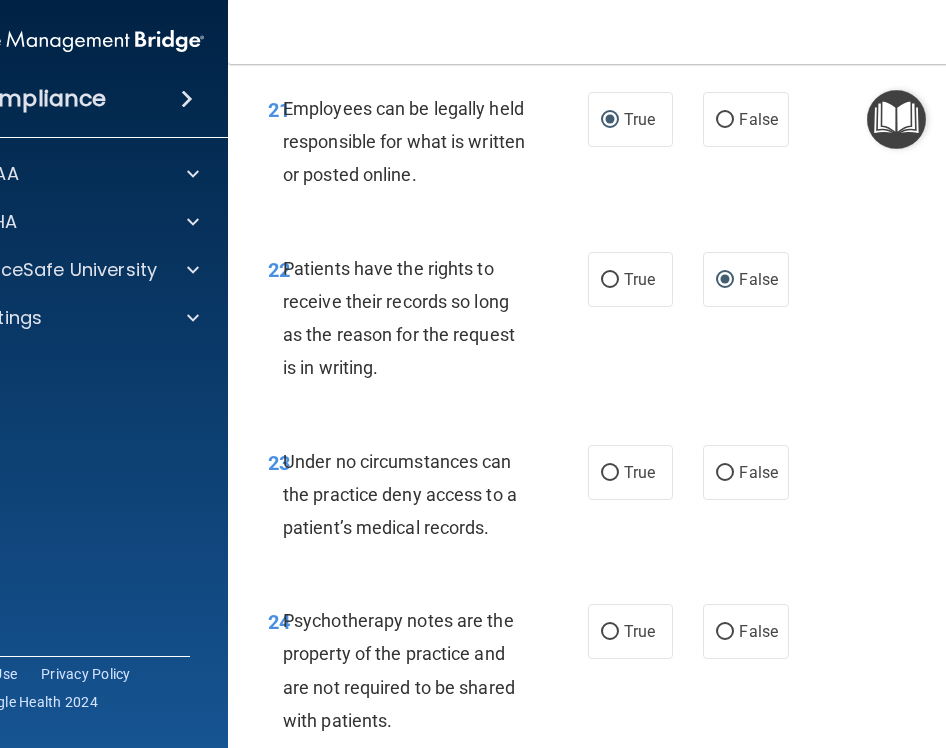 click on "22       Patients have the rights to receive their records so long as the reason for the request is in writing.                 True           False" at bounding box center (633, 323) 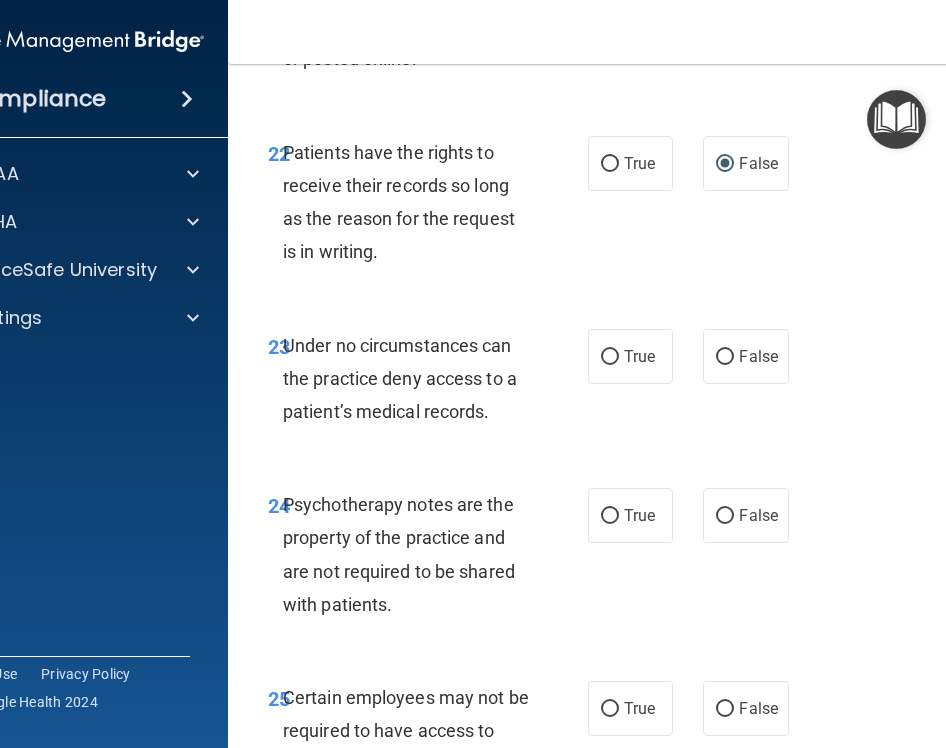 scroll, scrollTop: 5747, scrollLeft: 0, axis: vertical 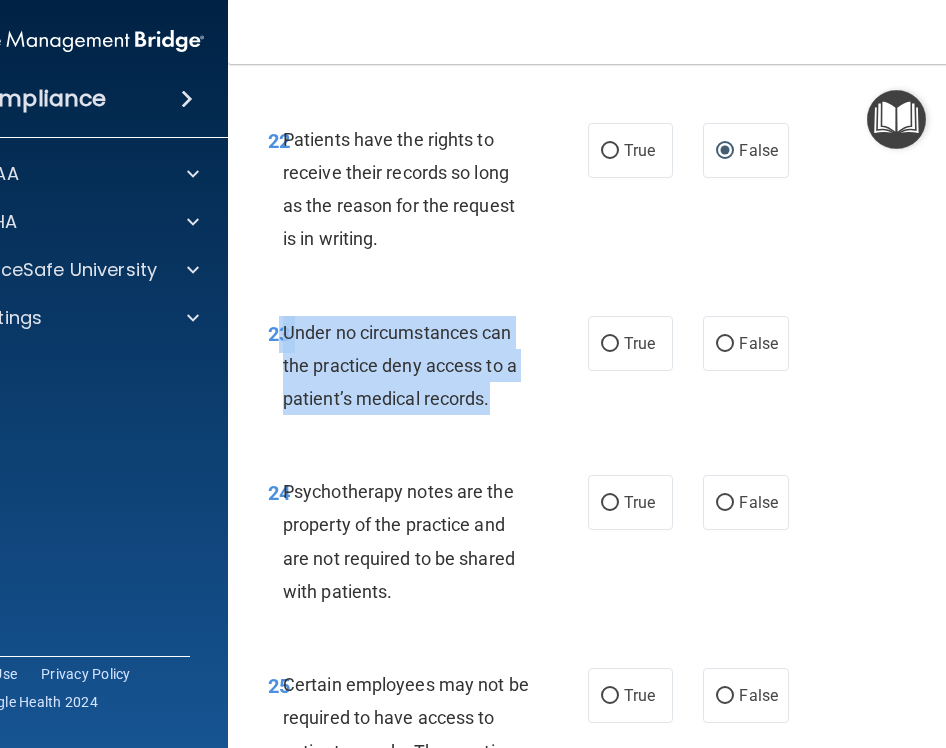 drag, startPoint x: 505, startPoint y: 478, endPoint x: 282, endPoint y: 393, distance: 238.65038 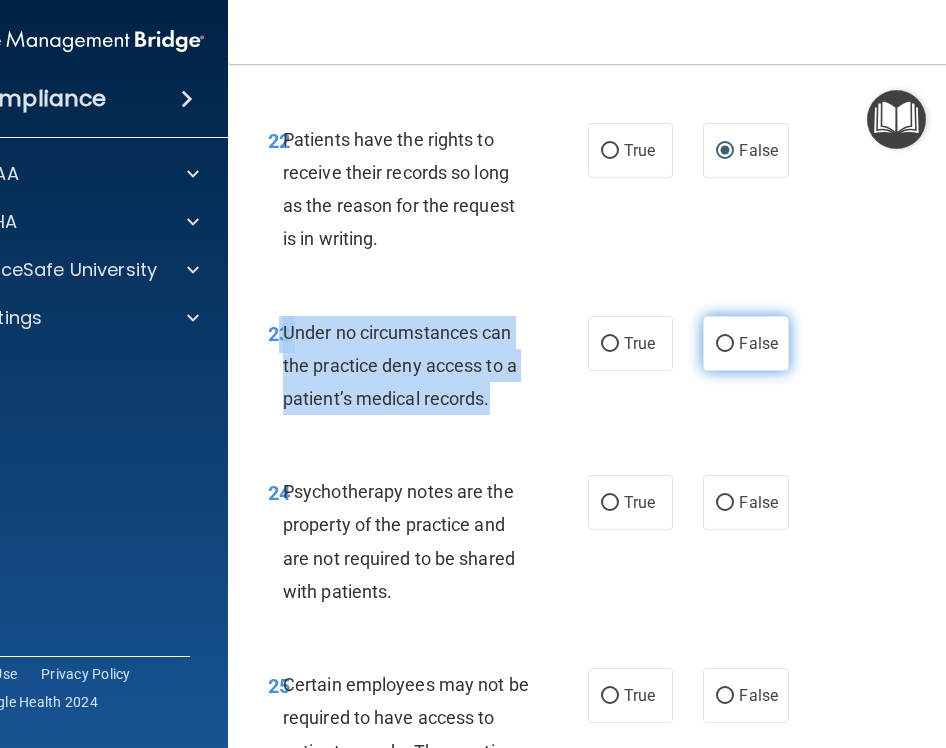 click on "False" at bounding box center (725, 344) 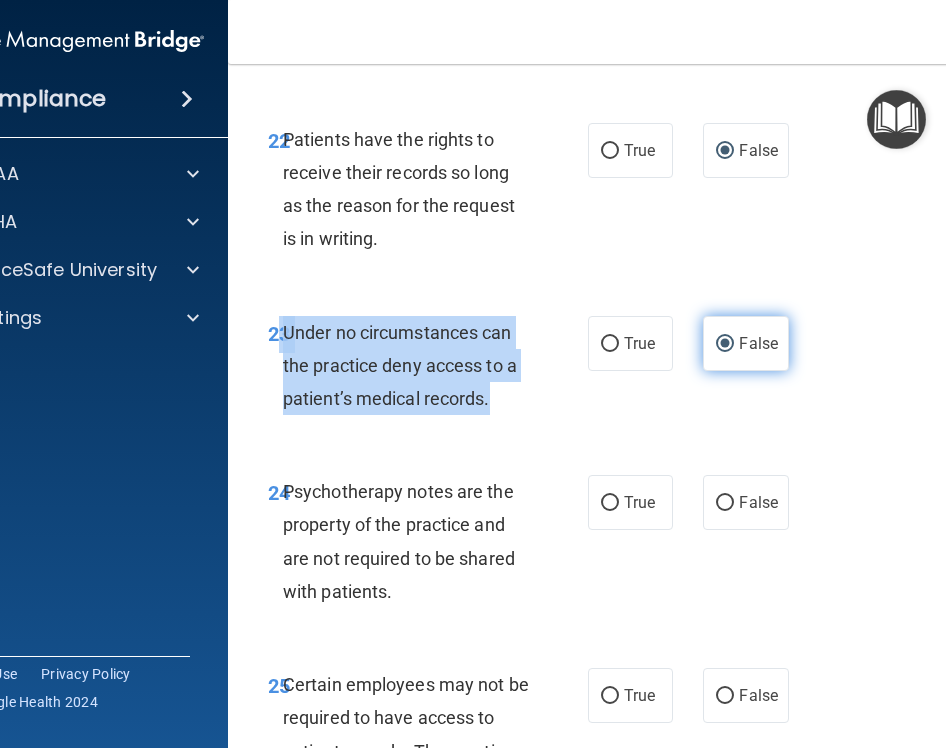 click on "False" at bounding box center [725, 344] 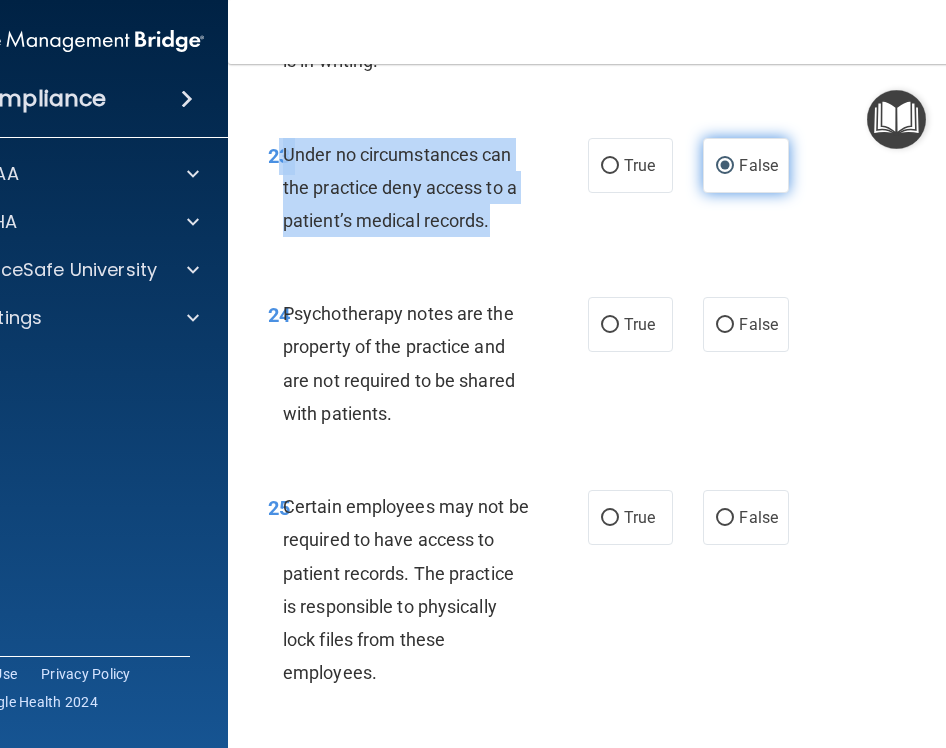 scroll, scrollTop: 5935, scrollLeft: 0, axis: vertical 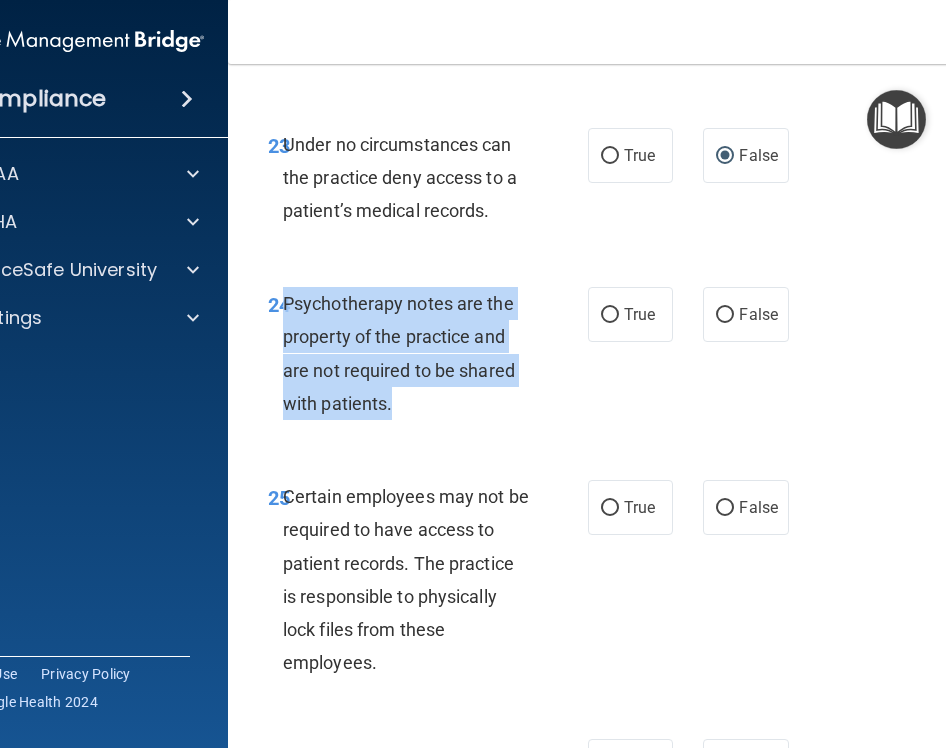 drag, startPoint x: 406, startPoint y: 478, endPoint x: 286, endPoint y: 375, distance: 158.14233 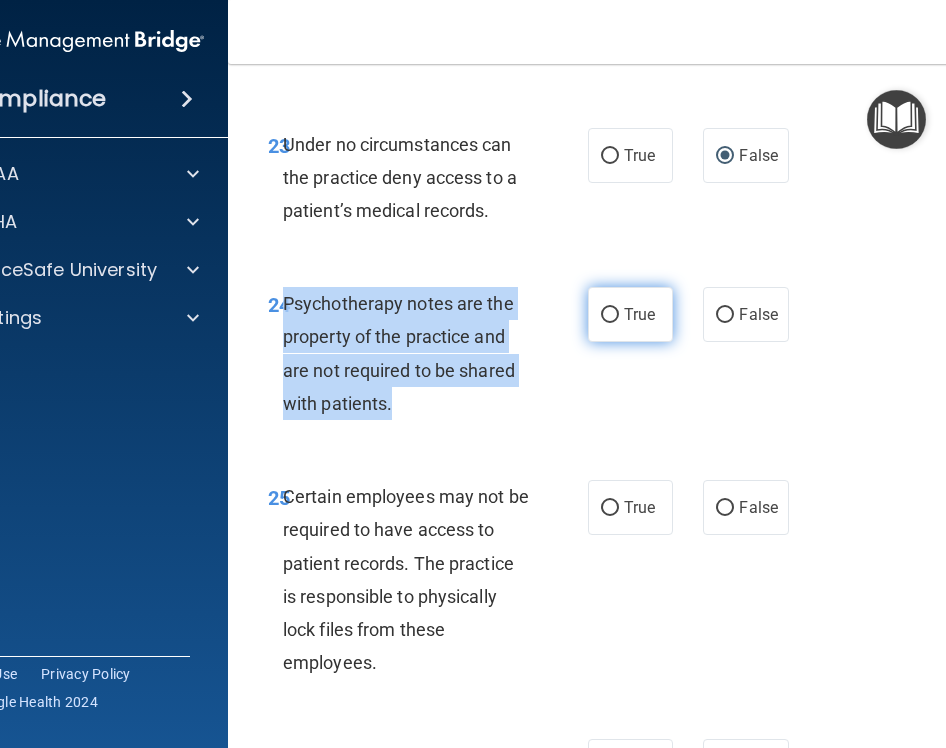 click on "True" at bounding box center [610, 315] 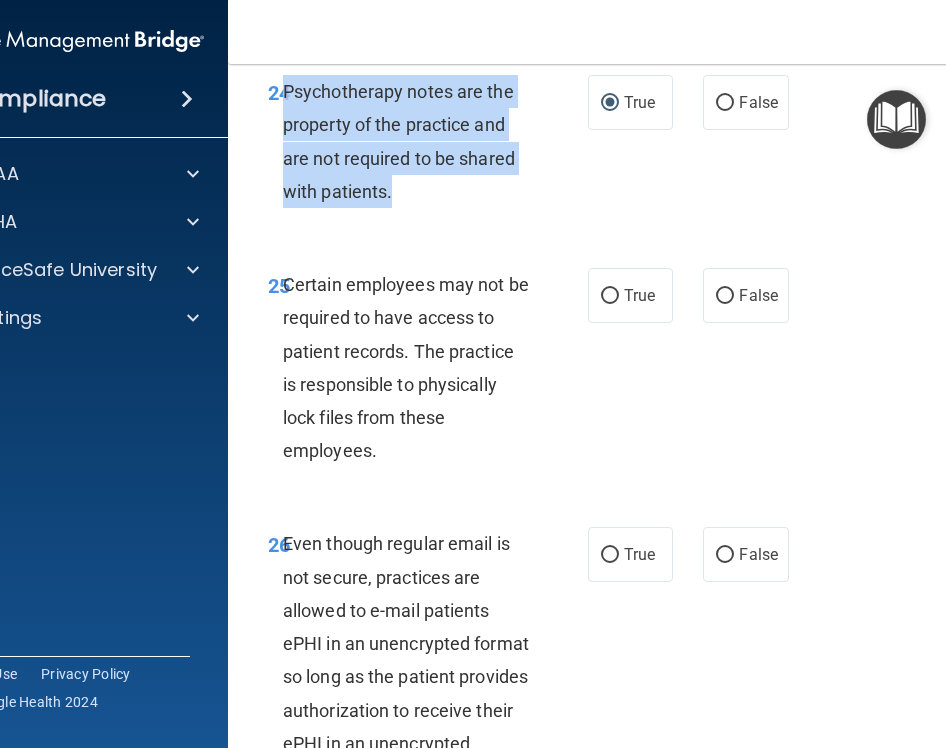 scroll, scrollTop: 6153, scrollLeft: 0, axis: vertical 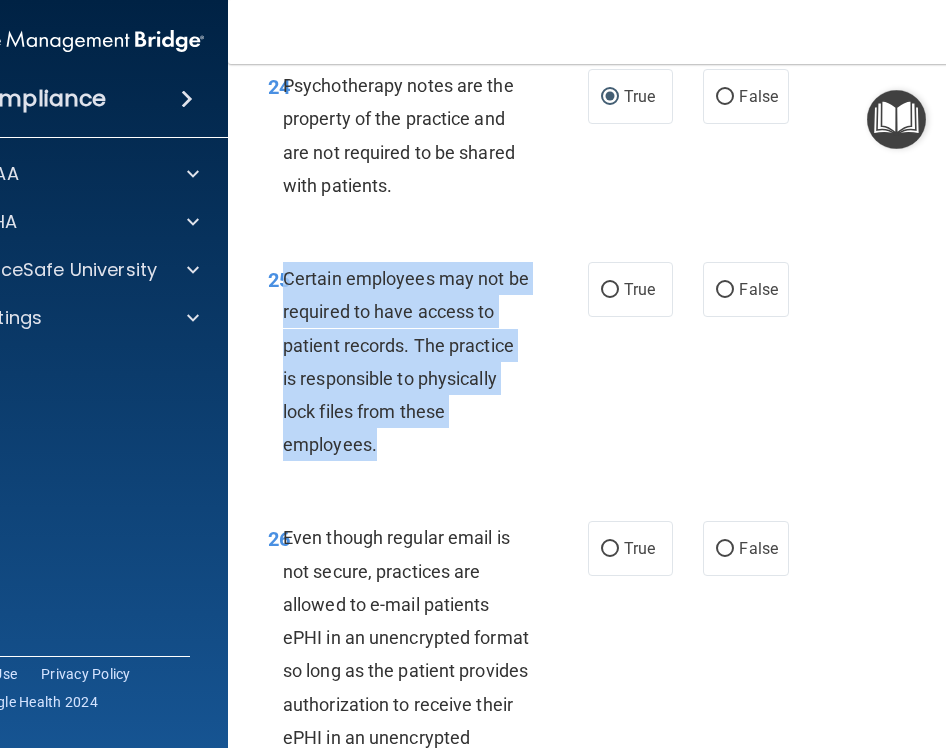 drag, startPoint x: 413, startPoint y: 517, endPoint x: 286, endPoint y: 350, distance: 209.80467 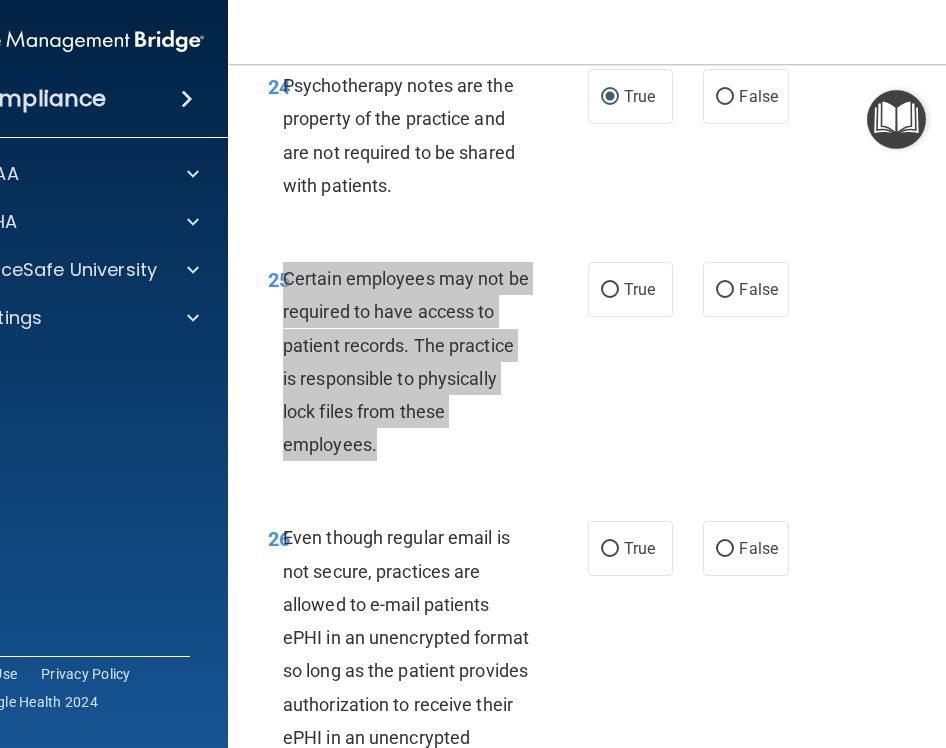 scroll, scrollTop: 6164, scrollLeft: 0, axis: vertical 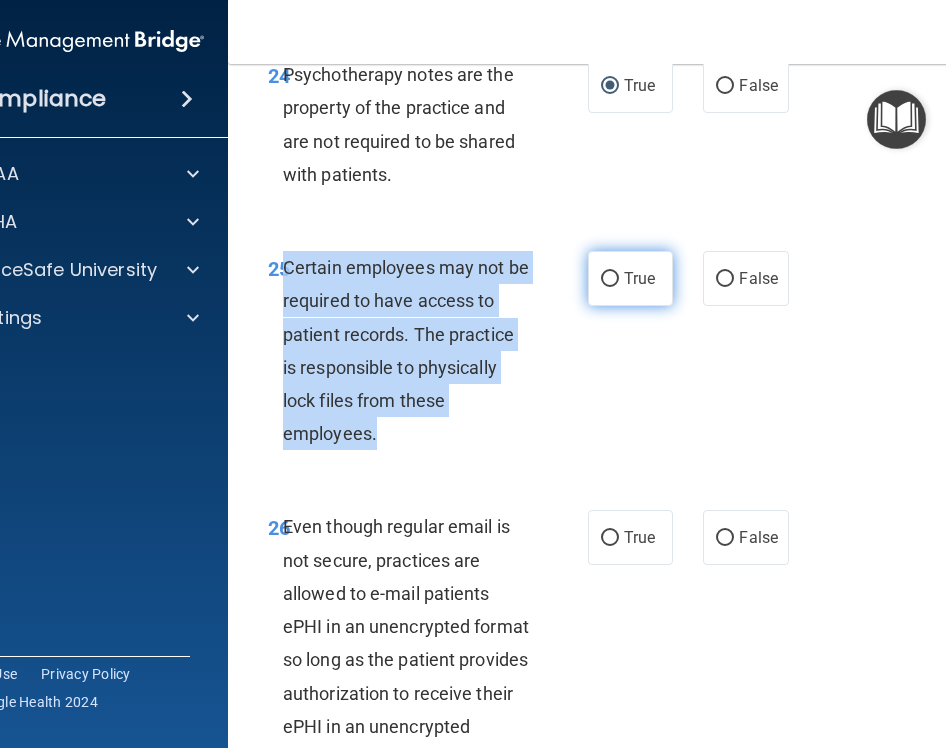 click on "True" at bounding box center [610, 279] 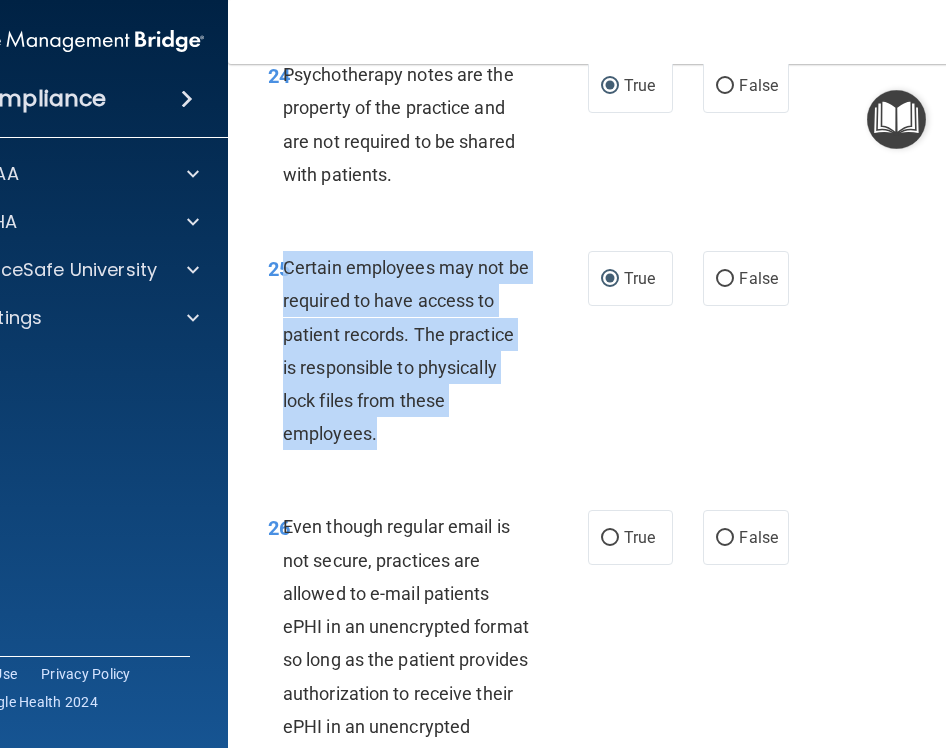 click on "25       Certain employees may not be required to have access to patient records.  The practice is responsible to physically lock files from these employees." at bounding box center (428, 355) 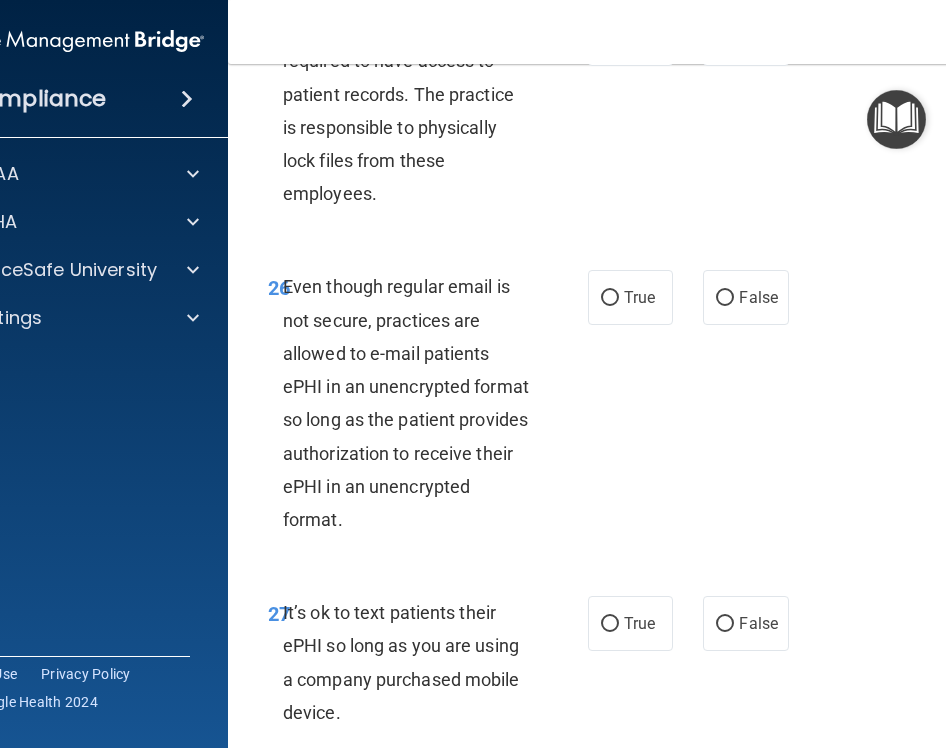 scroll, scrollTop: 6420, scrollLeft: 0, axis: vertical 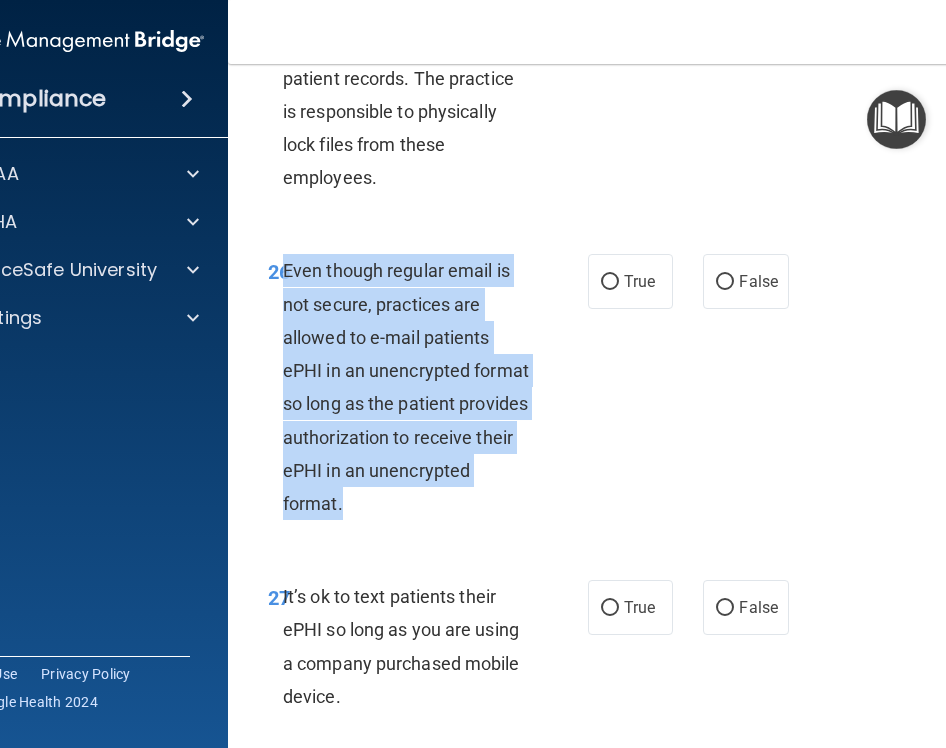 drag, startPoint x: 457, startPoint y: 573, endPoint x: 285, endPoint y: 350, distance: 281.62564 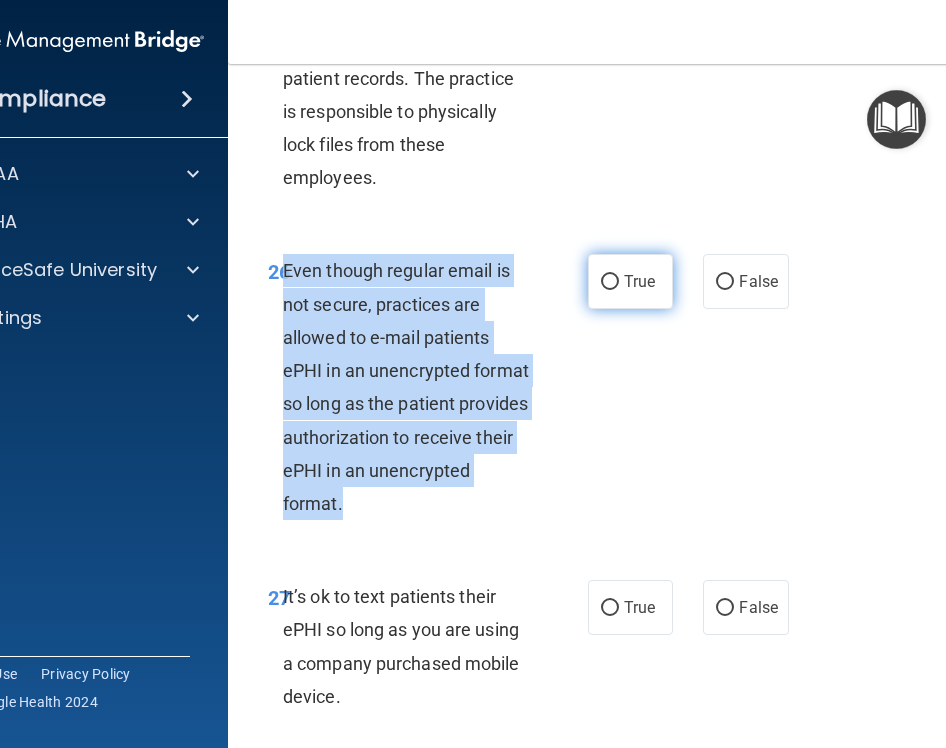 click on "True" at bounding box center (610, 282) 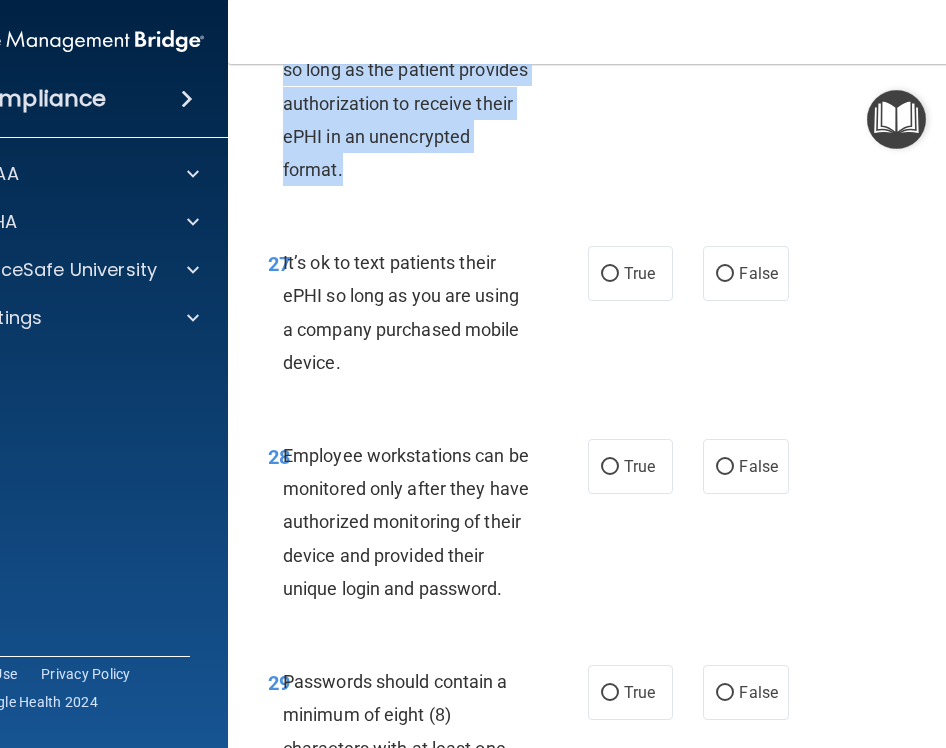 scroll, scrollTop: 6781, scrollLeft: 0, axis: vertical 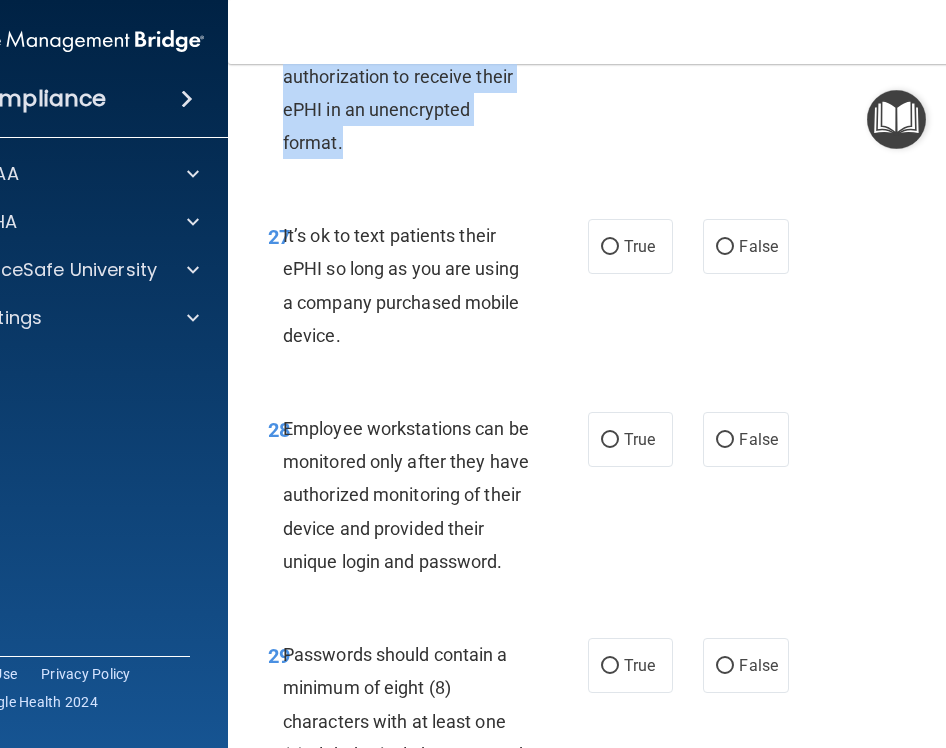 drag, startPoint x: 357, startPoint y: 409, endPoint x: 283, endPoint y: 306, distance: 126.82665 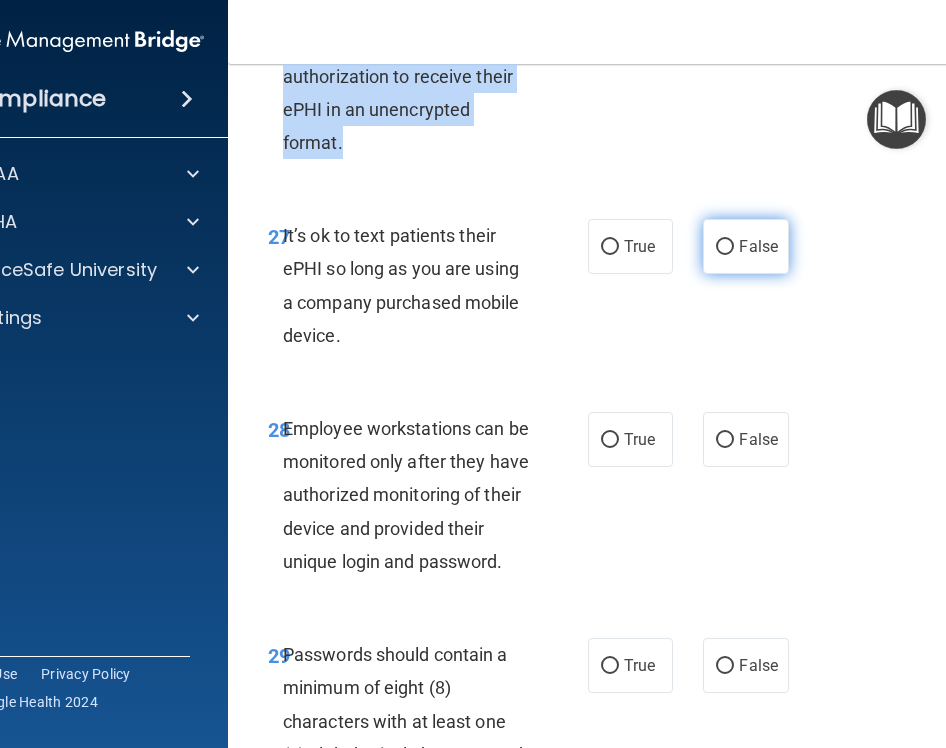click on "False" at bounding box center [725, 247] 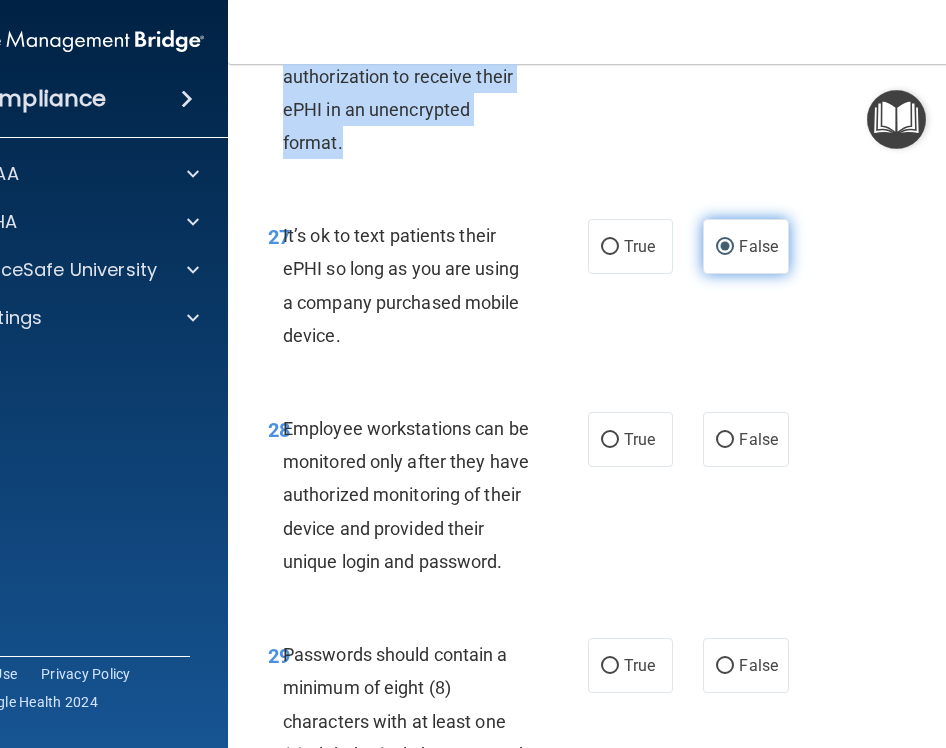 click on "False" at bounding box center (725, 247) 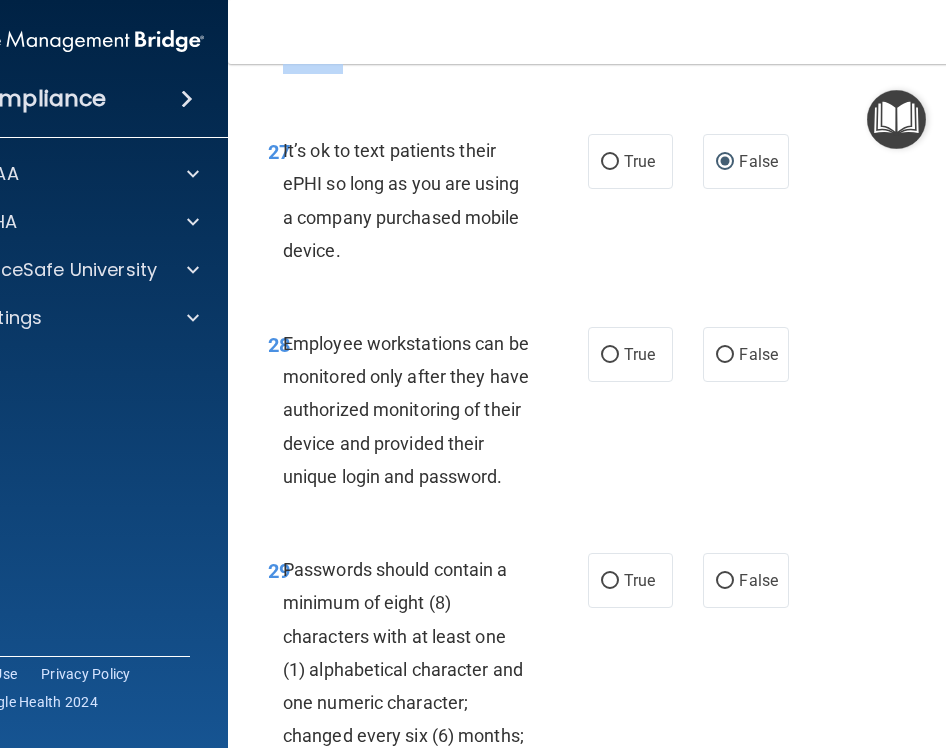 scroll, scrollTop: 6893, scrollLeft: 0, axis: vertical 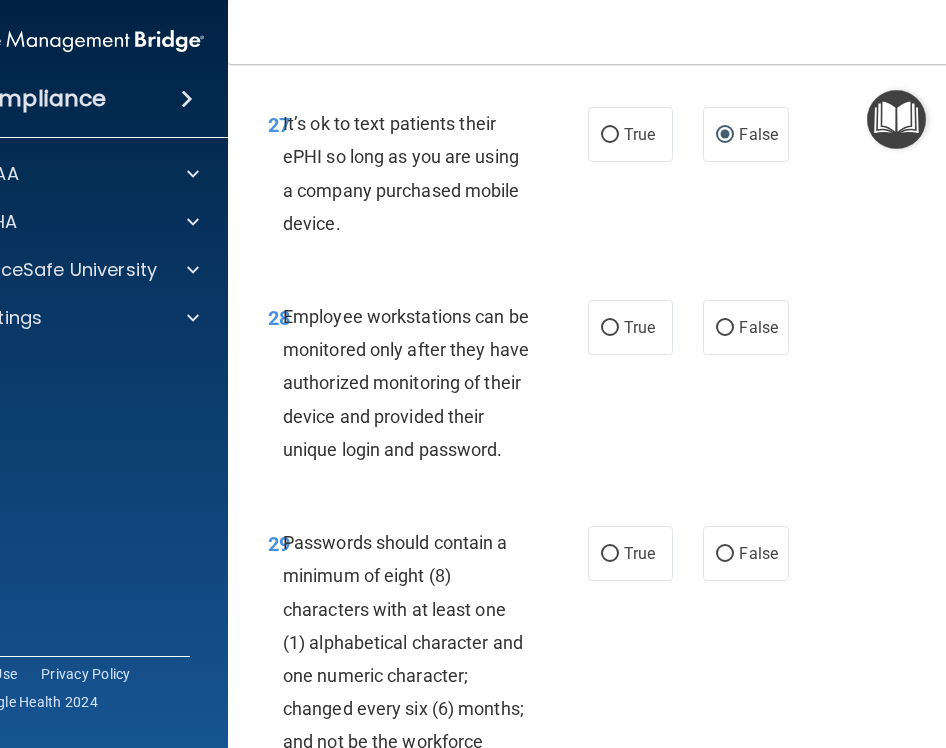 click on "Employee workstations can be monitored only after they have authorized monitoring of their device and provided their unique login and password." at bounding box center [414, 383] 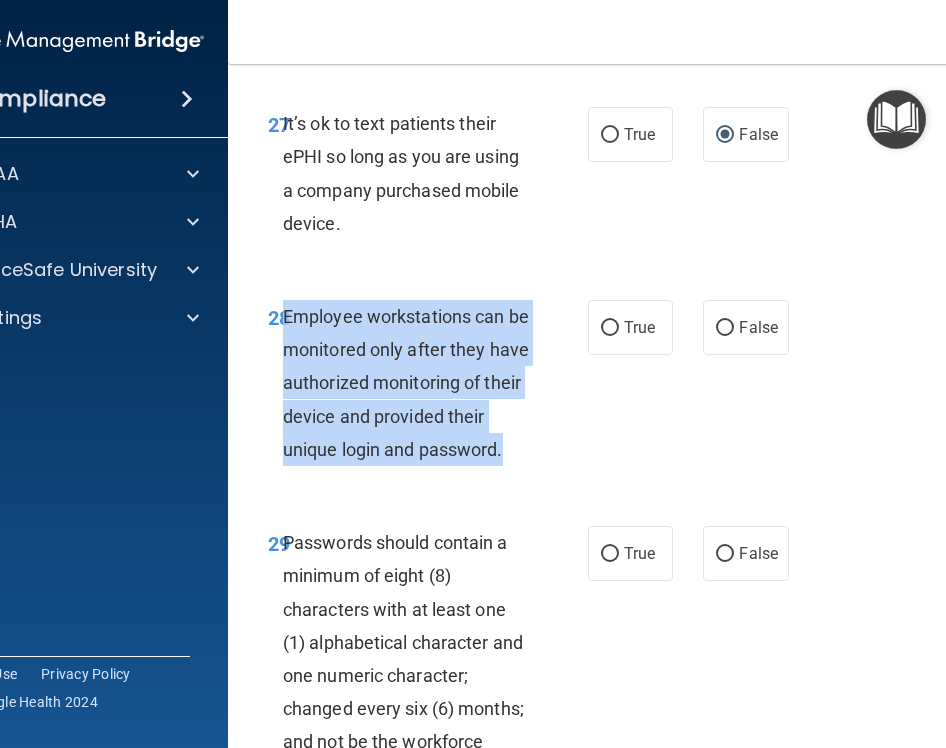 drag, startPoint x: 519, startPoint y: 519, endPoint x: 287, endPoint y: 383, distance: 268.92377 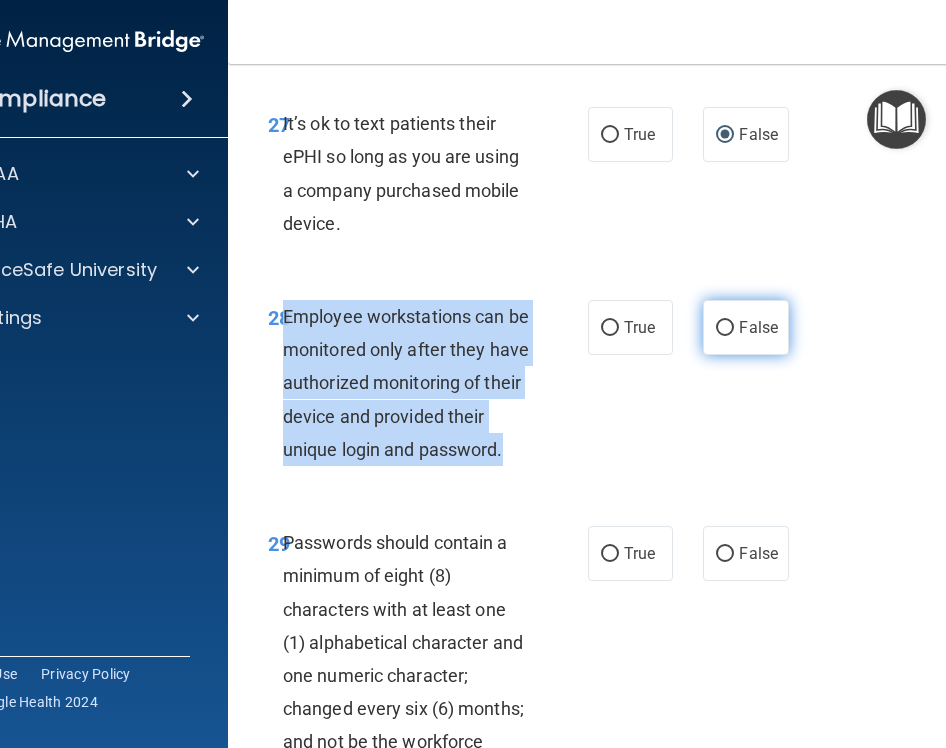 click on "False" at bounding box center [725, 328] 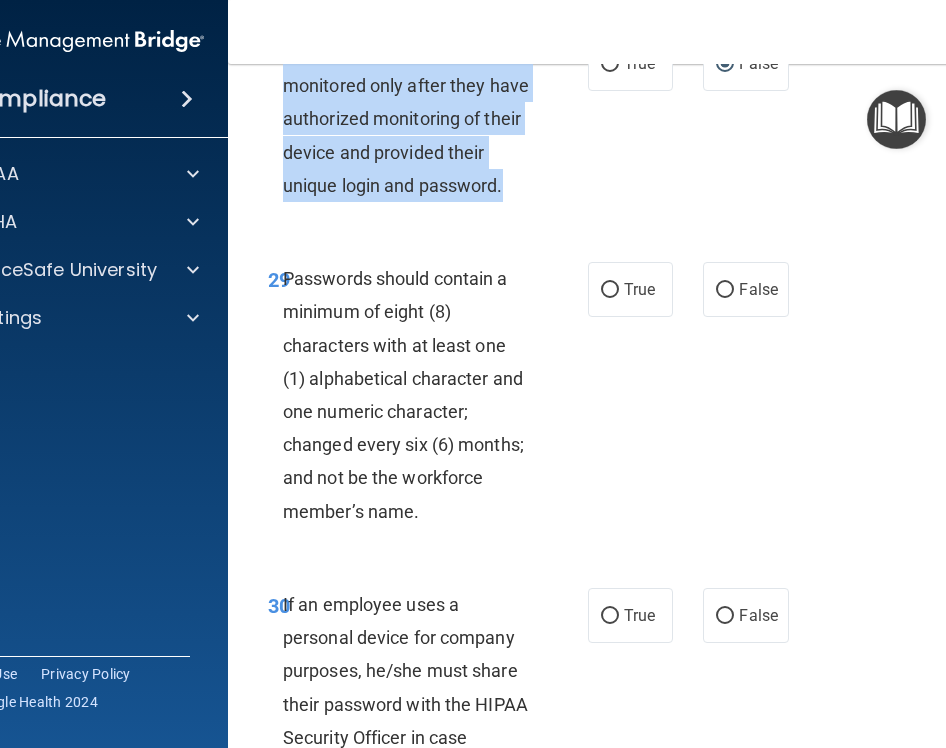 scroll, scrollTop: 7176, scrollLeft: 0, axis: vertical 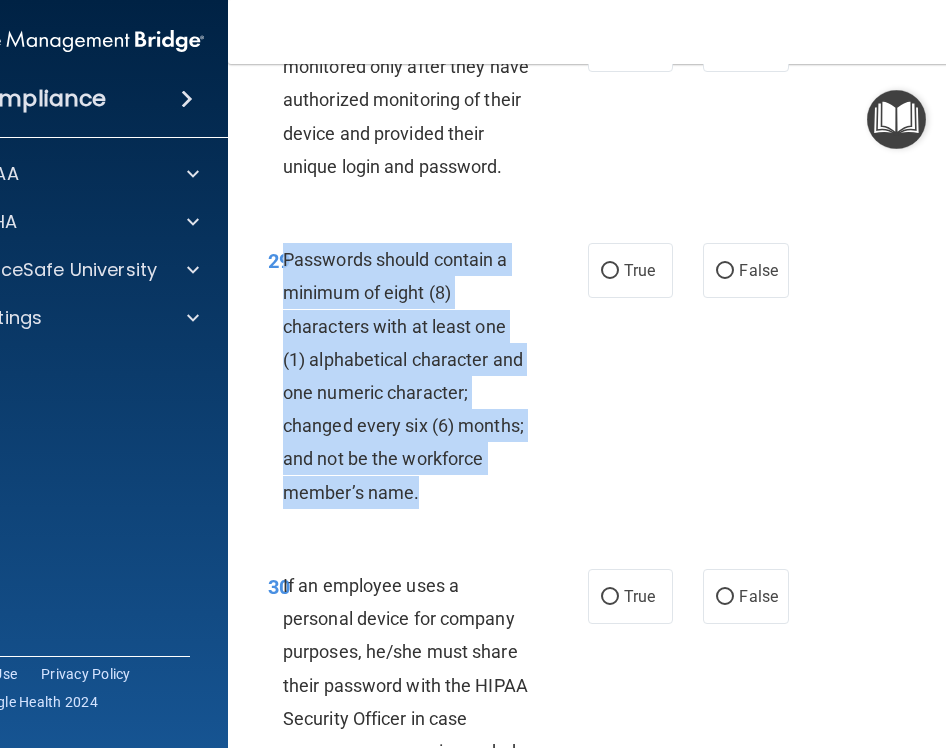 drag, startPoint x: 435, startPoint y: 571, endPoint x: 287, endPoint y: 328, distance: 284.5224 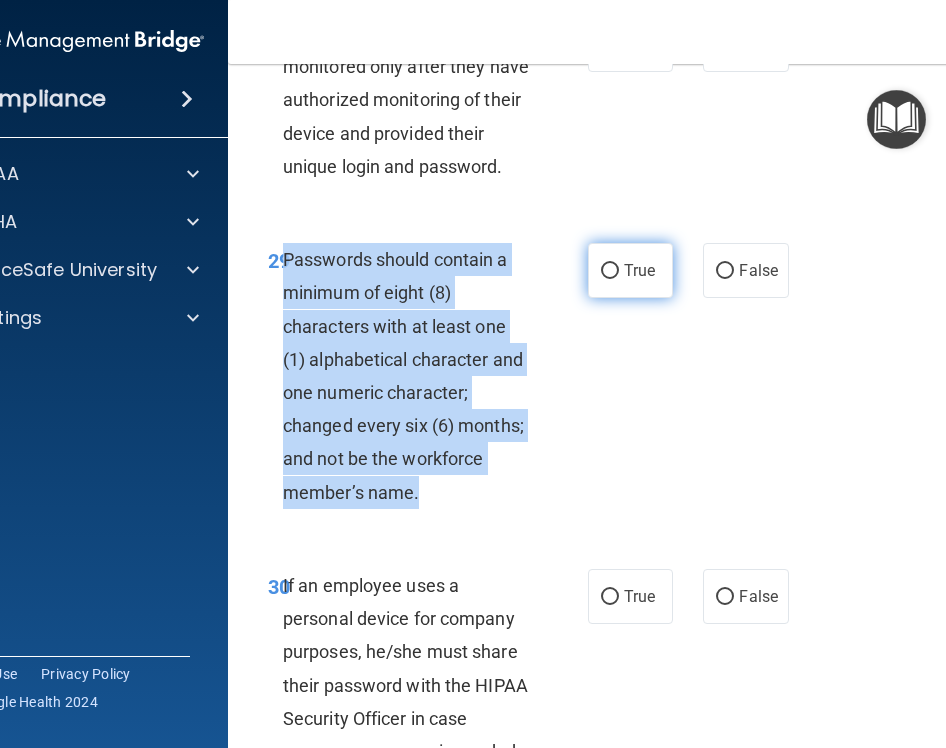 click on "True" at bounding box center [630, 270] 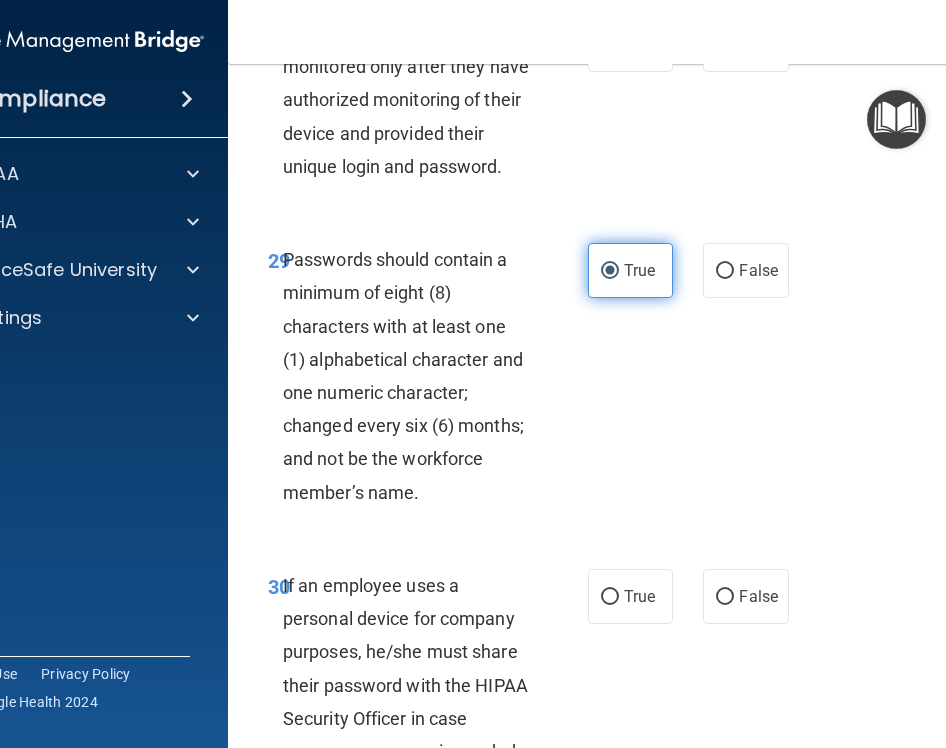 scroll, scrollTop: 7429, scrollLeft: 0, axis: vertical 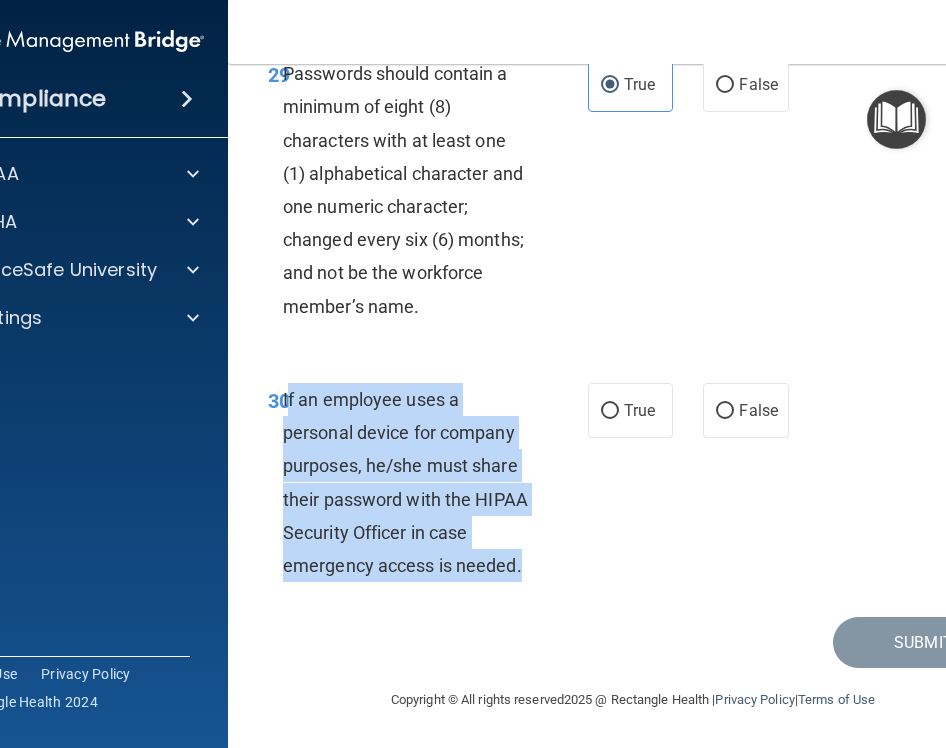 drag, startPoint x: 513, startPoint y: 567, endPoint x: 284, endPoint y: 405, distance: 280.50845 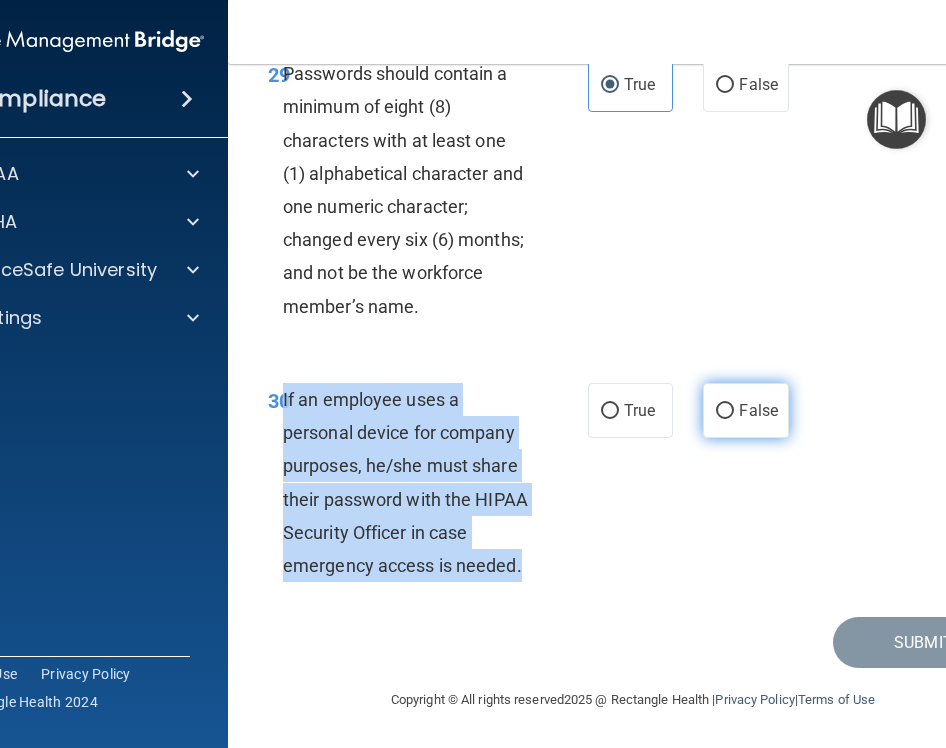 click on "False" at bounding box center (725, 411) 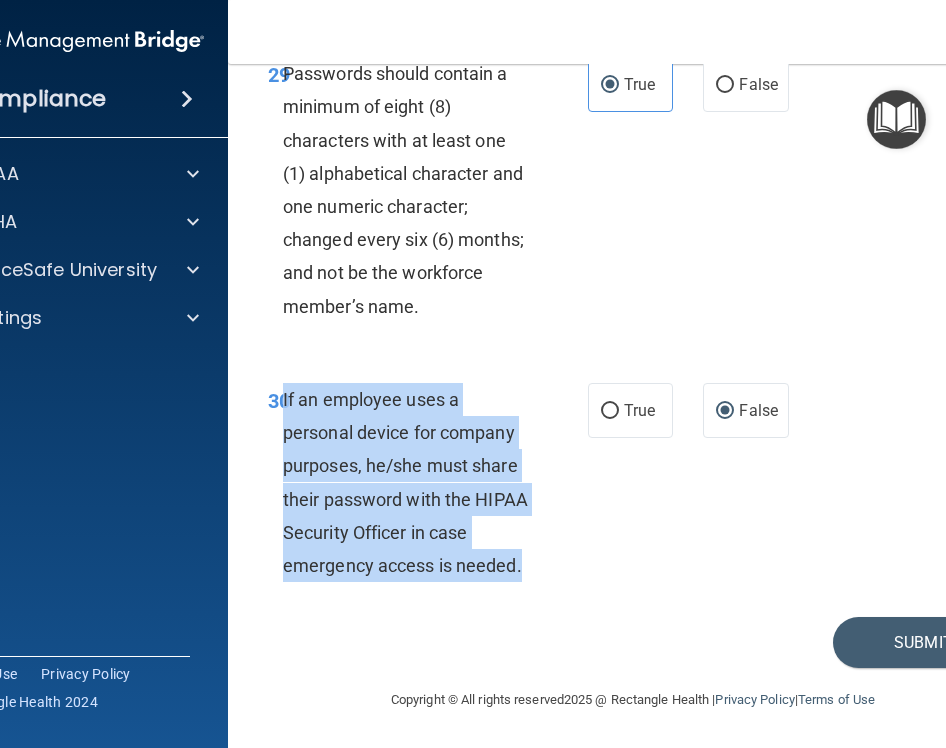 click on "30       If an employee uses a personal device for company purposes, he/she must share their password with the HIPAA Security Officer in case emergency access is needed.                 True           False" at bounding box center (633, 487) 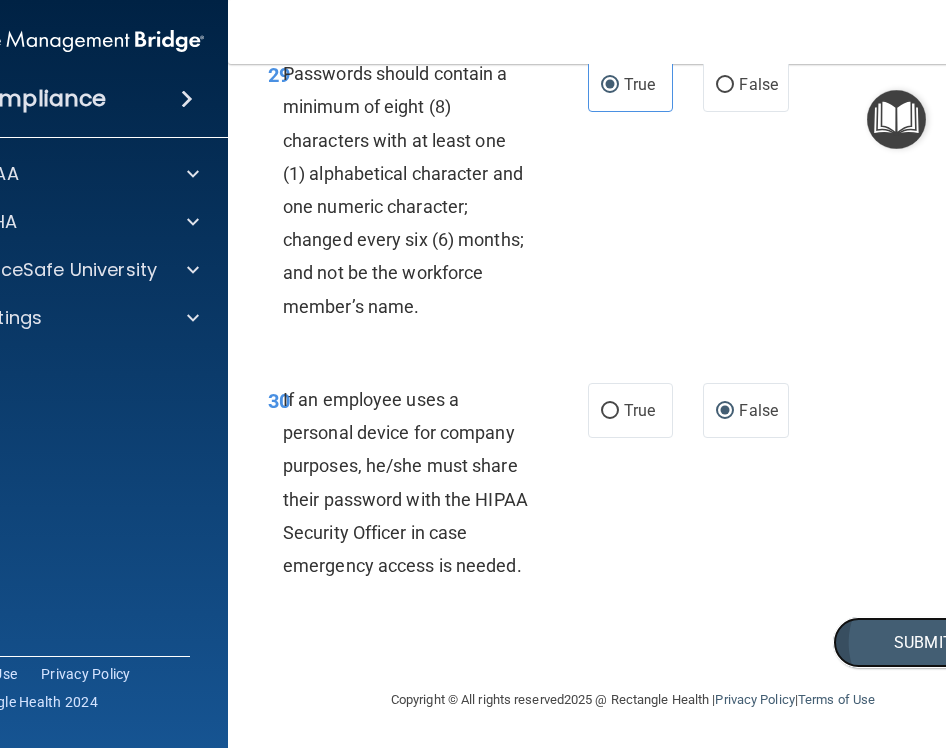 click on "Submit" at bounding box center [923, 642] 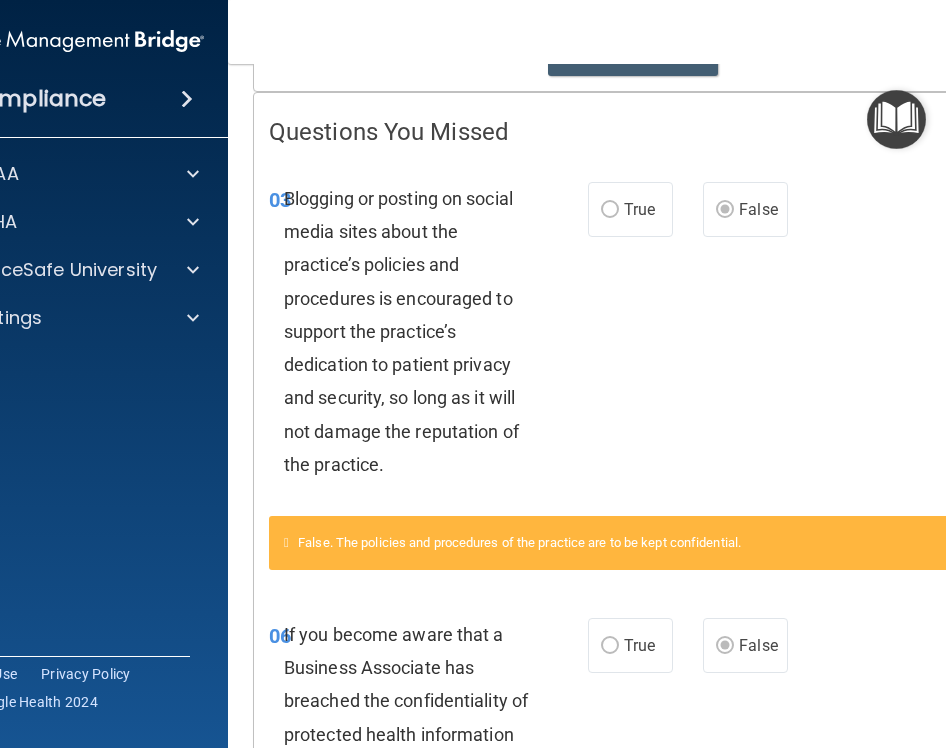 scroll, scrollTop: 0, scrollLeft: 0, axis: both 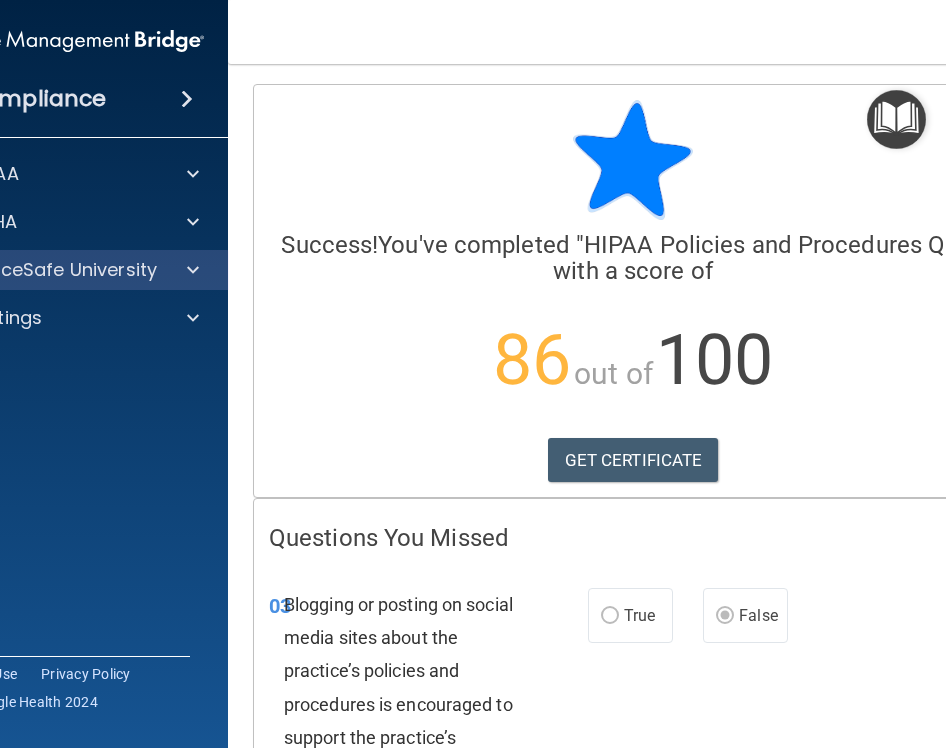 click on "OfficeSafe University" at bounding box center (68, 270) 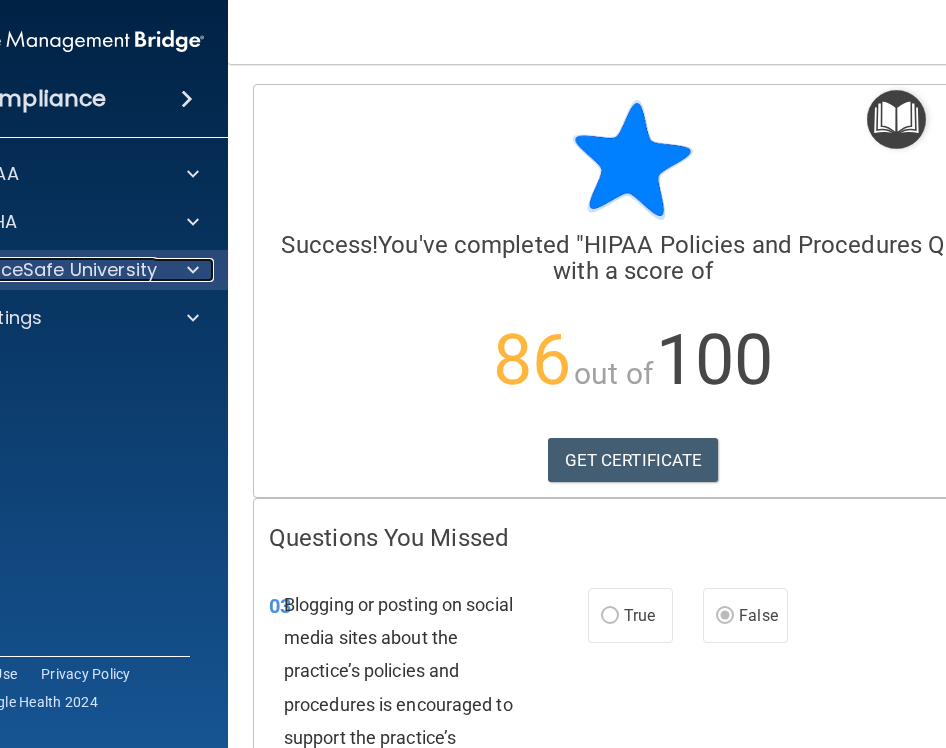 click at bounding box center [193, 270] 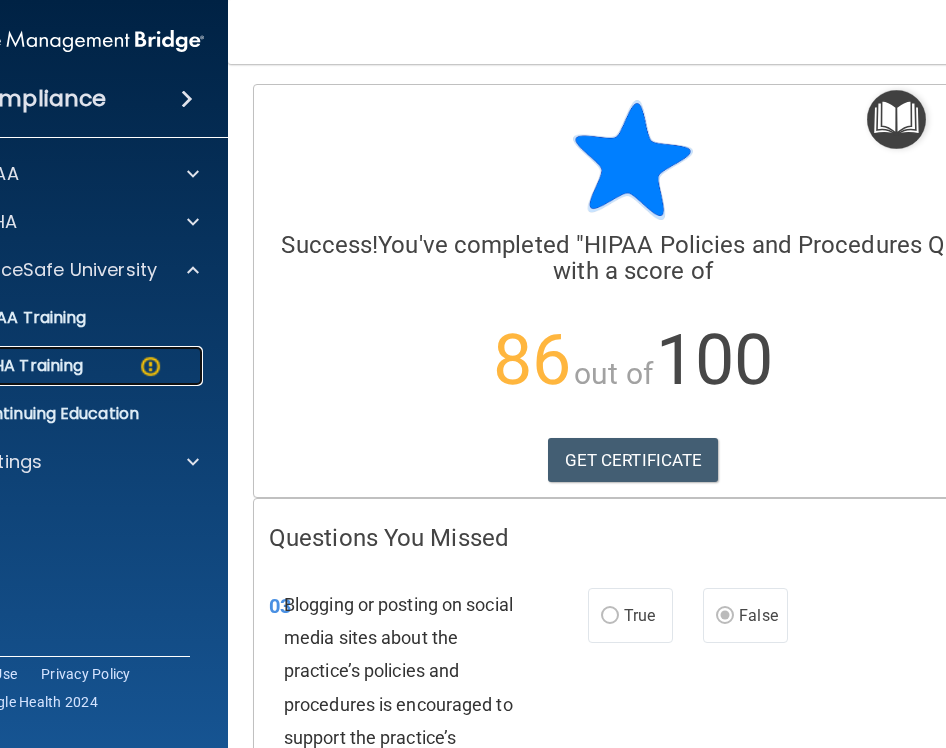 click on "OSHA Training" at bounding box center [45, 366] 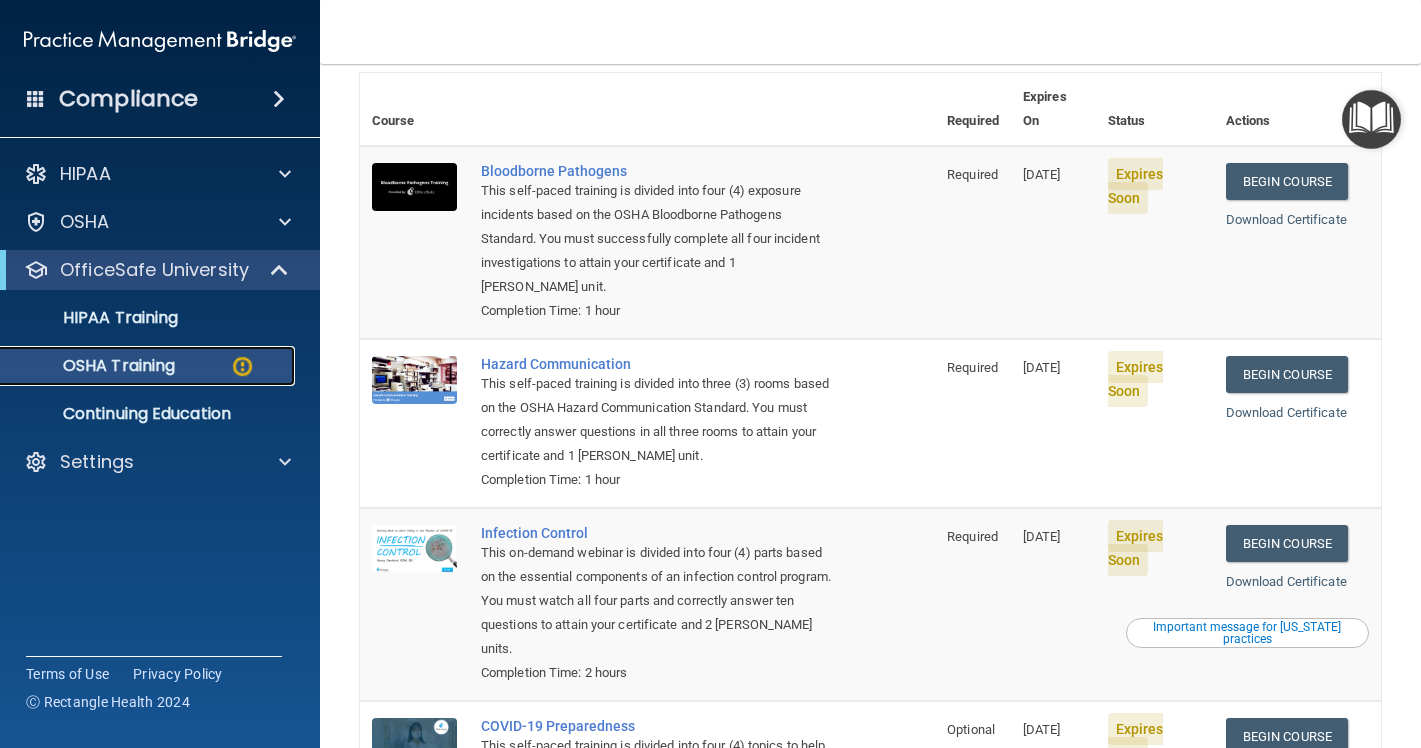 scroll, scrollTop: 0, scrollLeft: 0, axis: both 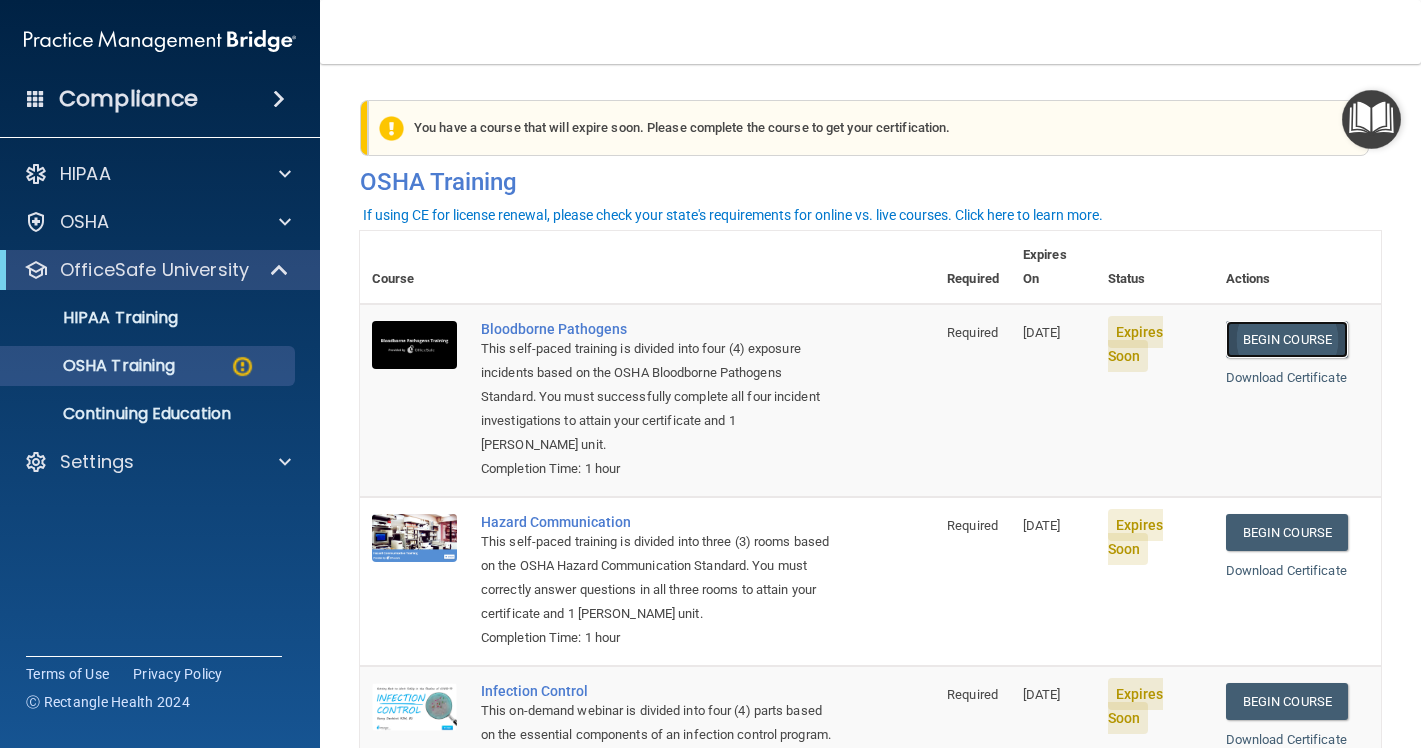 click on "Begin Course" at bounding box center [1287, 339] 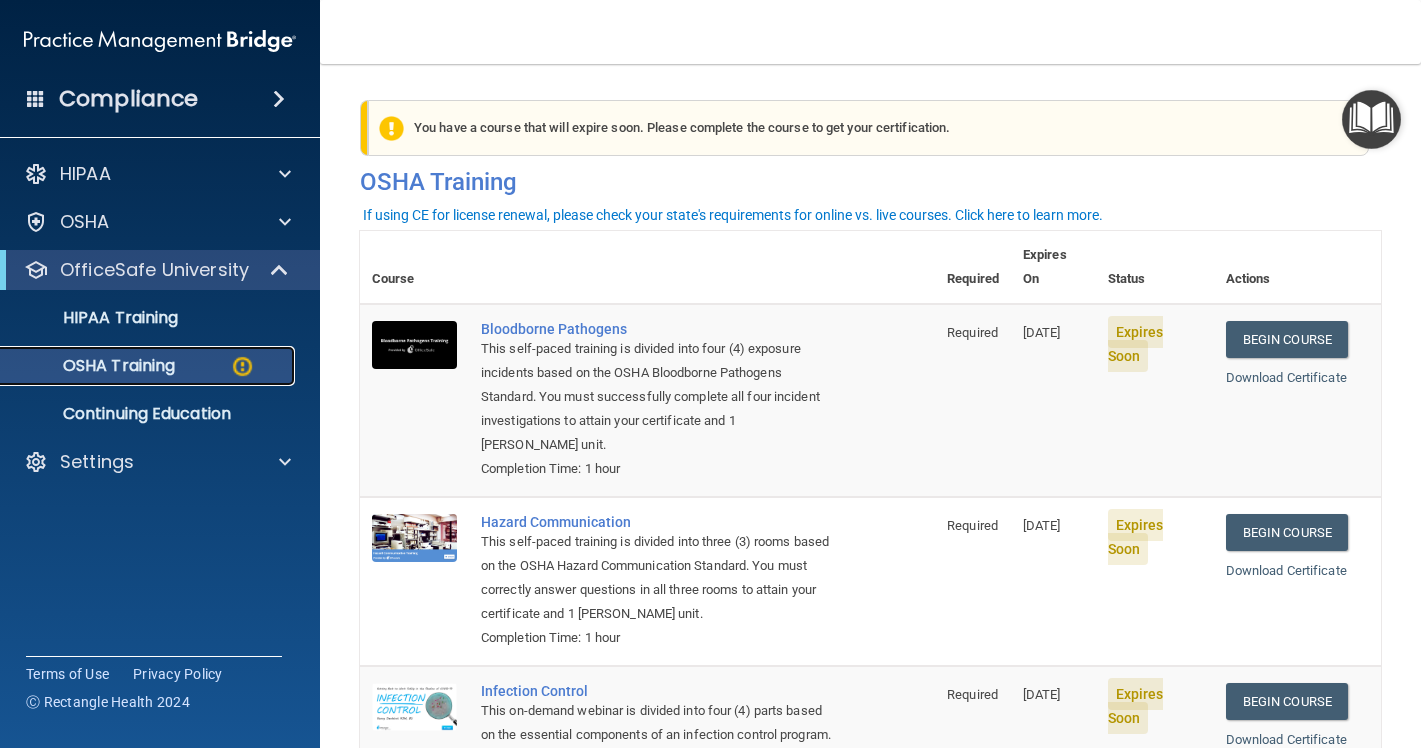 click on "OSHA Training" at bounding box center [149, 366] 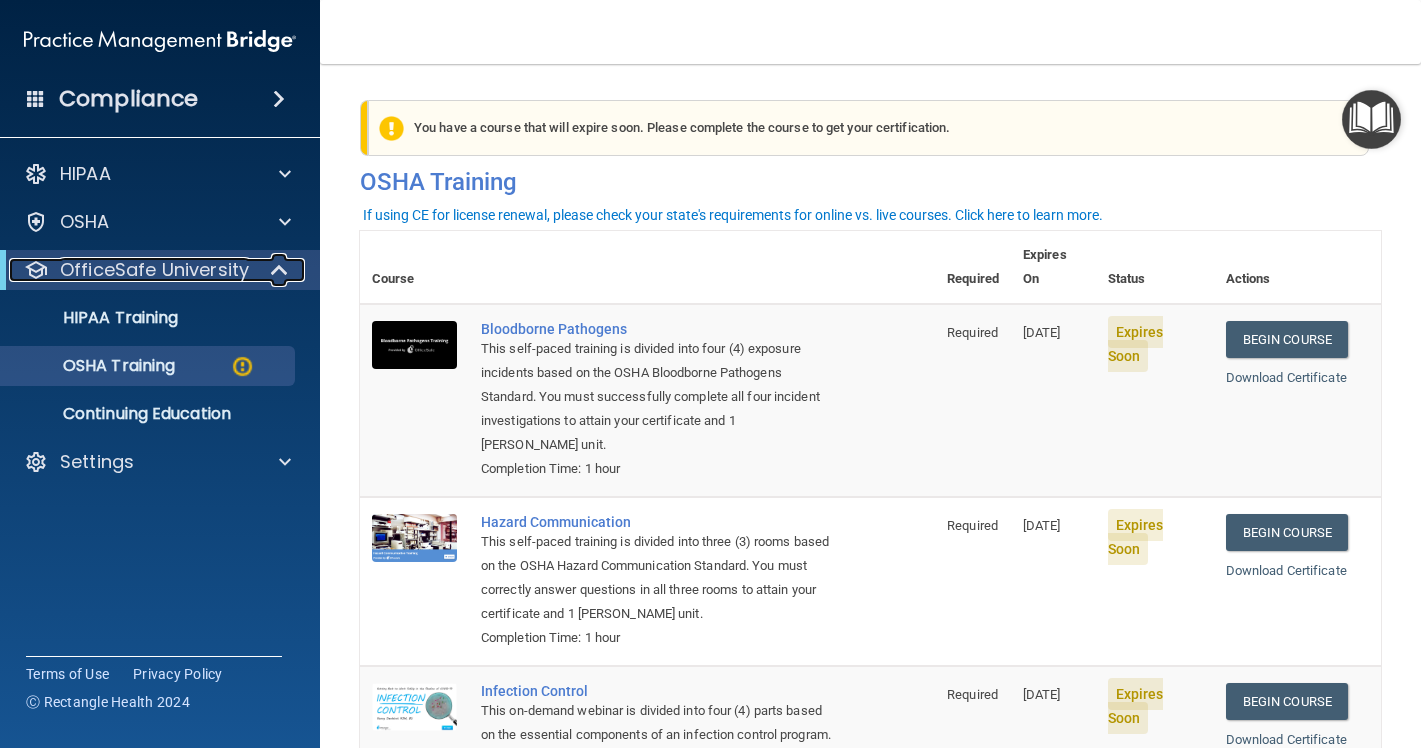 click on "OfficeSafe University" at bounding box center (154, 270) 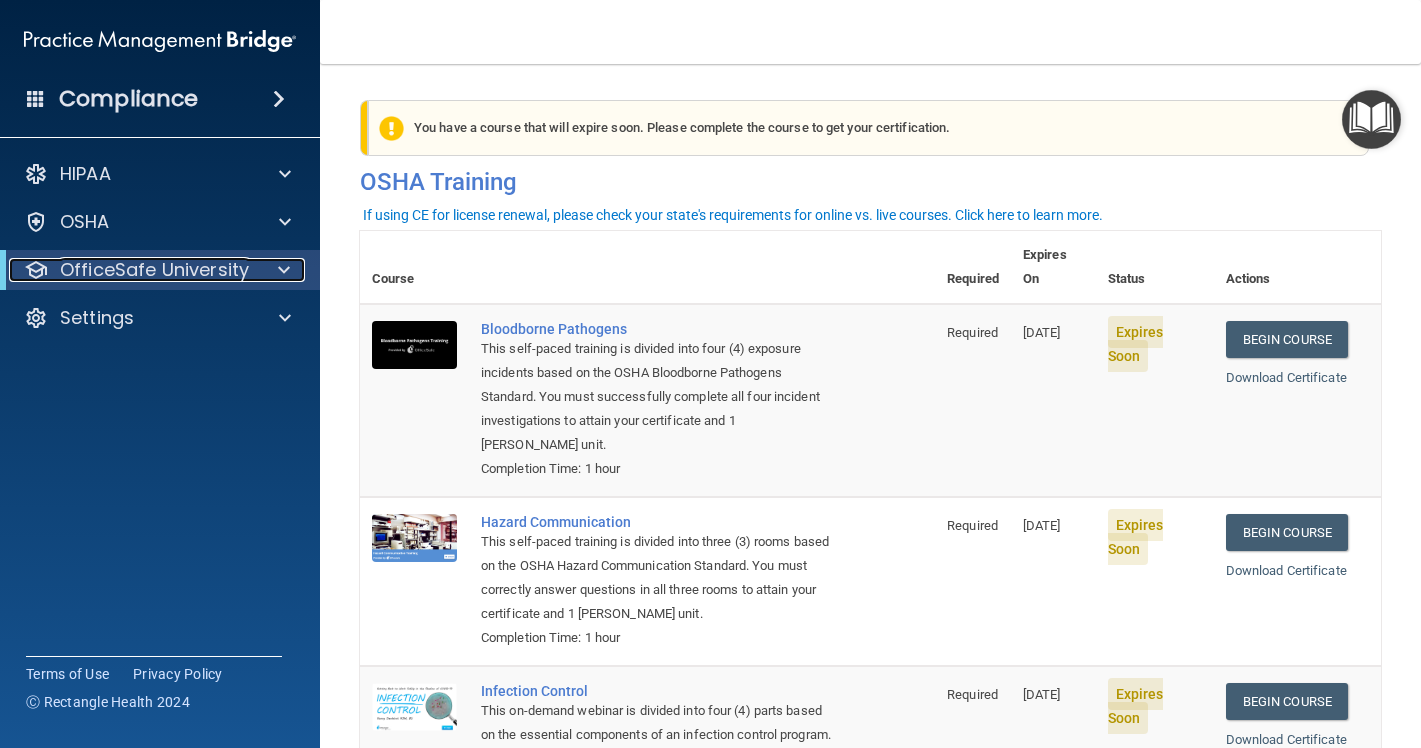 click on "OfficeSafe University" at bounding box center [154, 270] 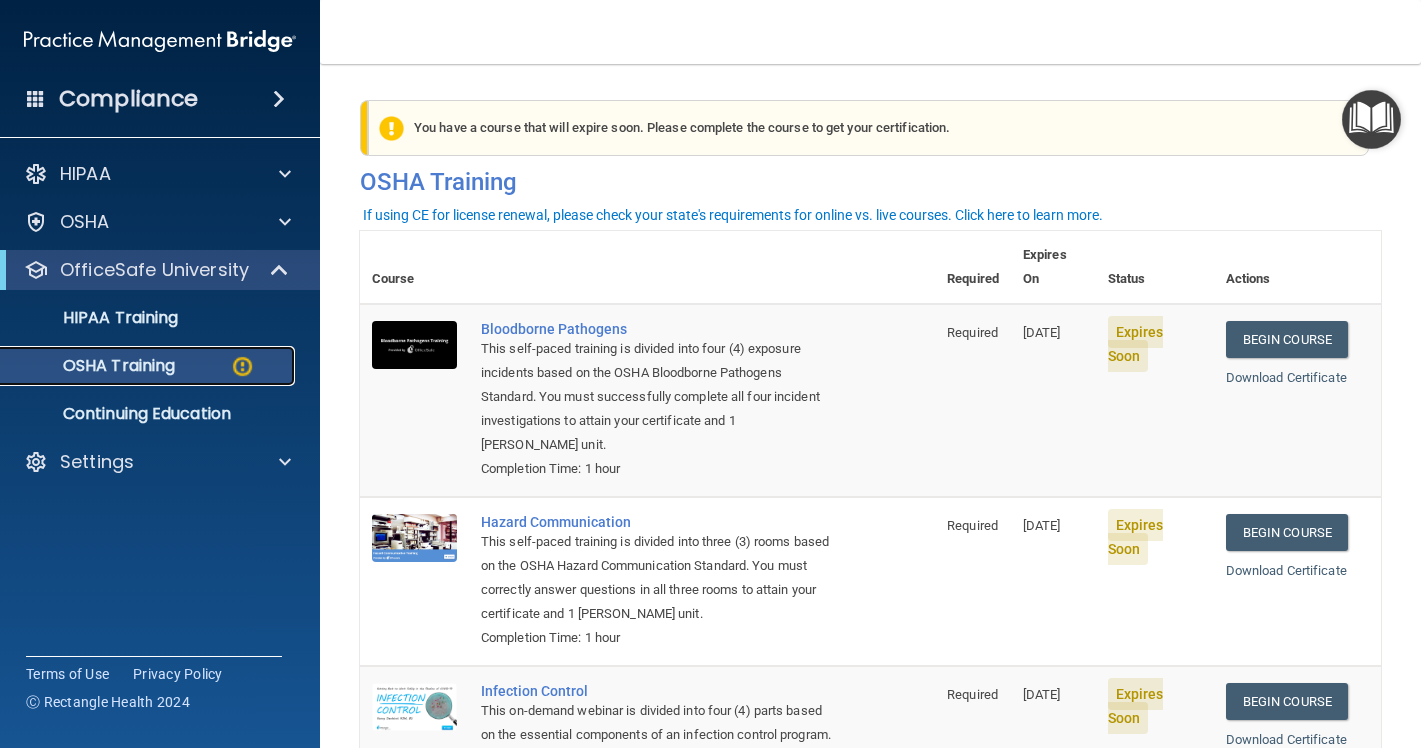 click on "OSHA Training" at bounding box center [149, 366] 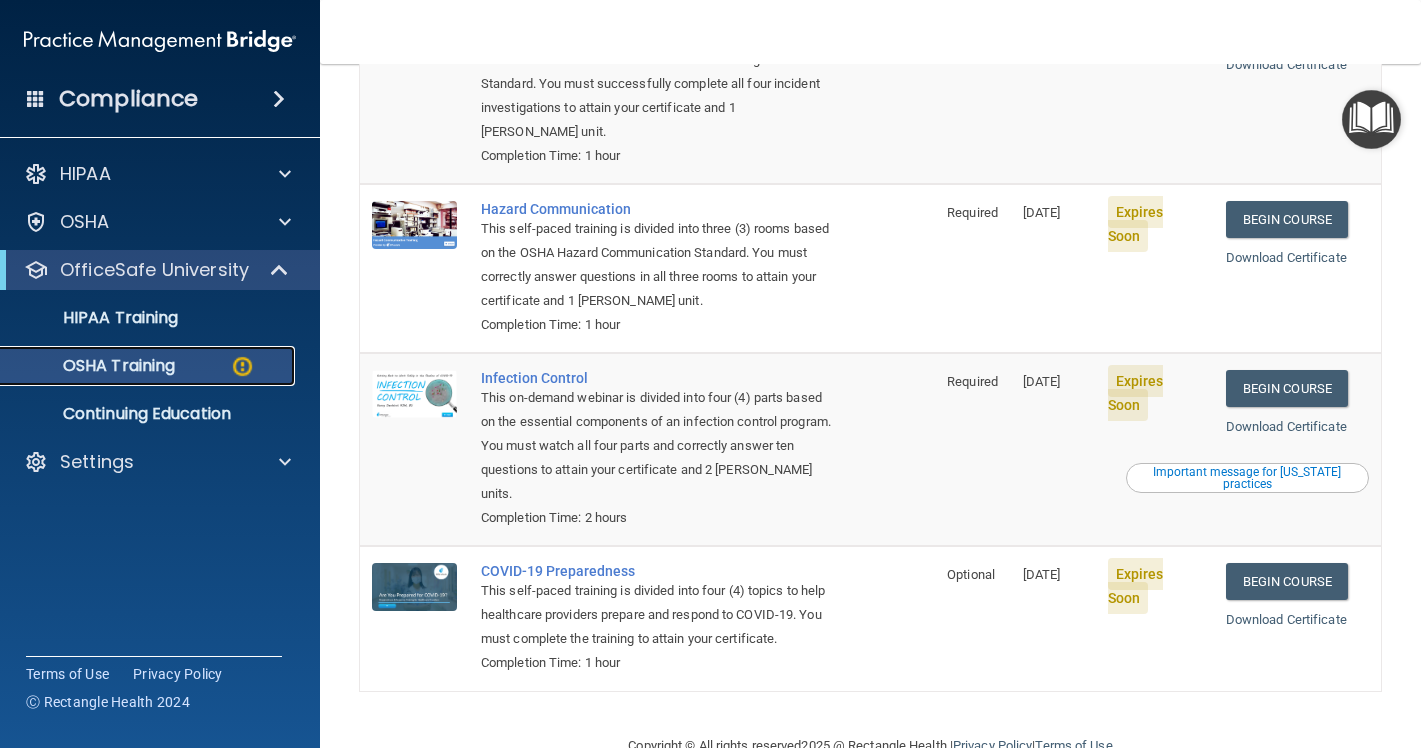 scroll, scrollTop: 0, scrollLeft: 0, axis: both 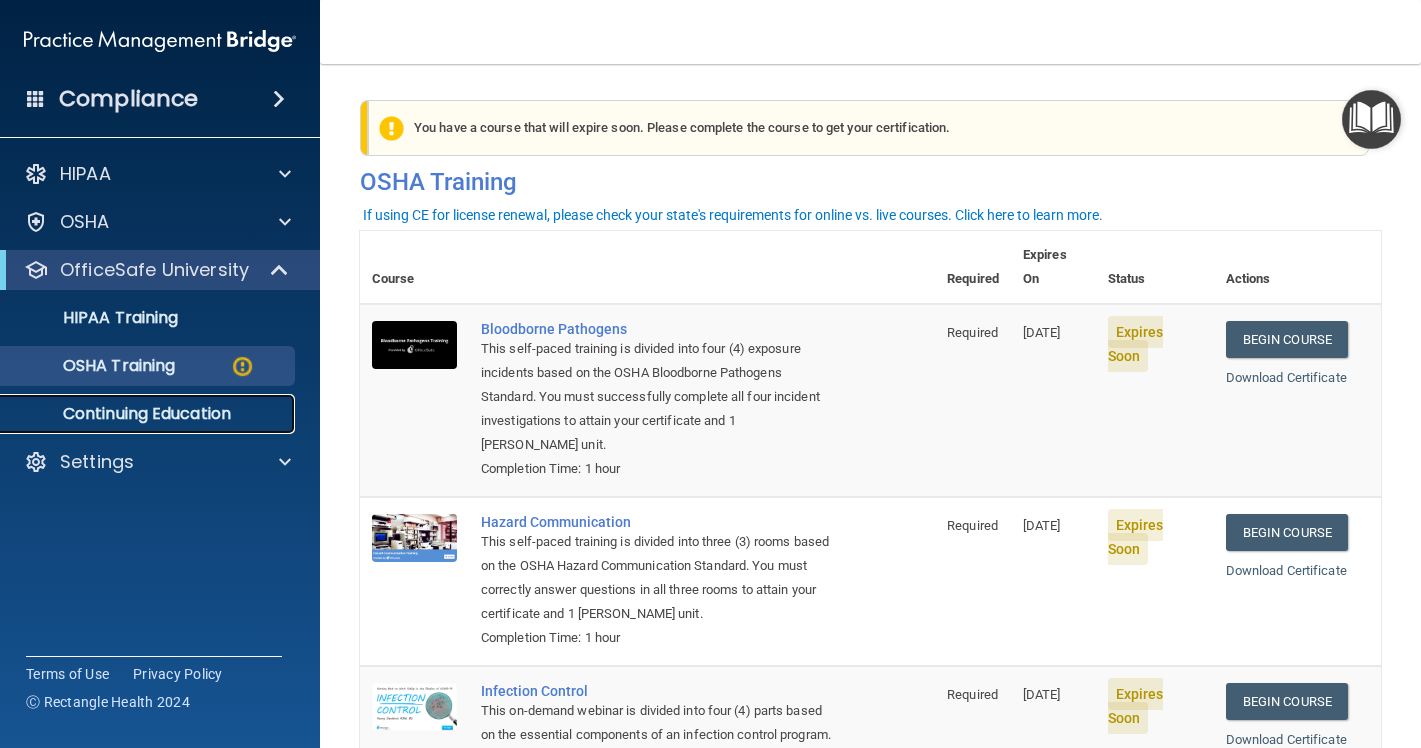 click on "Continuing Education" at bounding box center (149, 414) 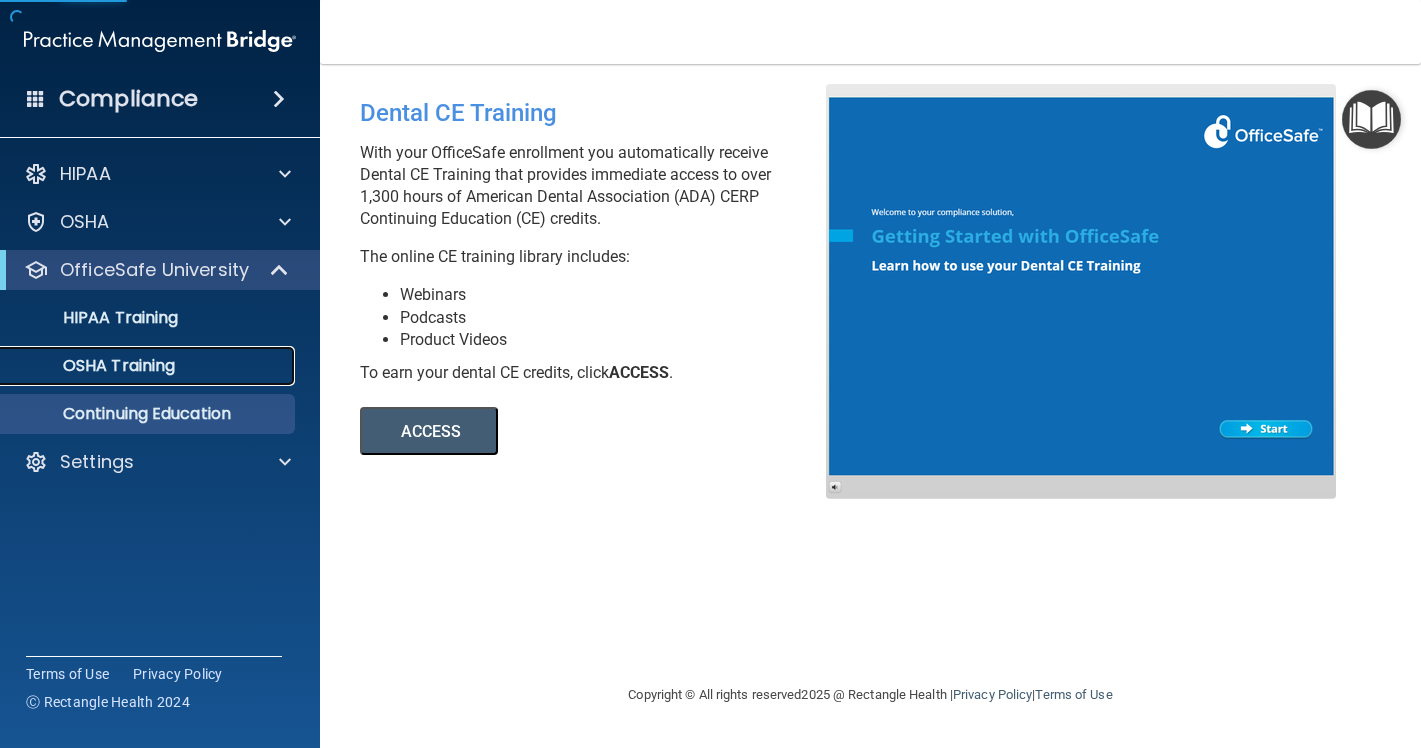 click on "OSHA Training" at bounding box center [149, 366] 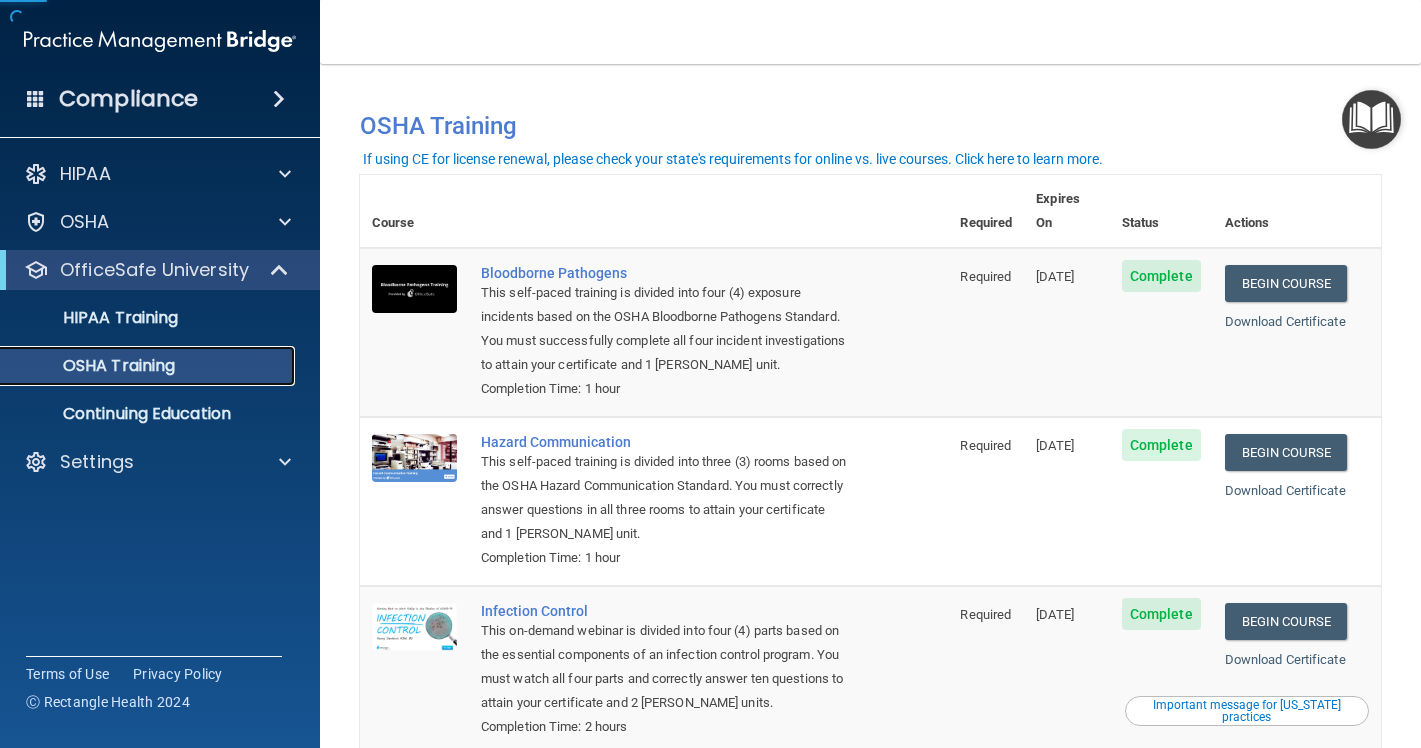 scroll, scrollTop: 233, scrollLeft: 0, axis: vertical 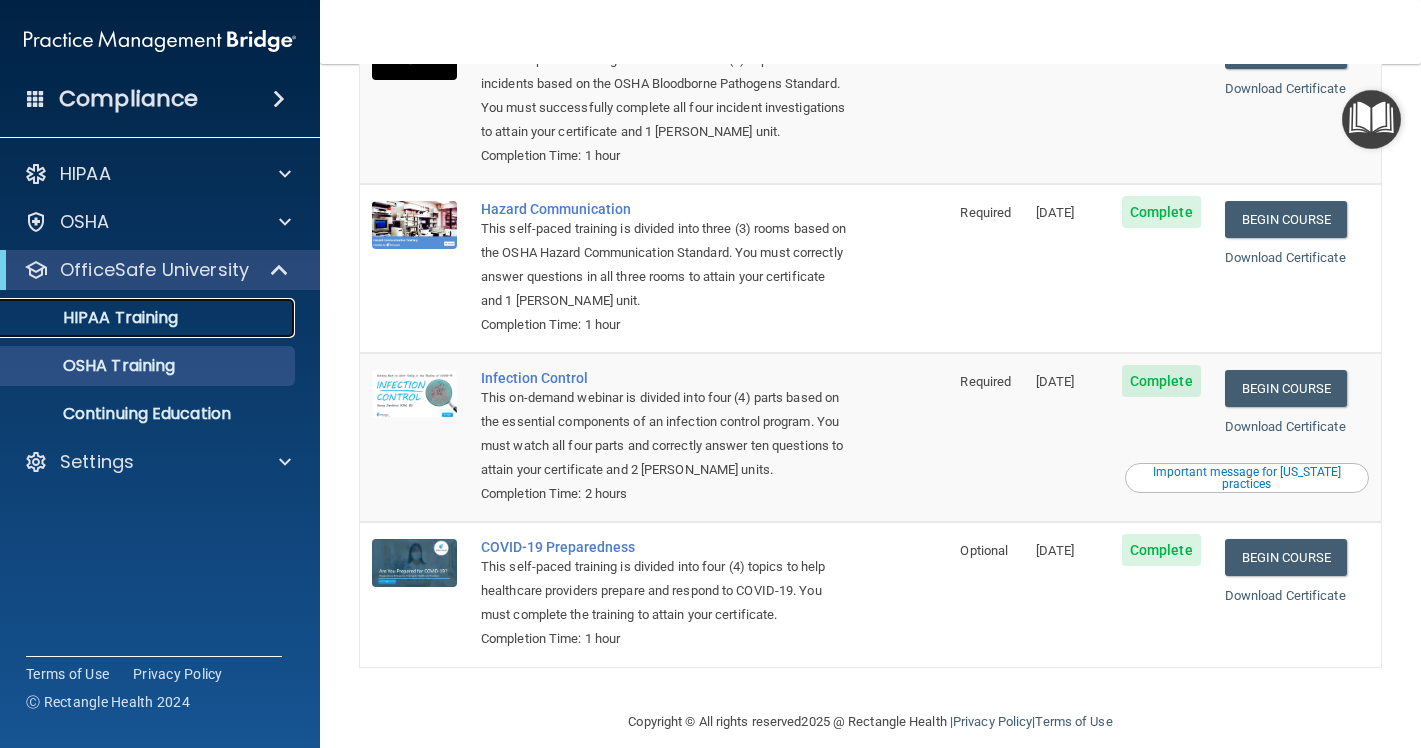click on "HIPAA Training" at bounding box center (95, 318) 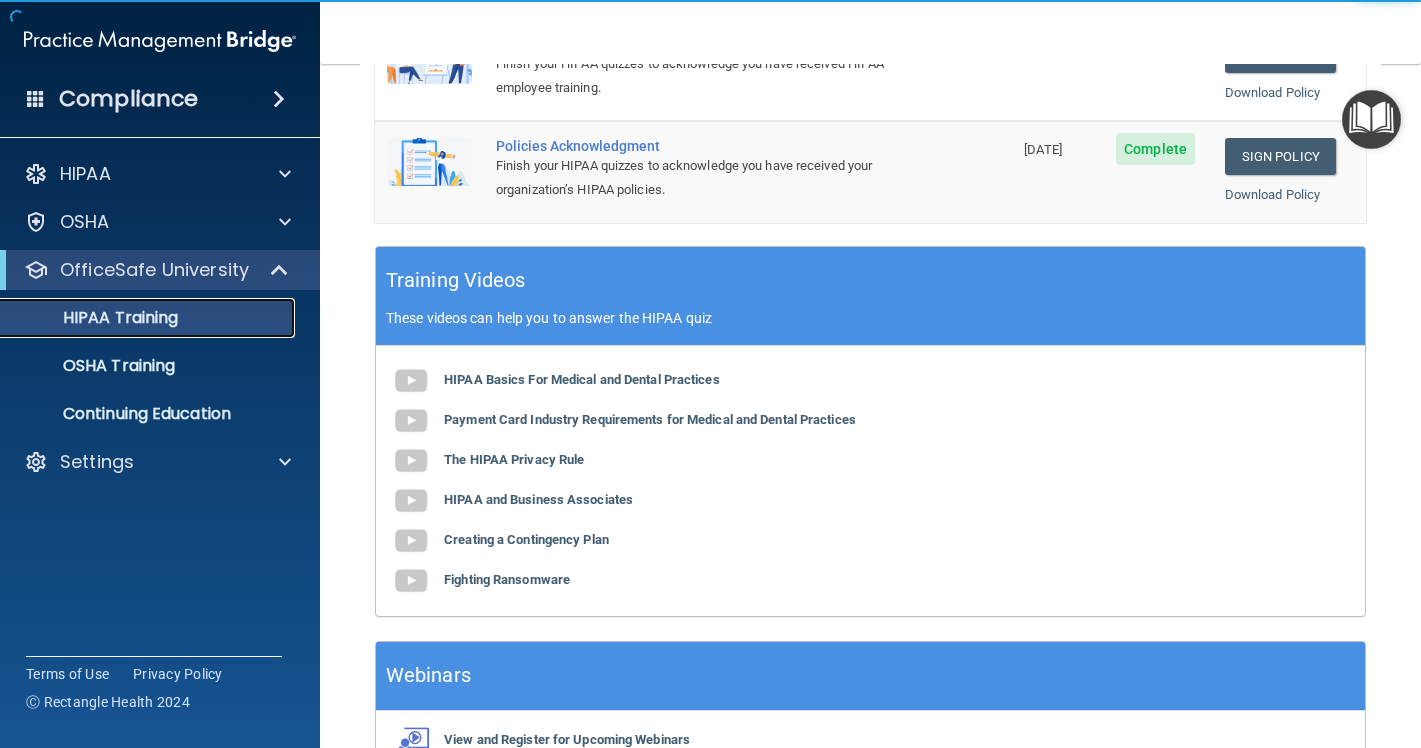 scroll, scrollTop: 757, scrollLeft: 0, axis: vertical 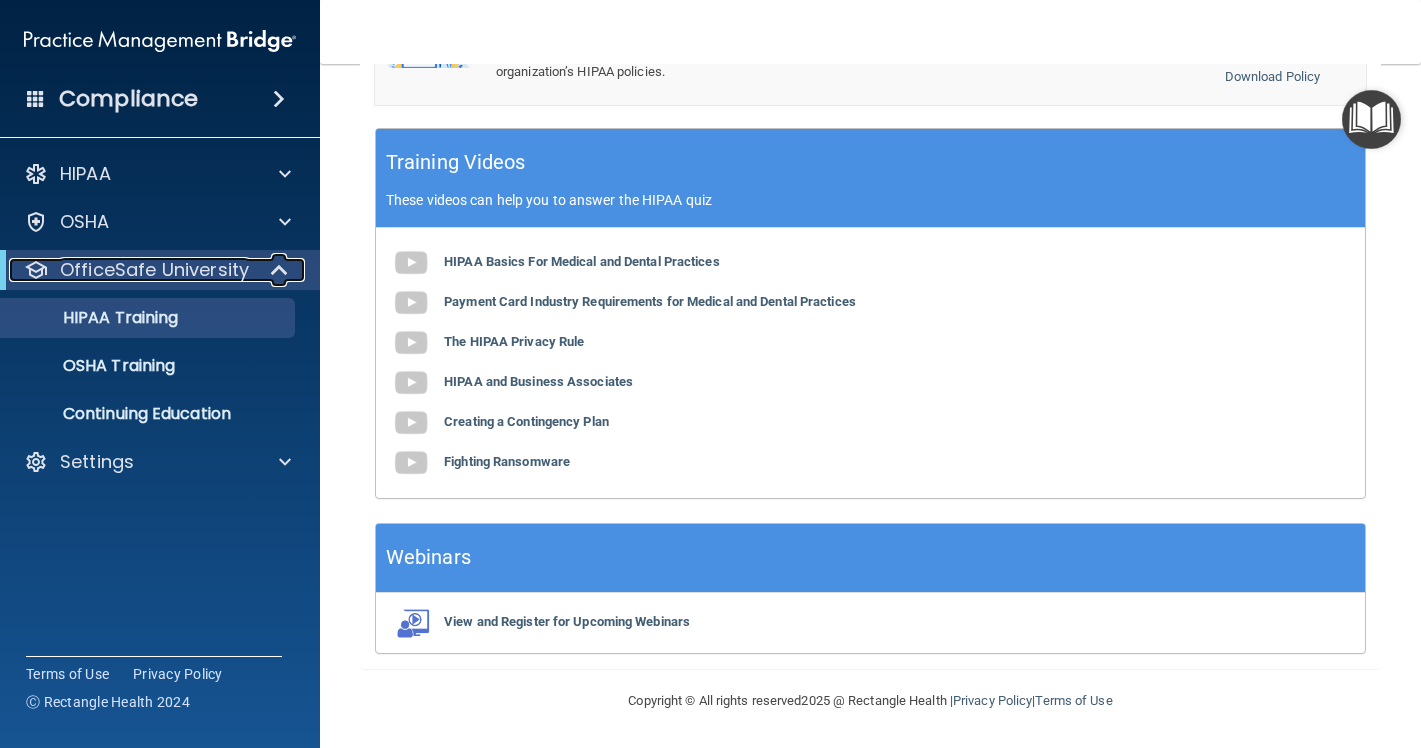 click at bounding box center (281, 270) 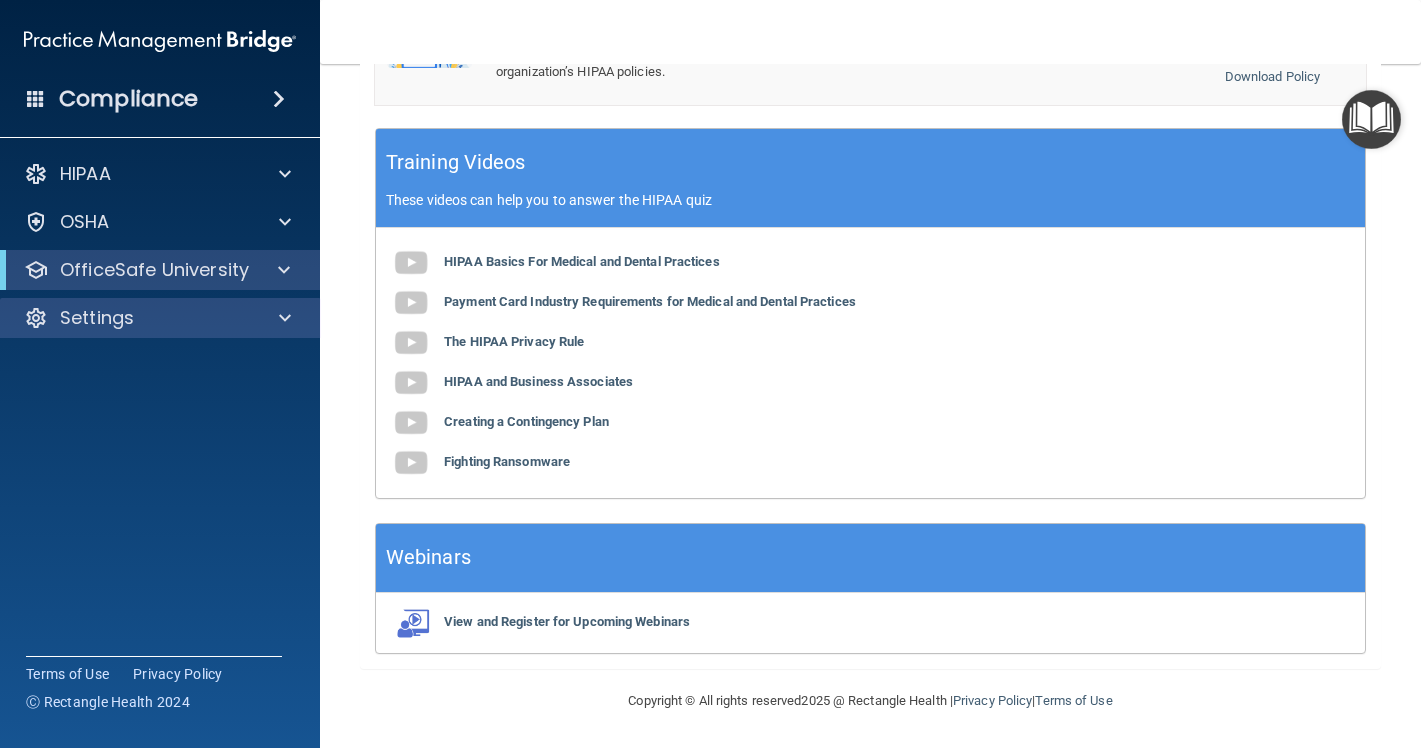 click on "Settings" at bounding box center (160, 318) 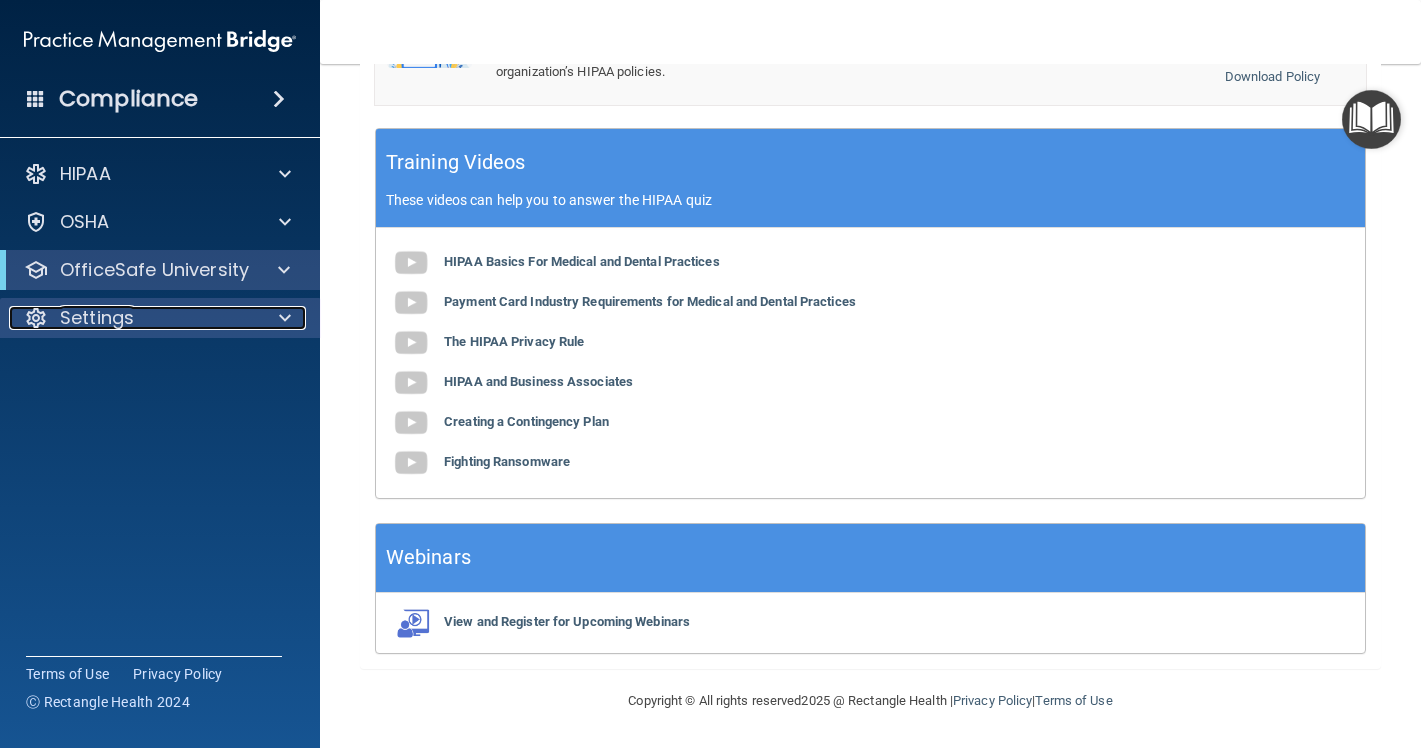 click at bounding box center [285, 318] 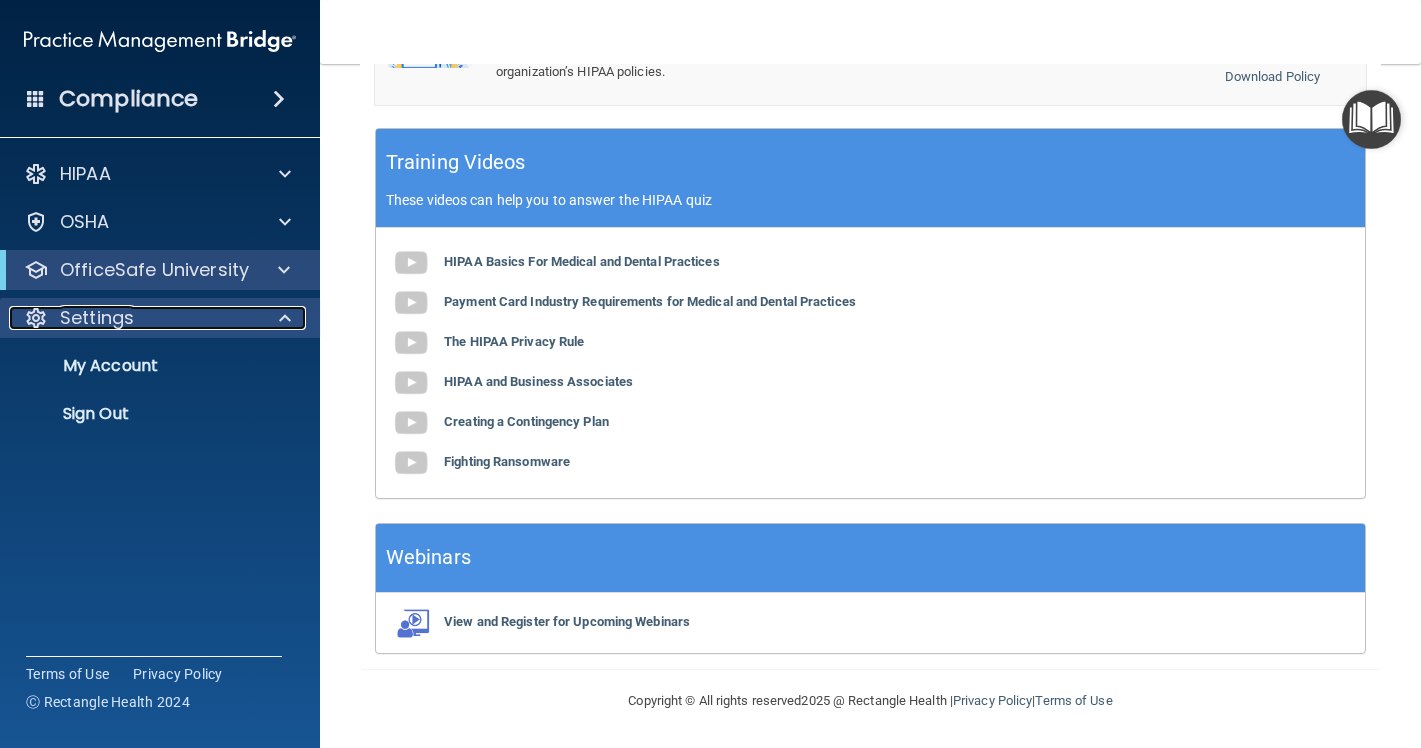 click at bounding box center (285, 318) 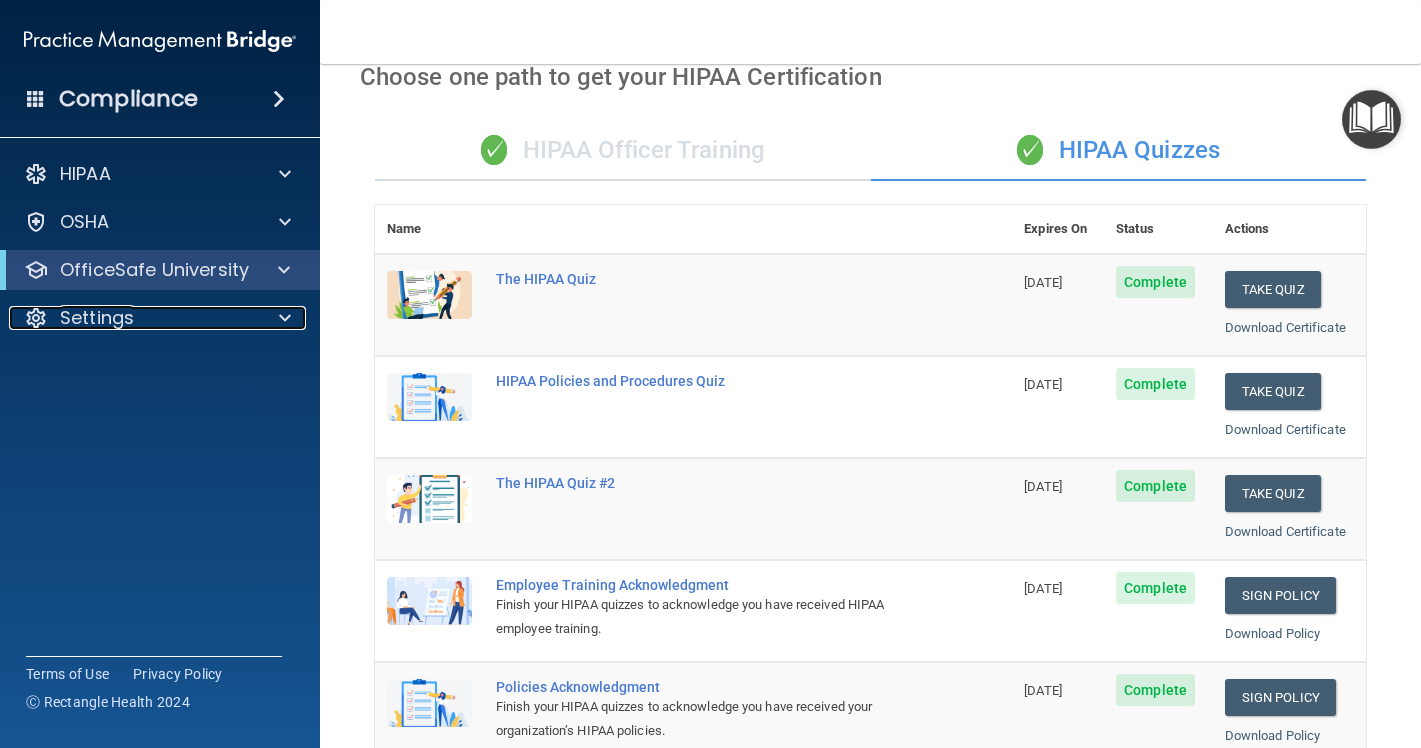 scroll, scrollTop: 0, scrollLeft: 0, axis: both 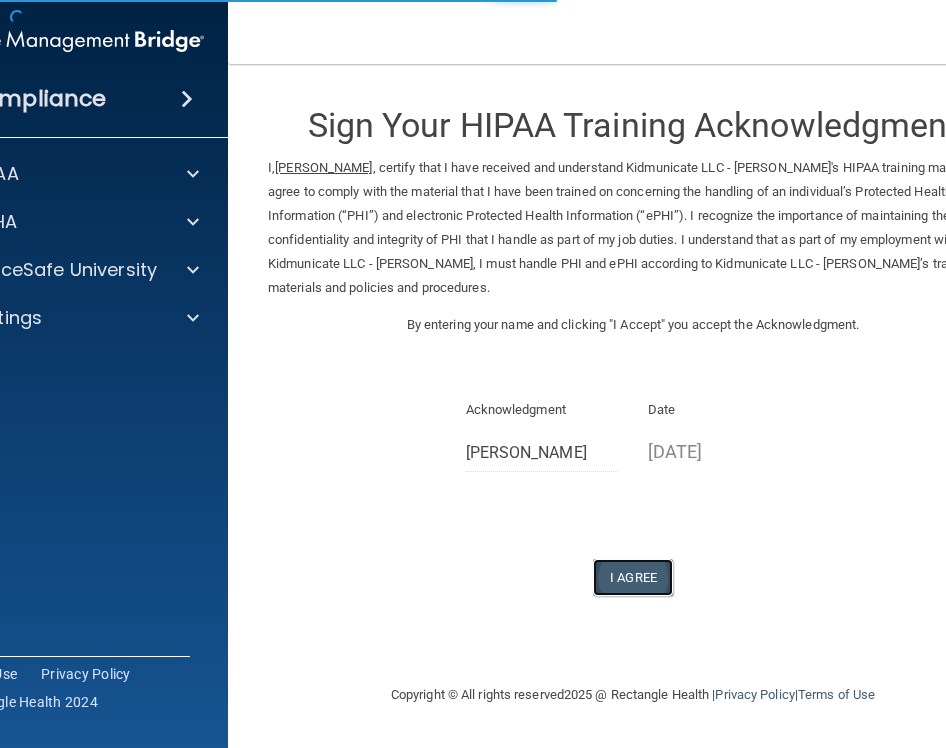 click on "I Agree" at bounding box center [633, 577] 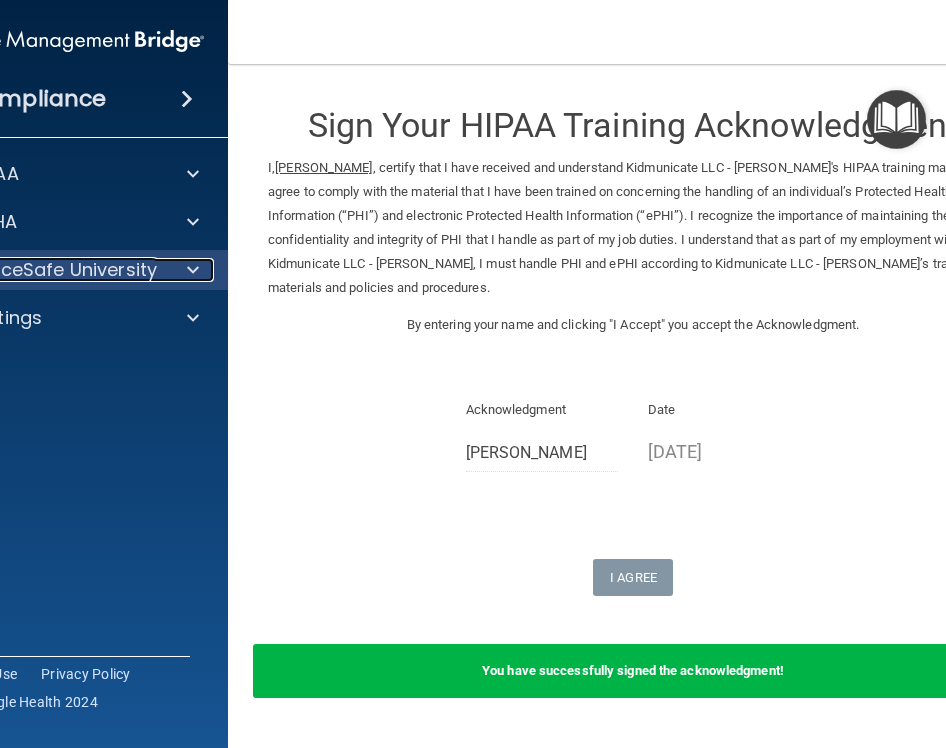 click on "OfficeSafe University" at bounding box center [62, 270] 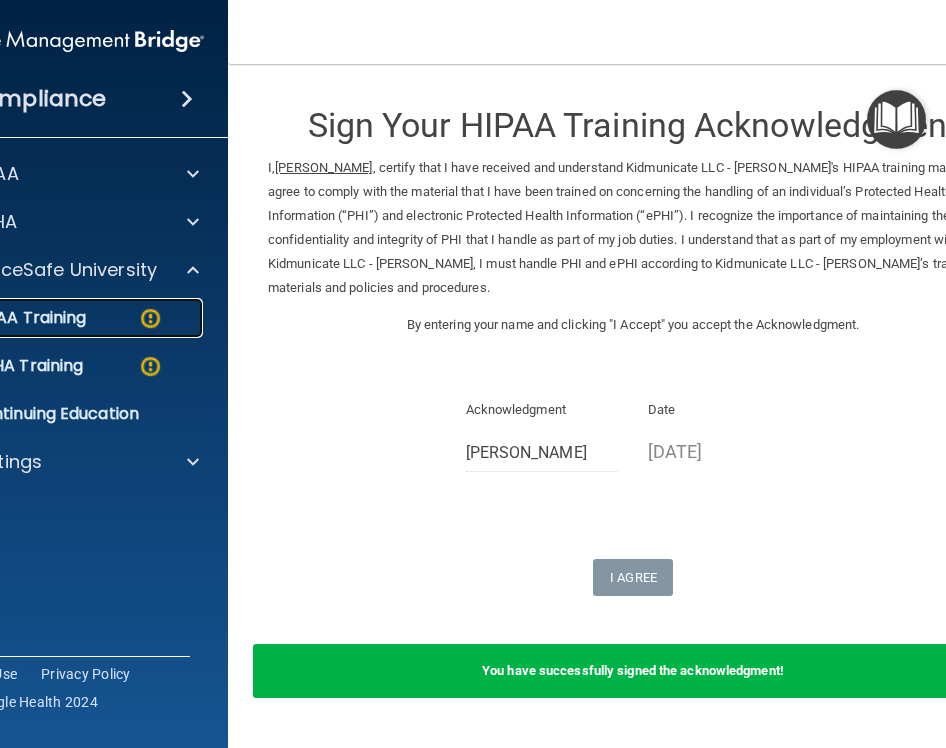 click on "HIPAA Training" at bounding box center [45, 318] 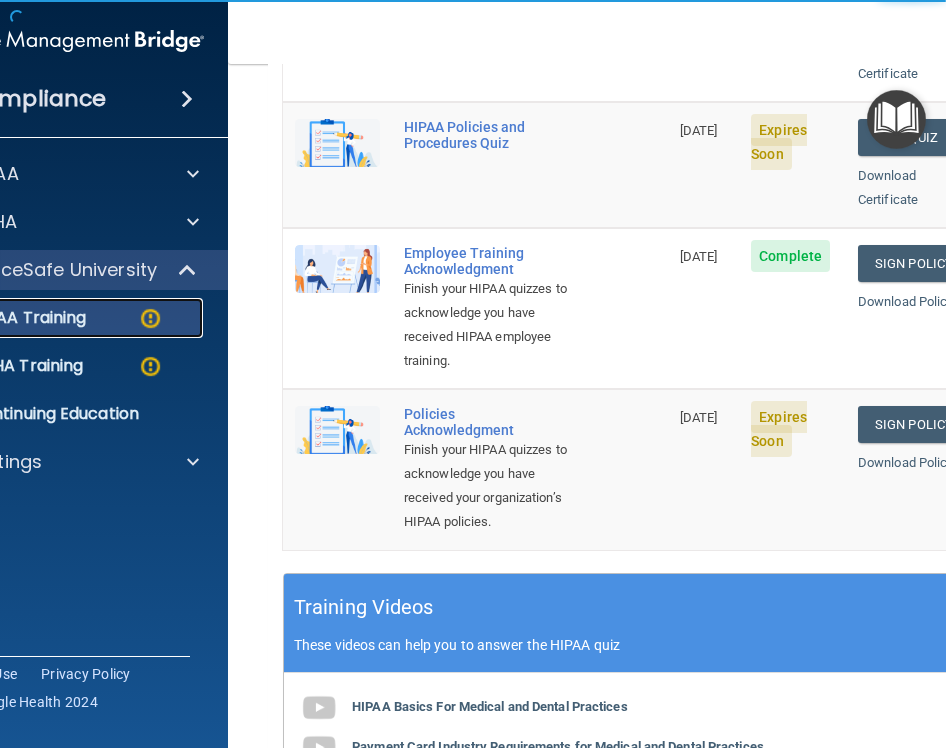 scroll, scrollTop: 647, scrollLeft: 0, axis: vertical 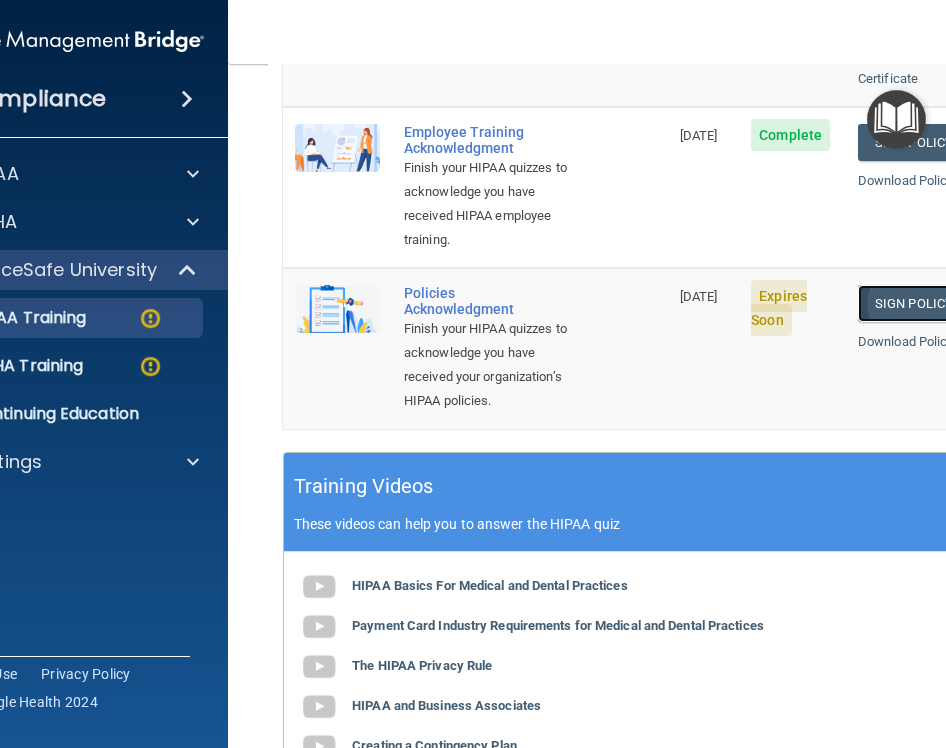 click on "Sign Policy" at bounding box center (913, 303) 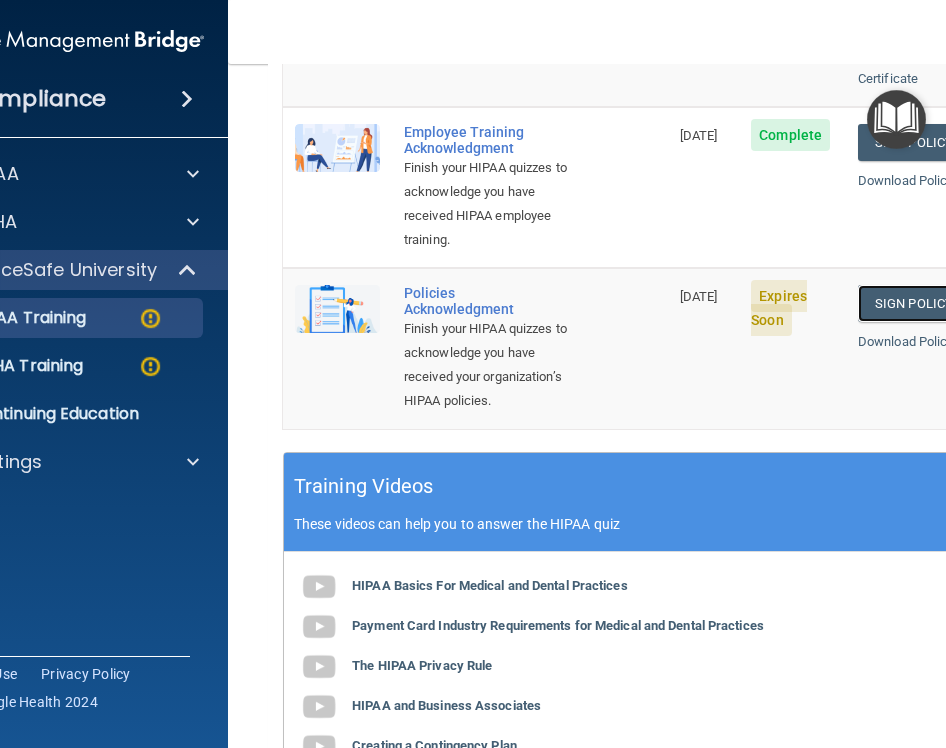 scroll, scrollTop: 733, scrollLeft: 0, axis: vertical 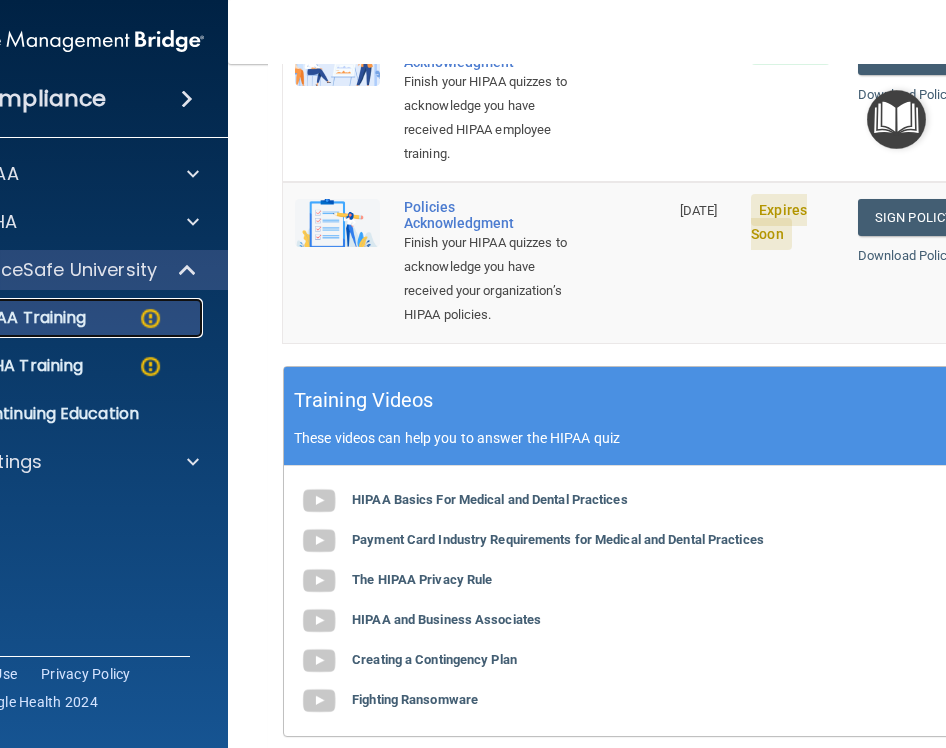 click on "HIPAA Training" at bounding box center [57, 318] 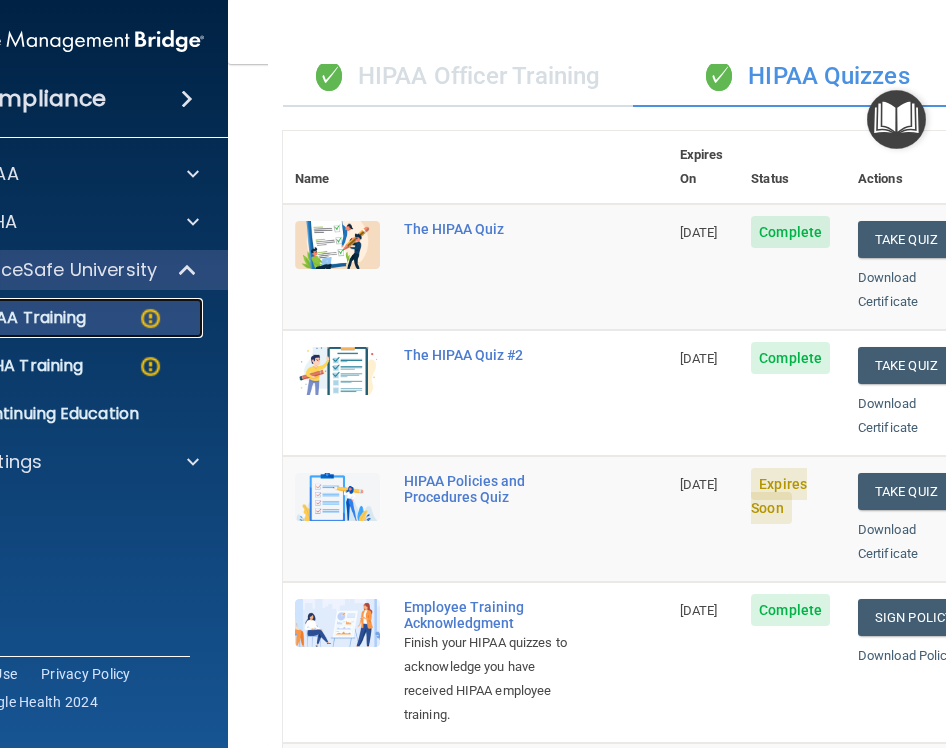 scroll, scrollTop: 145, scrollLeft: 0, axis: vertical 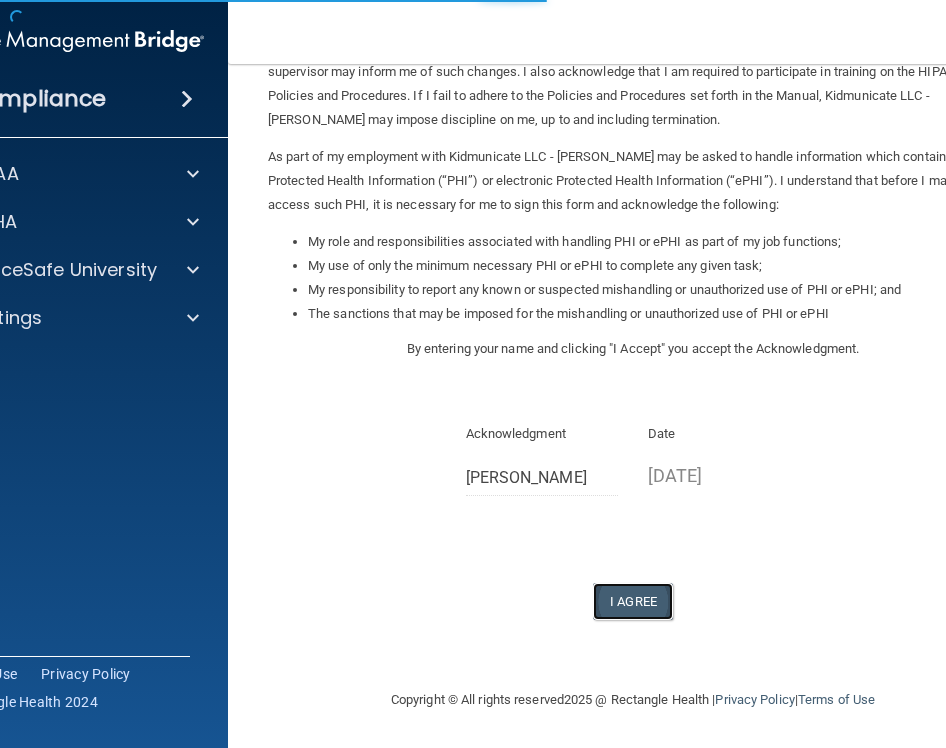 click on "I Agree" at bounding box center (633, 601) 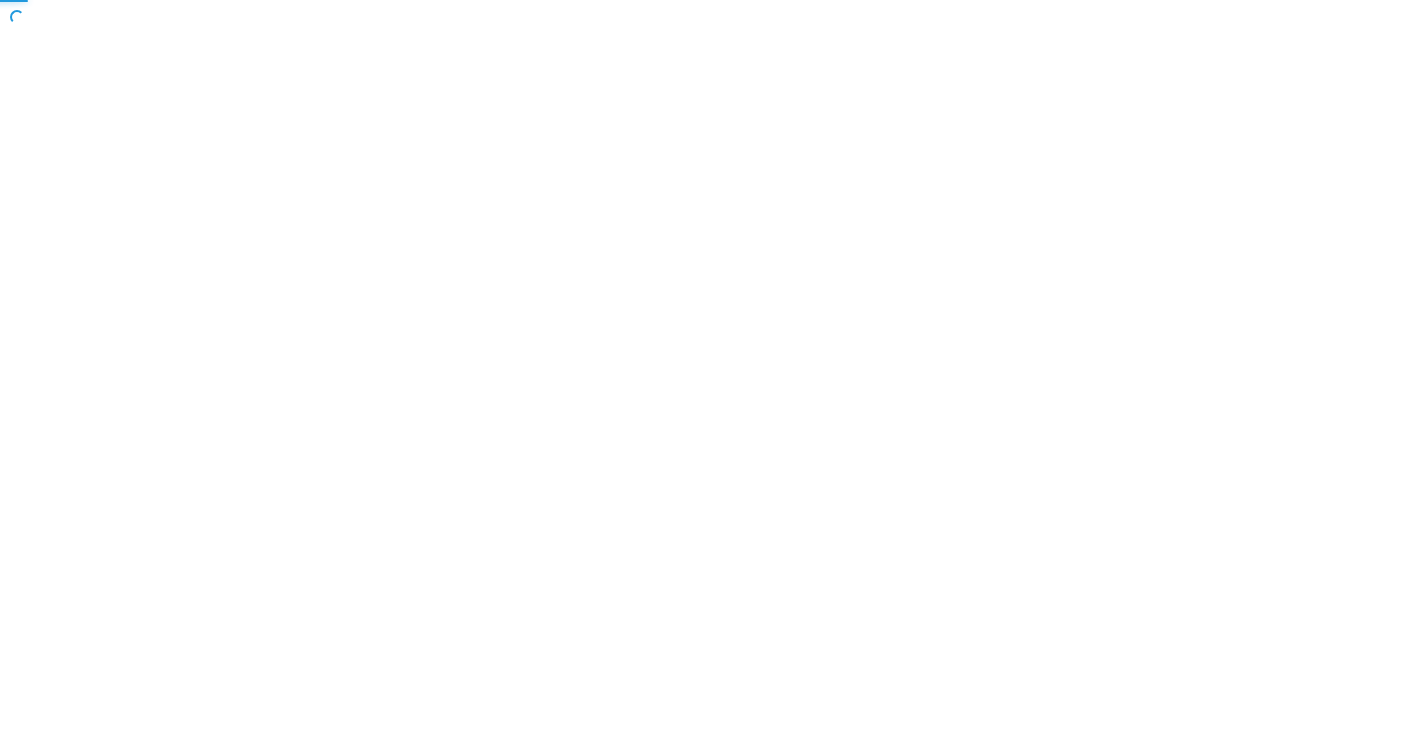 scroll, scrollTop: 0, scrollLeft: 0, axis: both 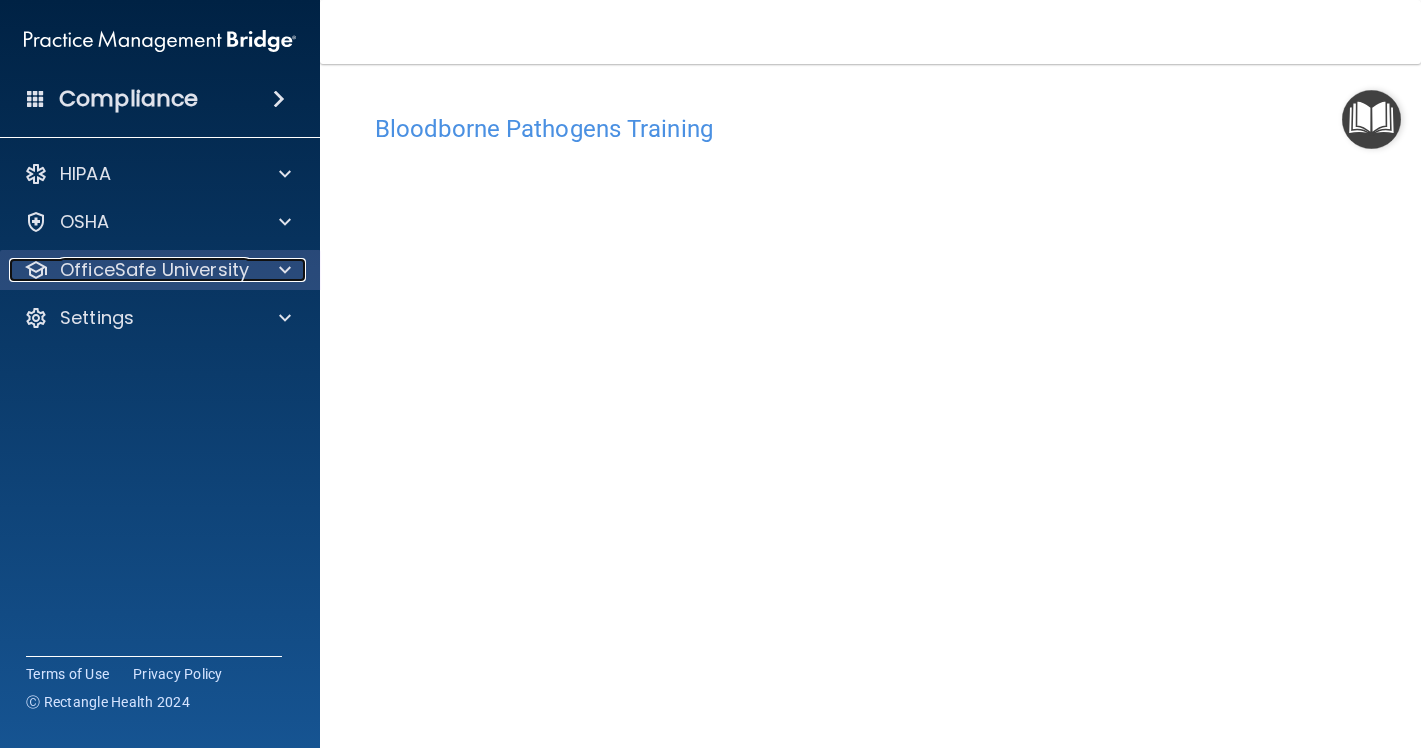 click on "OfficeSafe University" at bounding box center [154, 270] 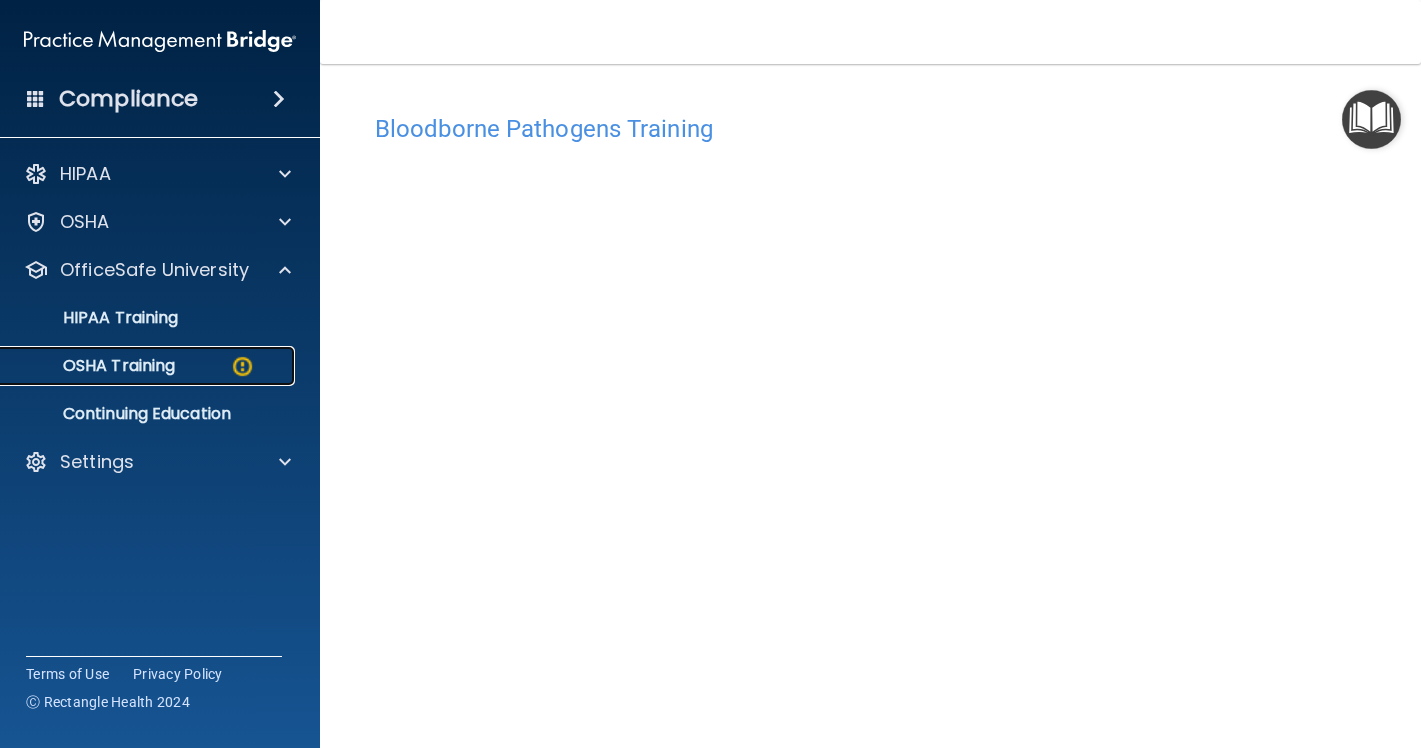 click on "OSHA Training" at bounding box center [149, 366] 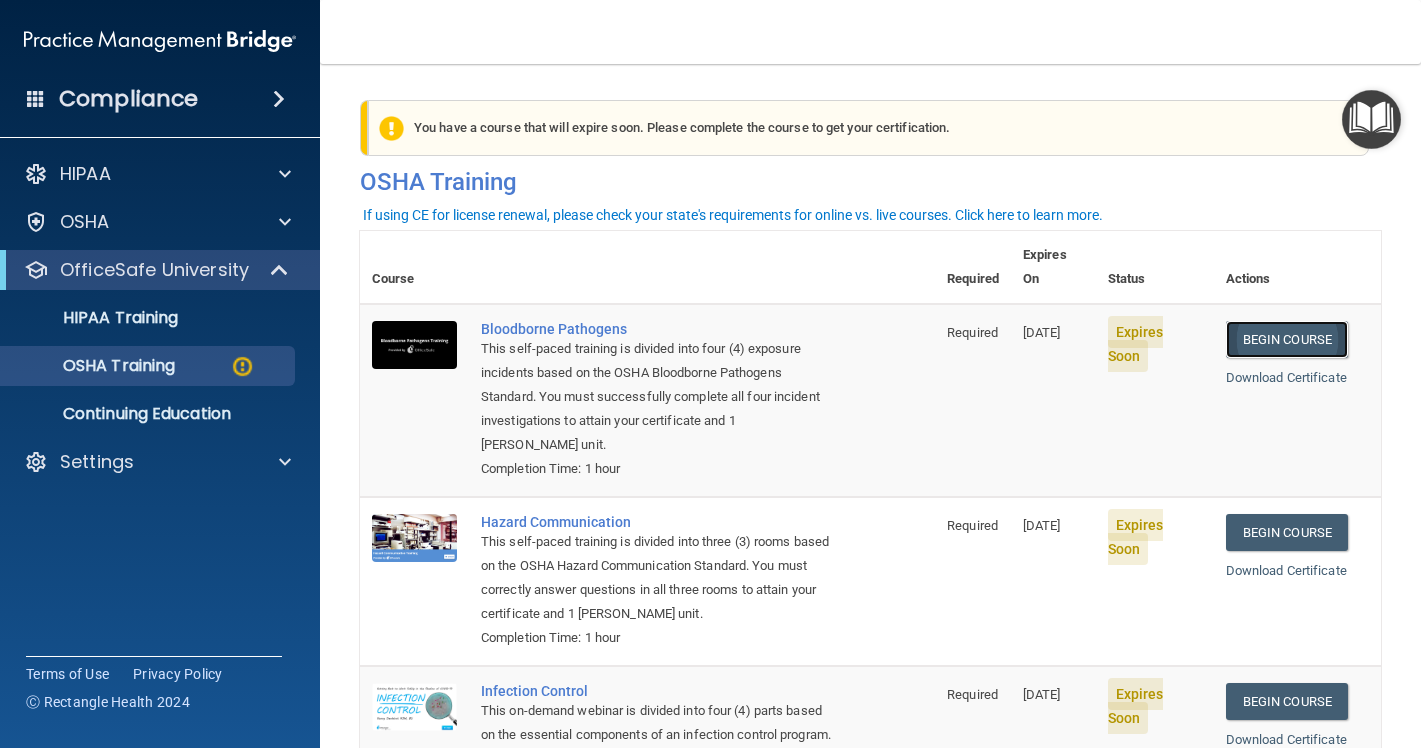 click on "Begin Course" at bounding box center [1287, 339] 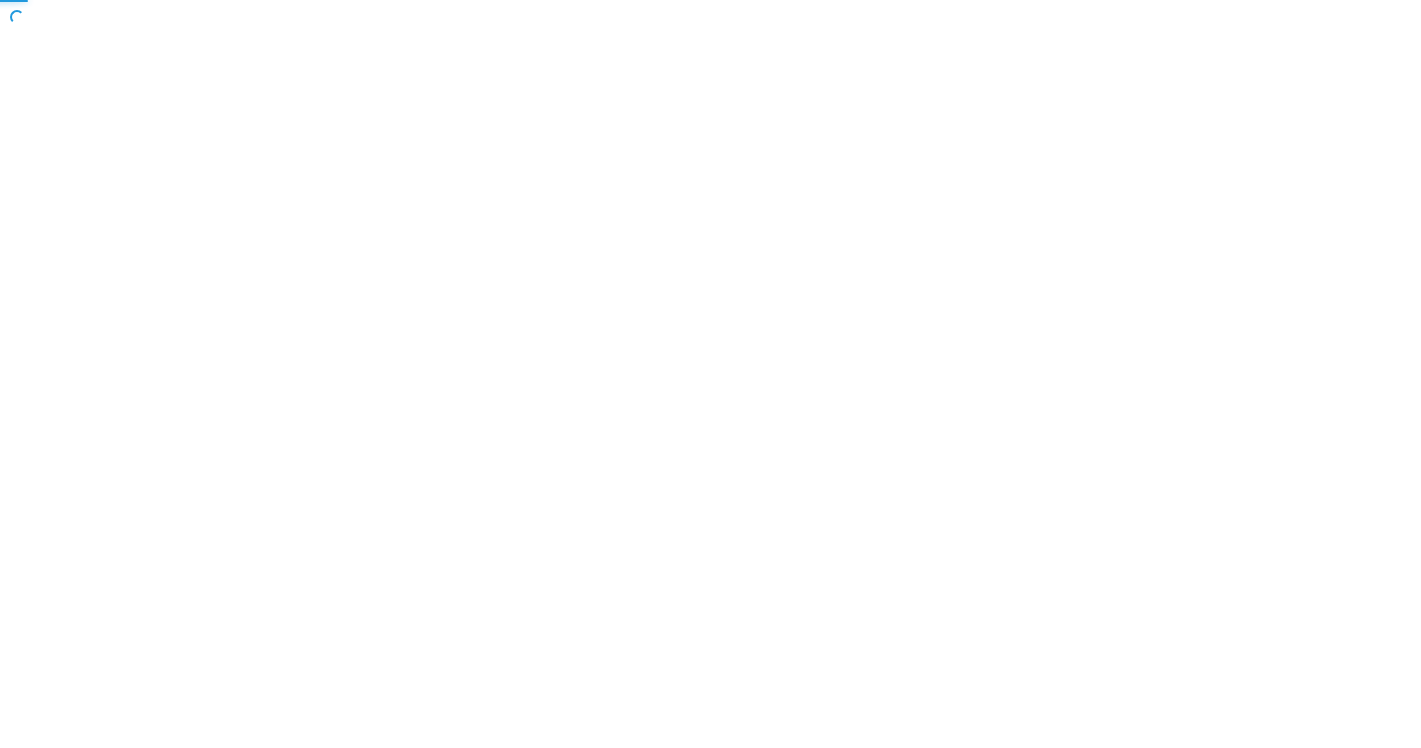 scroll, scrollTop: 0, scrollLeft: 0, axis: both 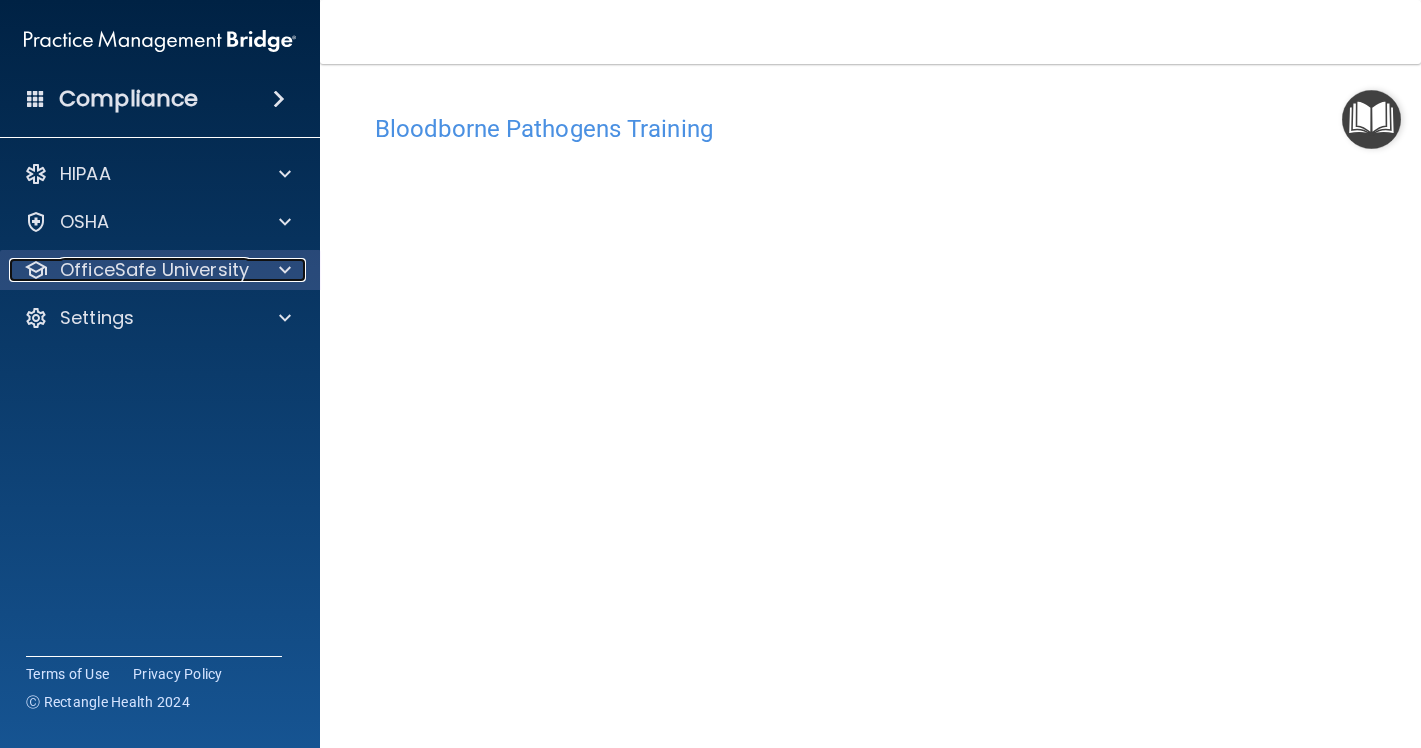 click at bounding box center (285, 270) 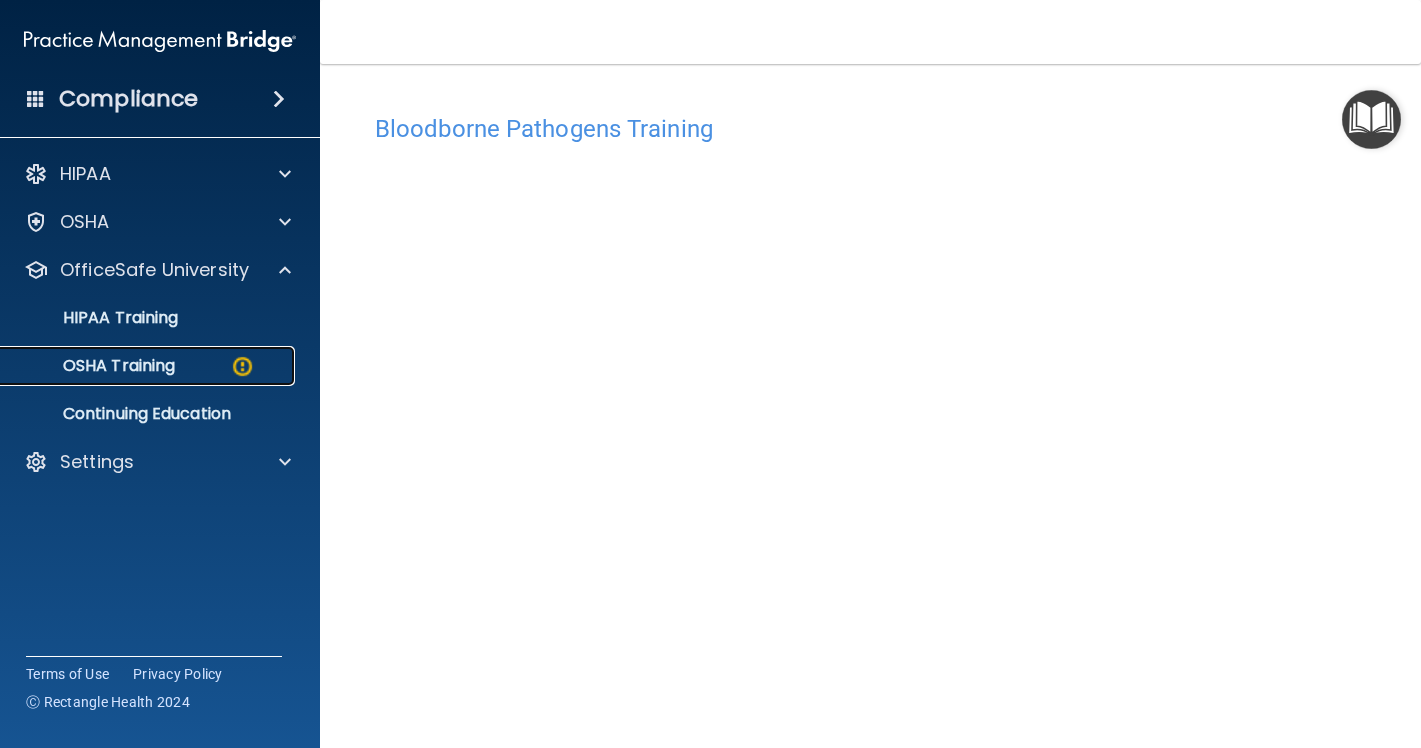 click on "OSHA Training" at bounding box center [149, 366] 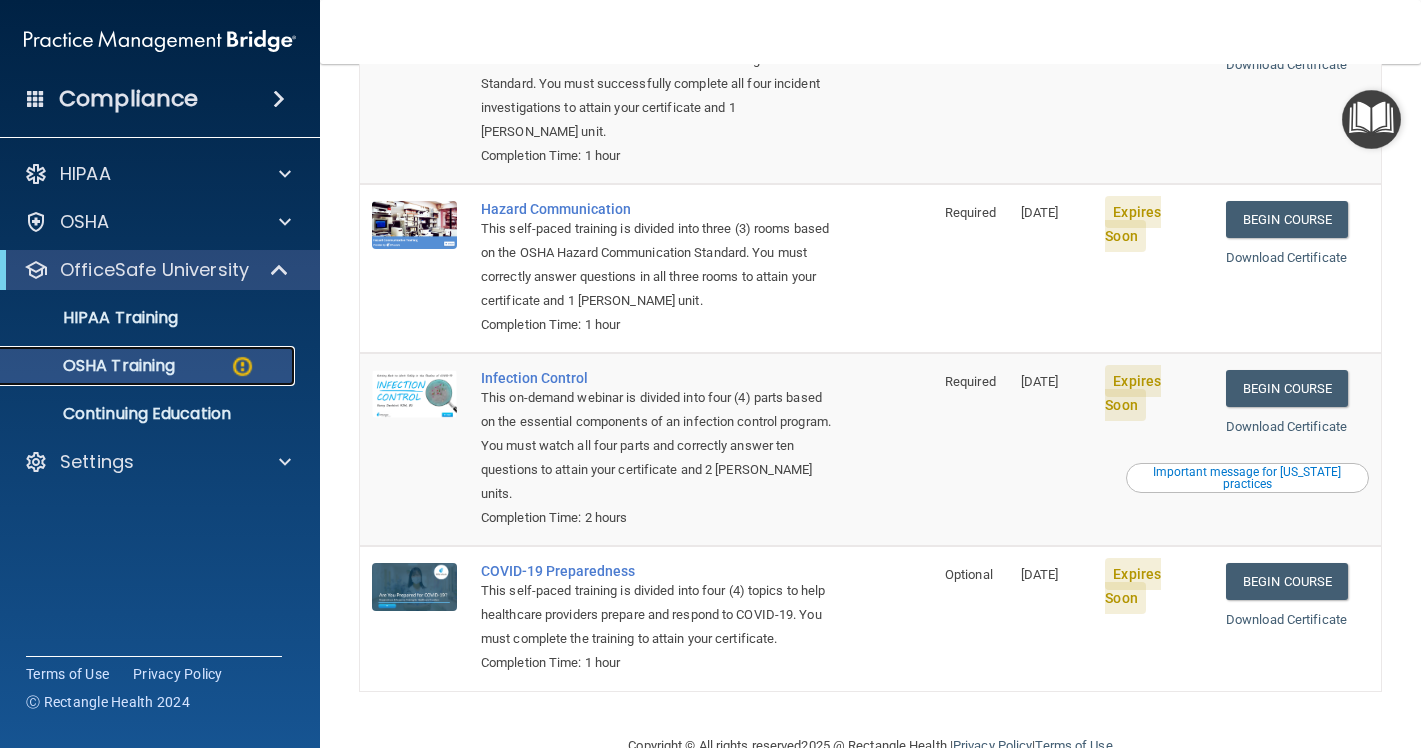 scroll, scrollTop: 313, scrollLeft: 0, axis: vertical 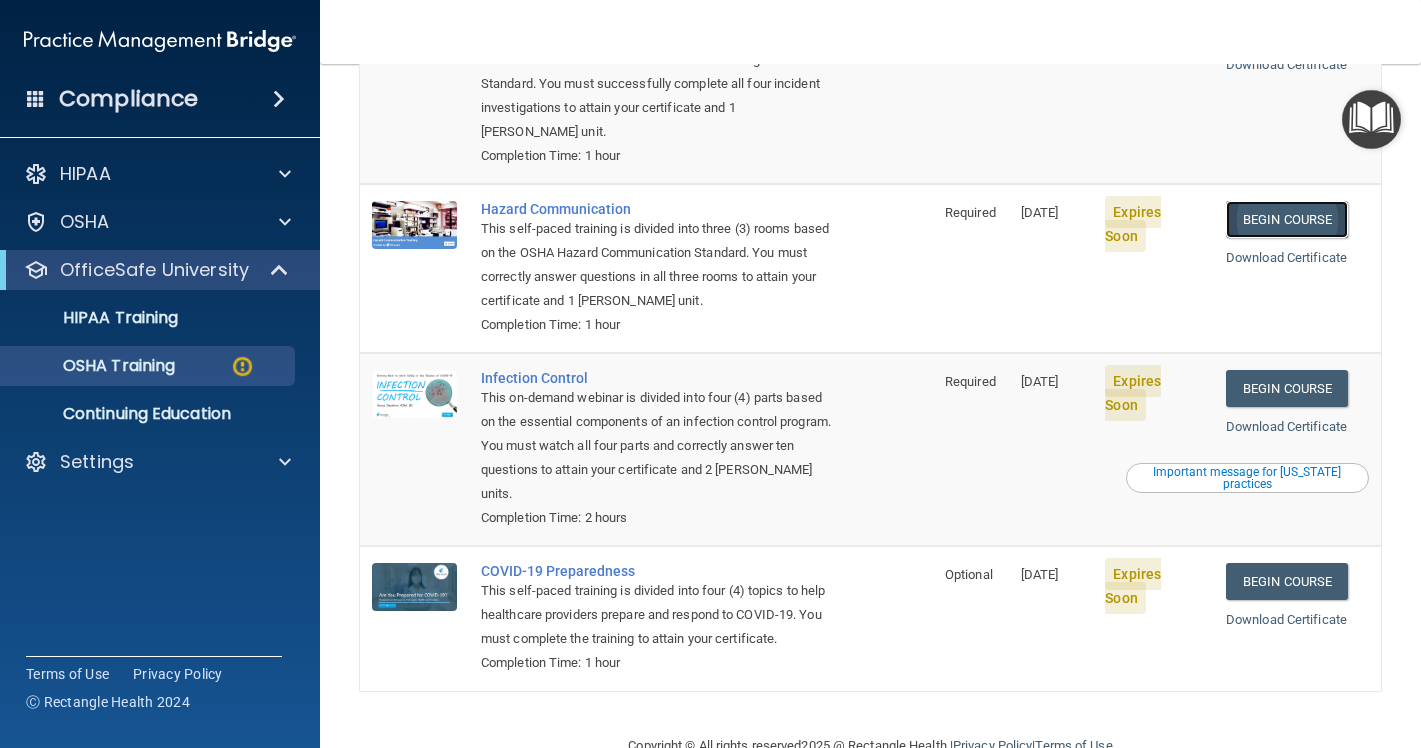click on "Begin Course" at bounding box center [1287, 219] 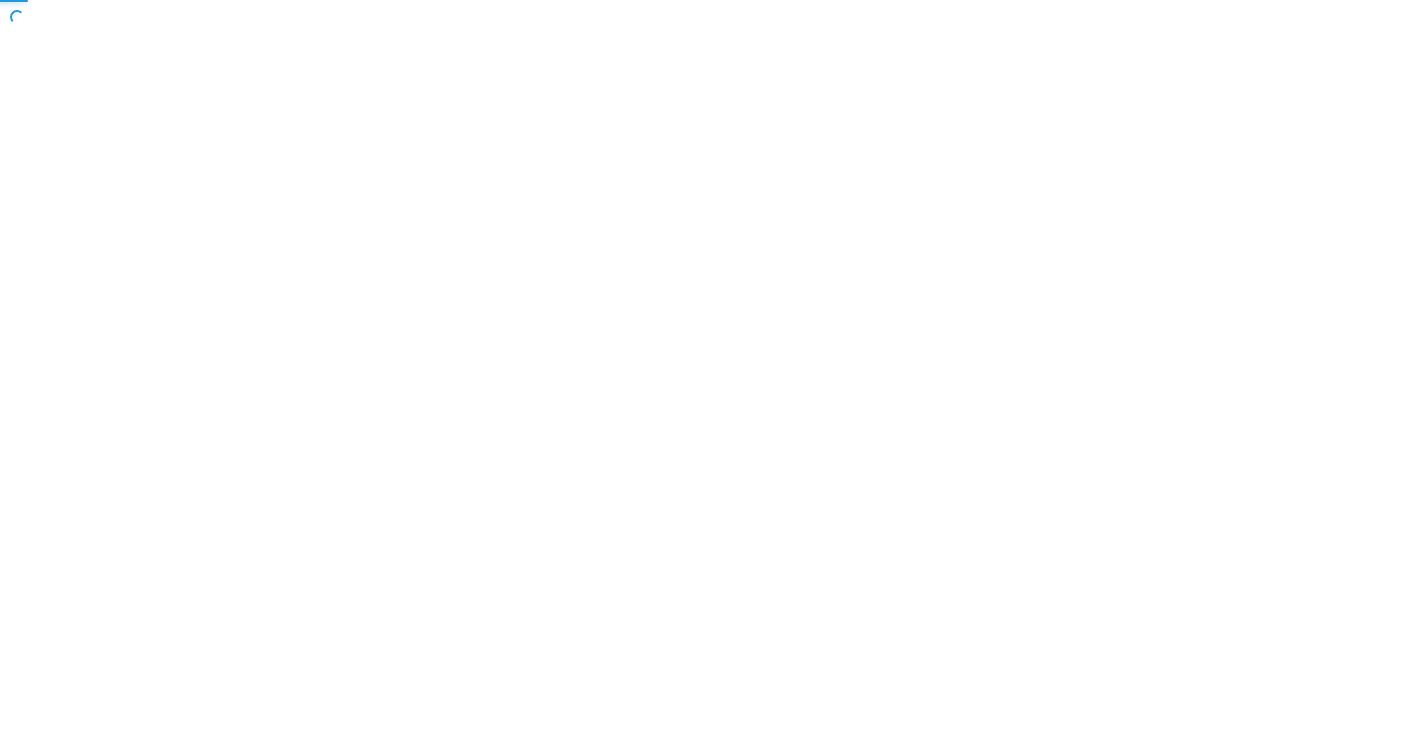 scroll, scrollTop: 0, scrollLeft: 0, axis: both 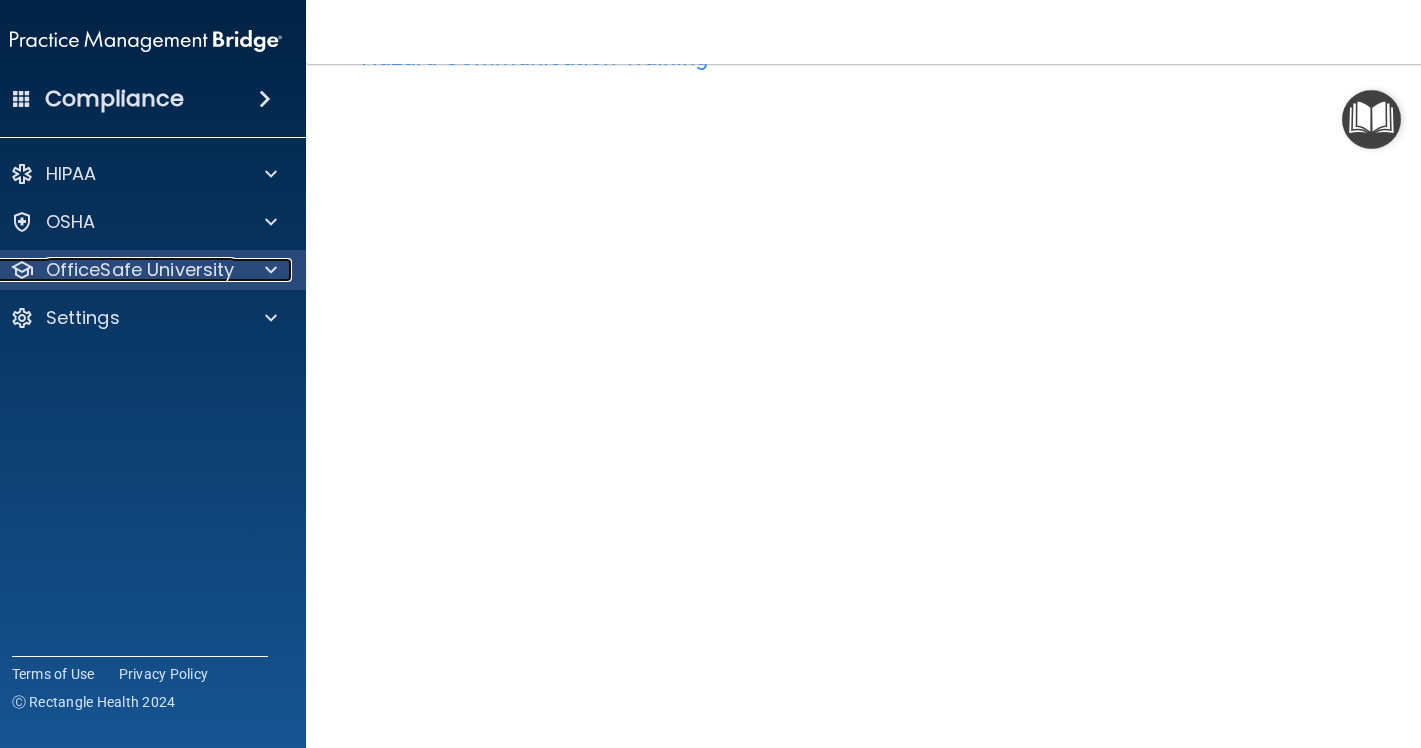 click at bounding box center (271, 270) 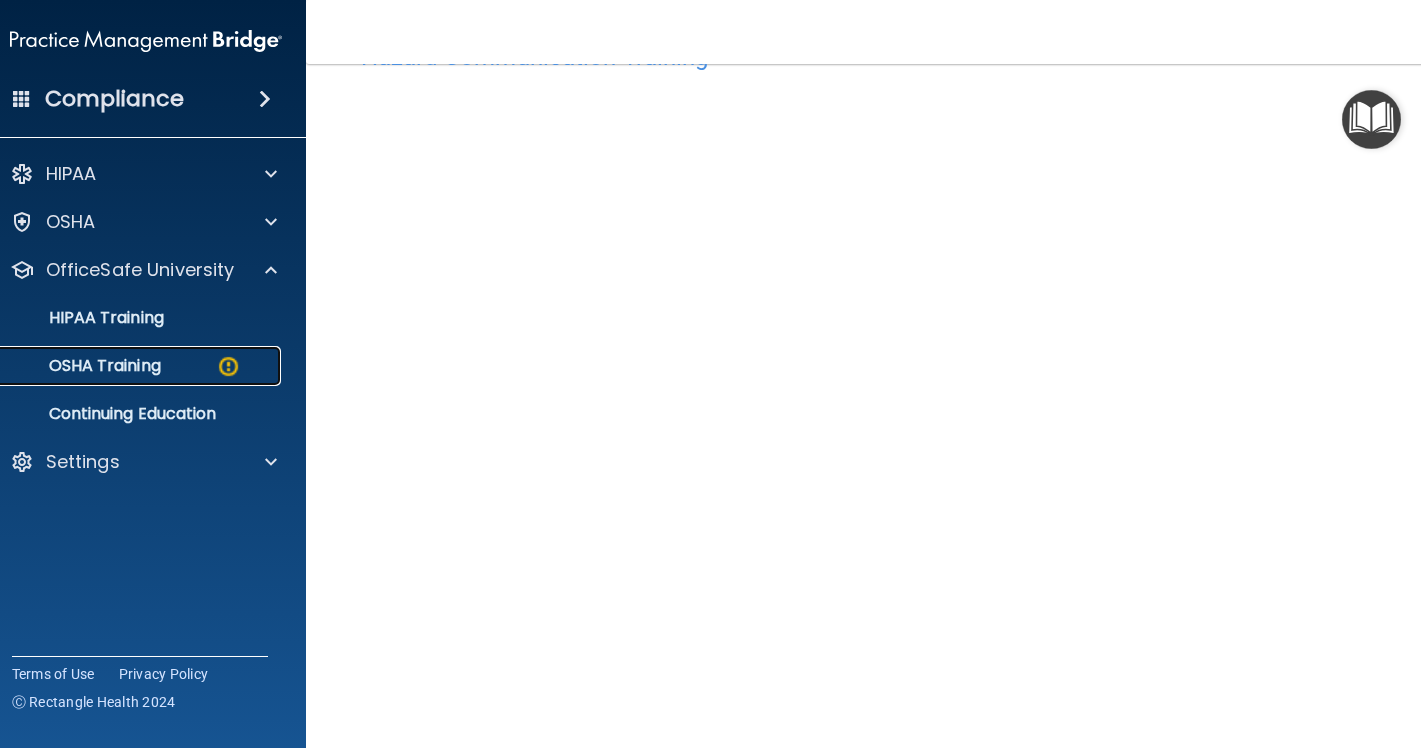 click at bounding box center (228, 366) 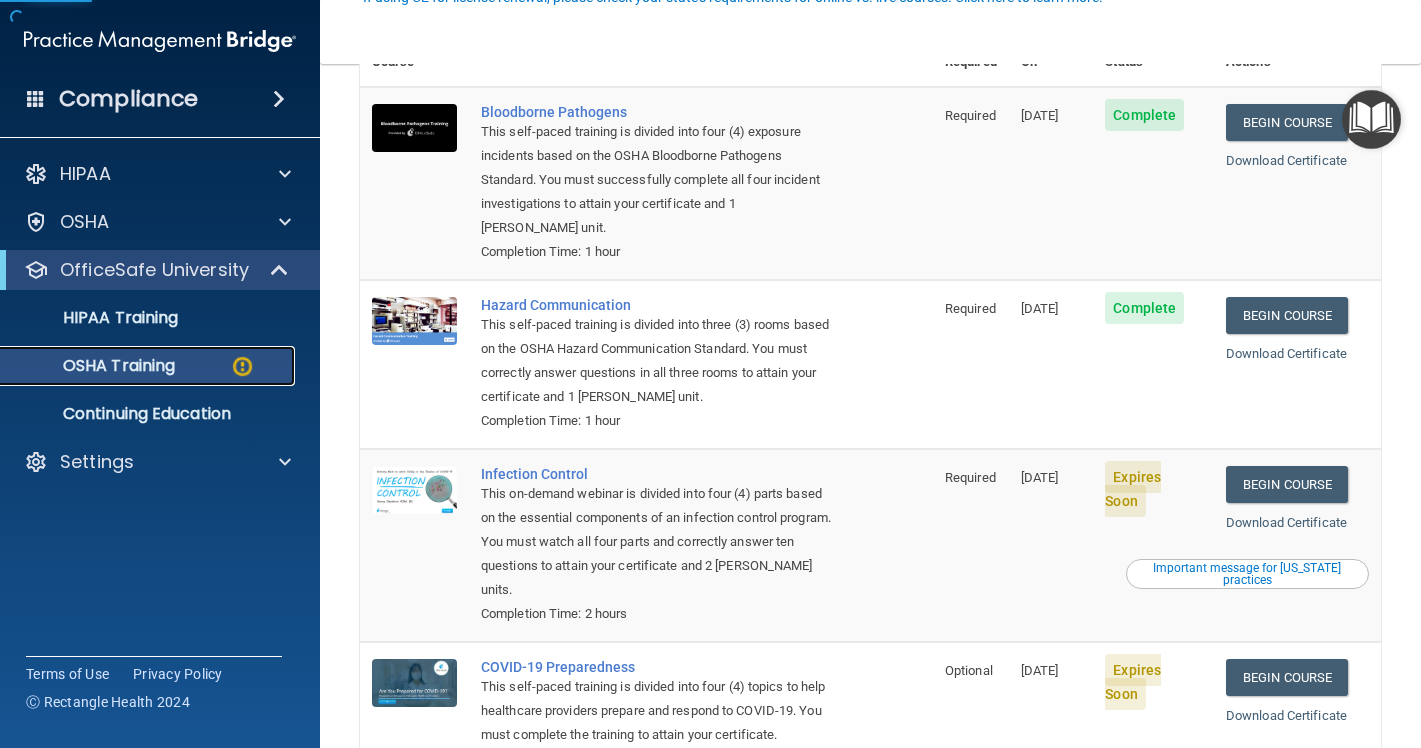 scroll, scrollTop: 313, scrollLeft: 0, axis: vertical 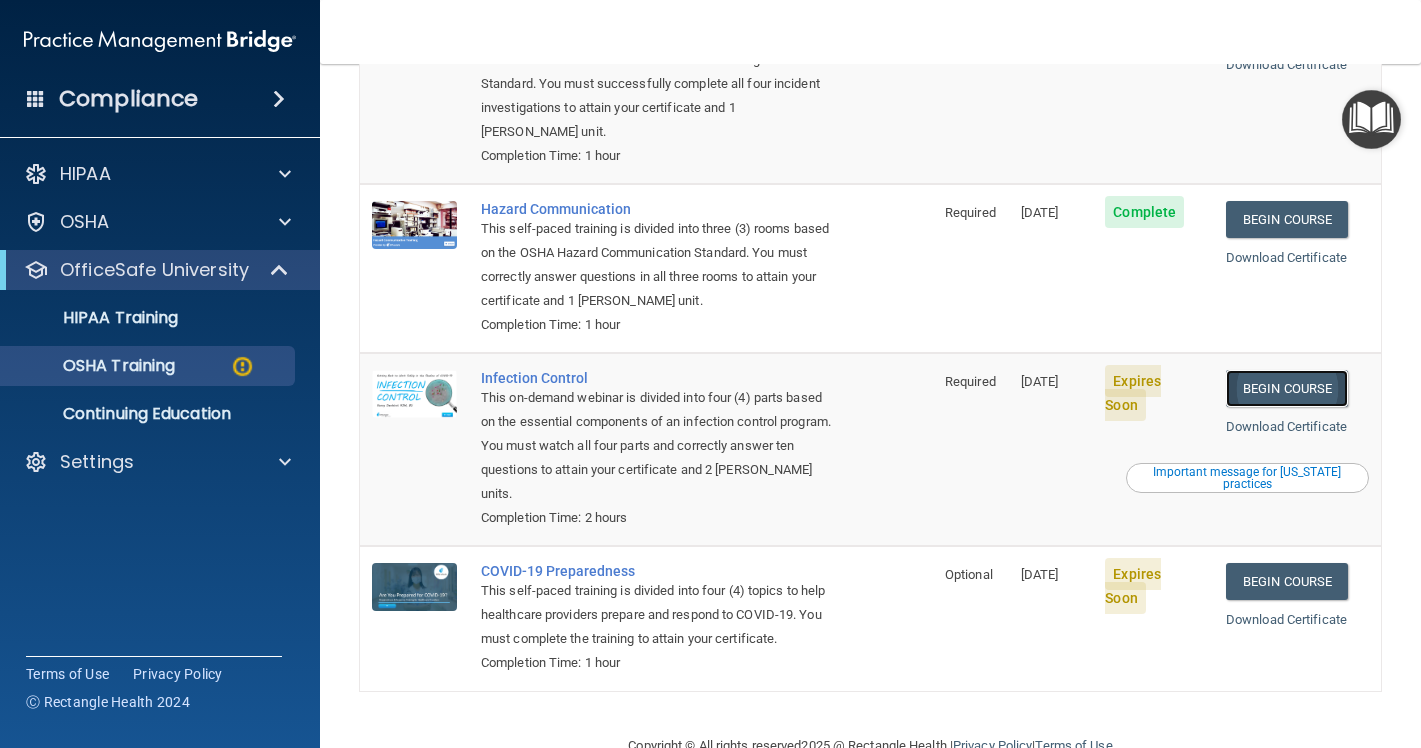 click on "Begin Course" at bounding box center [1287, 388] 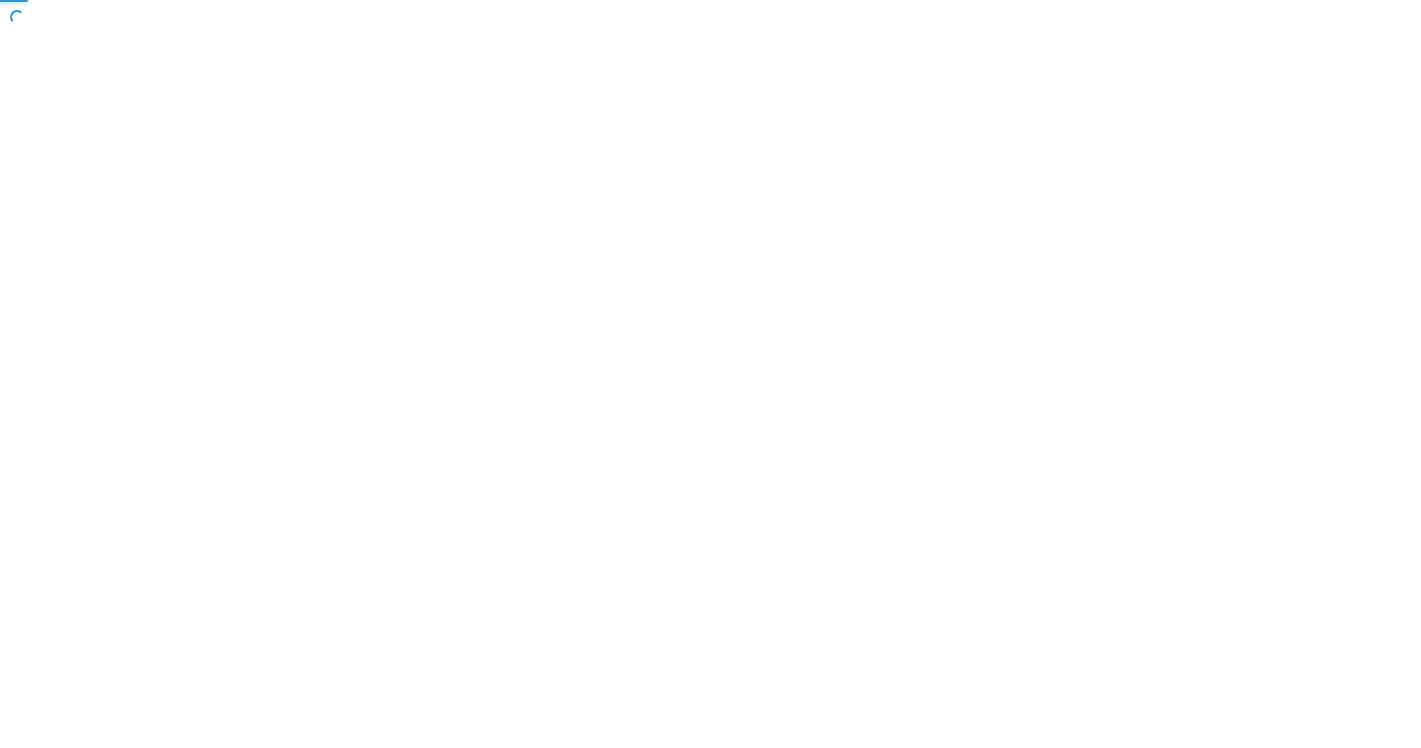 scroll, scrollTop: 0, scrollLeft: 0, axis: both 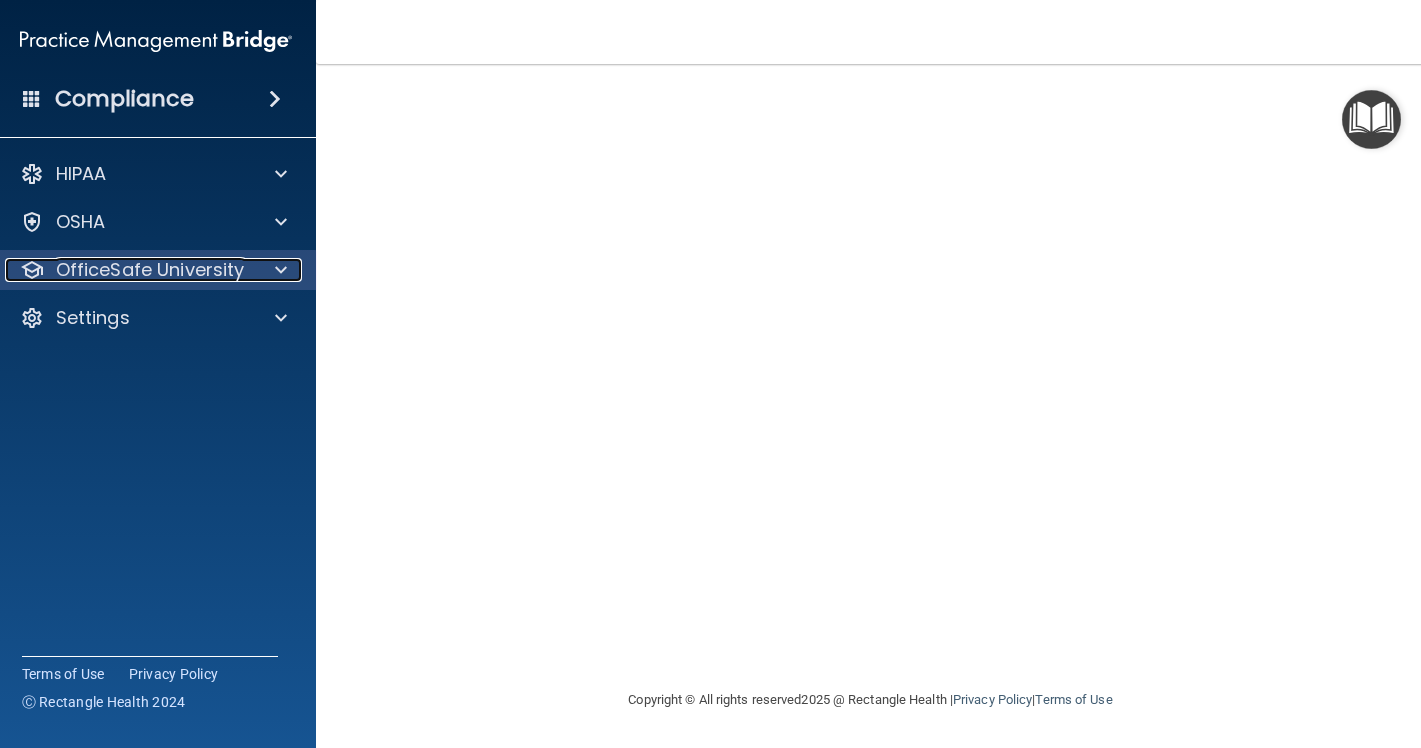 click on "OfficeSafe University" at bounding box center [150, 270] 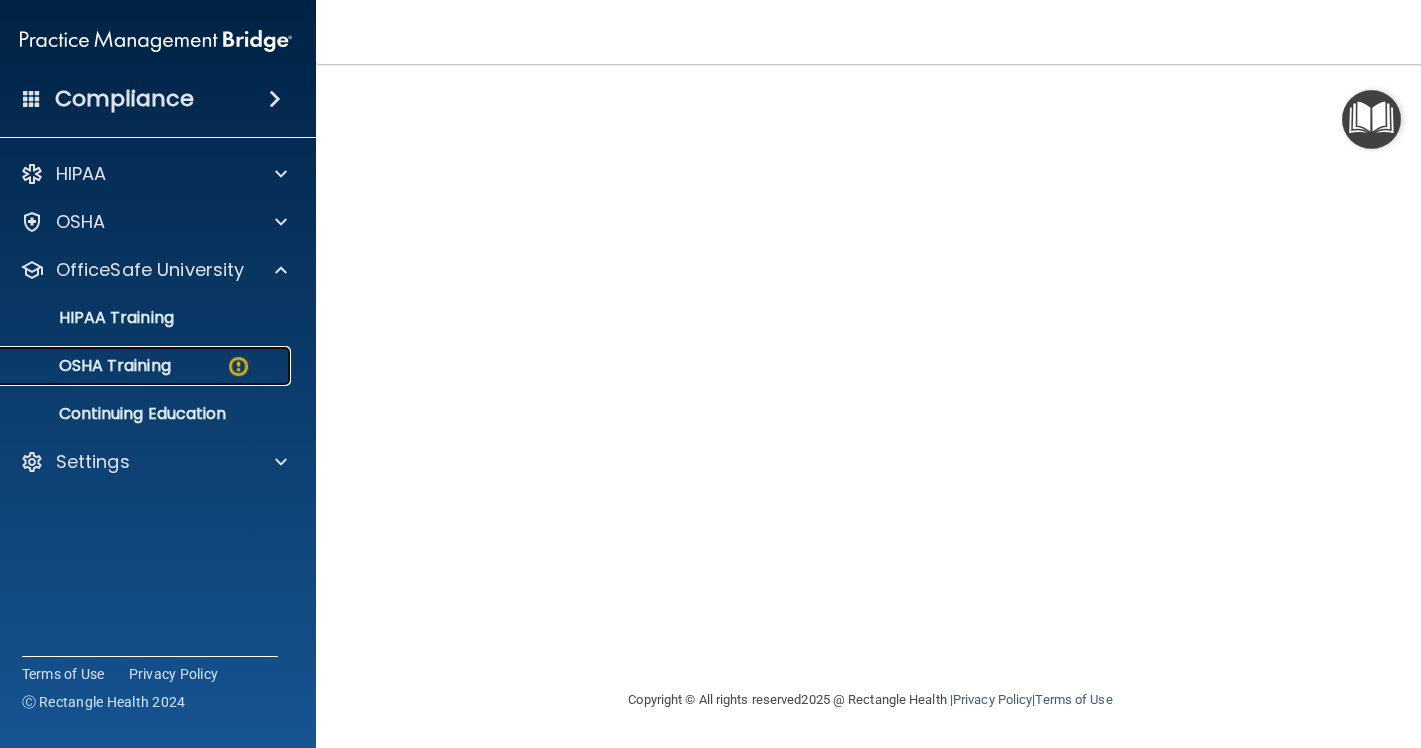 click on "OSHA Training" at bounding box center (145, 366) 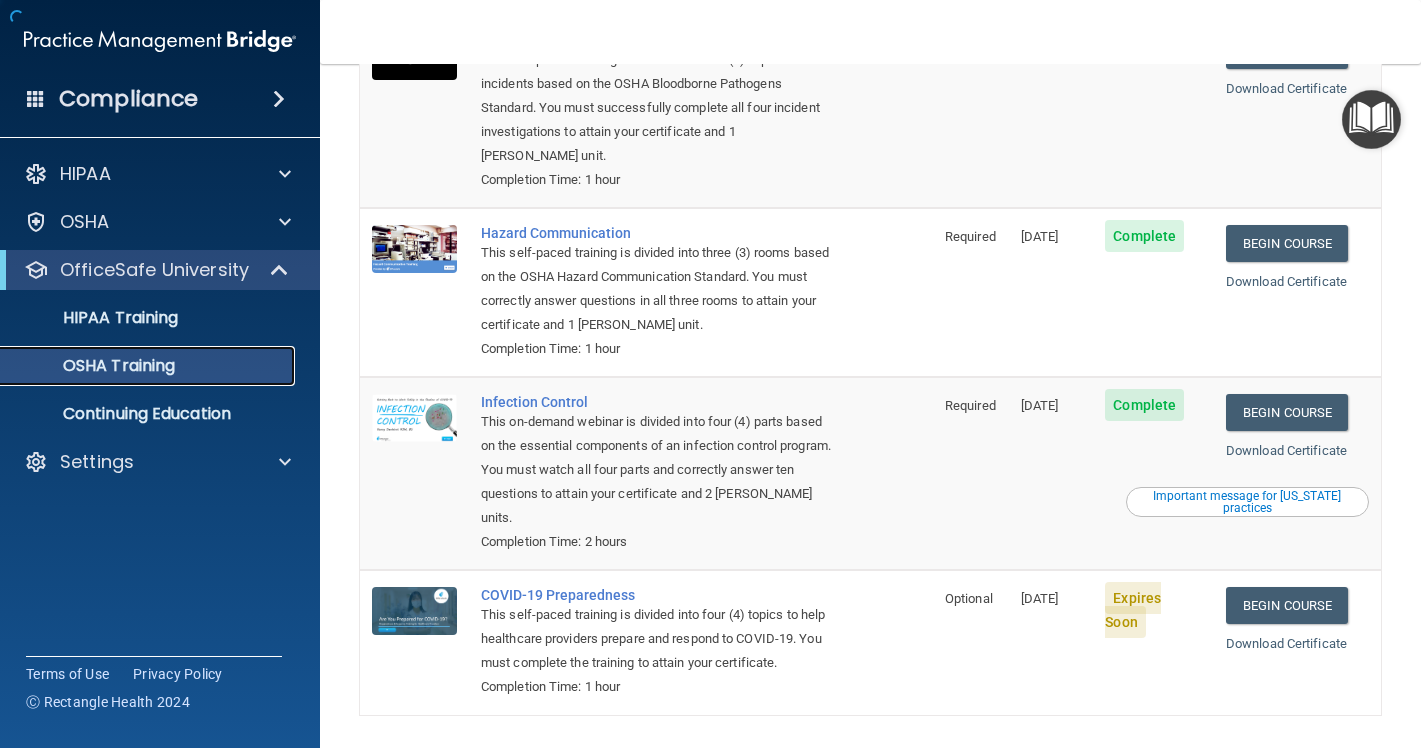 scroll, scrollTop: 257, scrollLeft: 0, axis: vertical 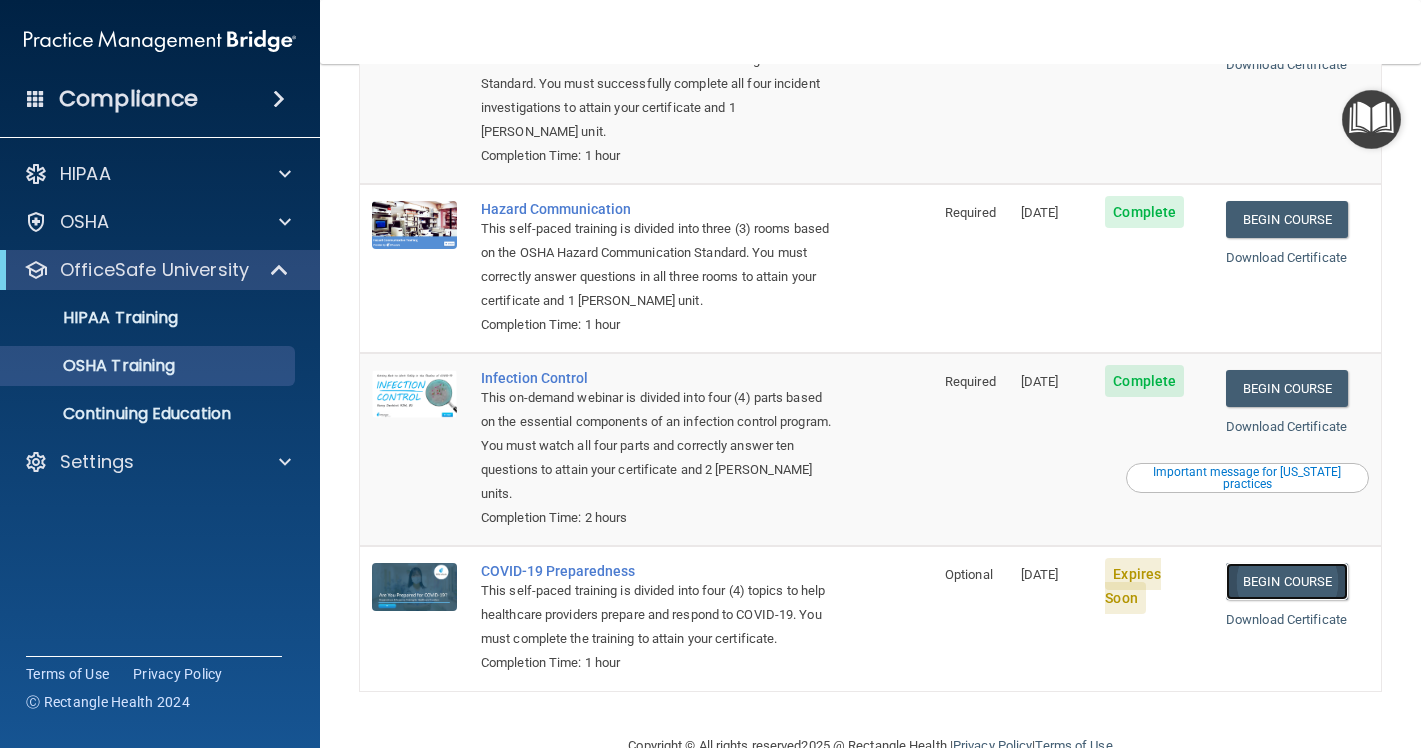 click on "Begin Course" at bounding box center [1287, 581] 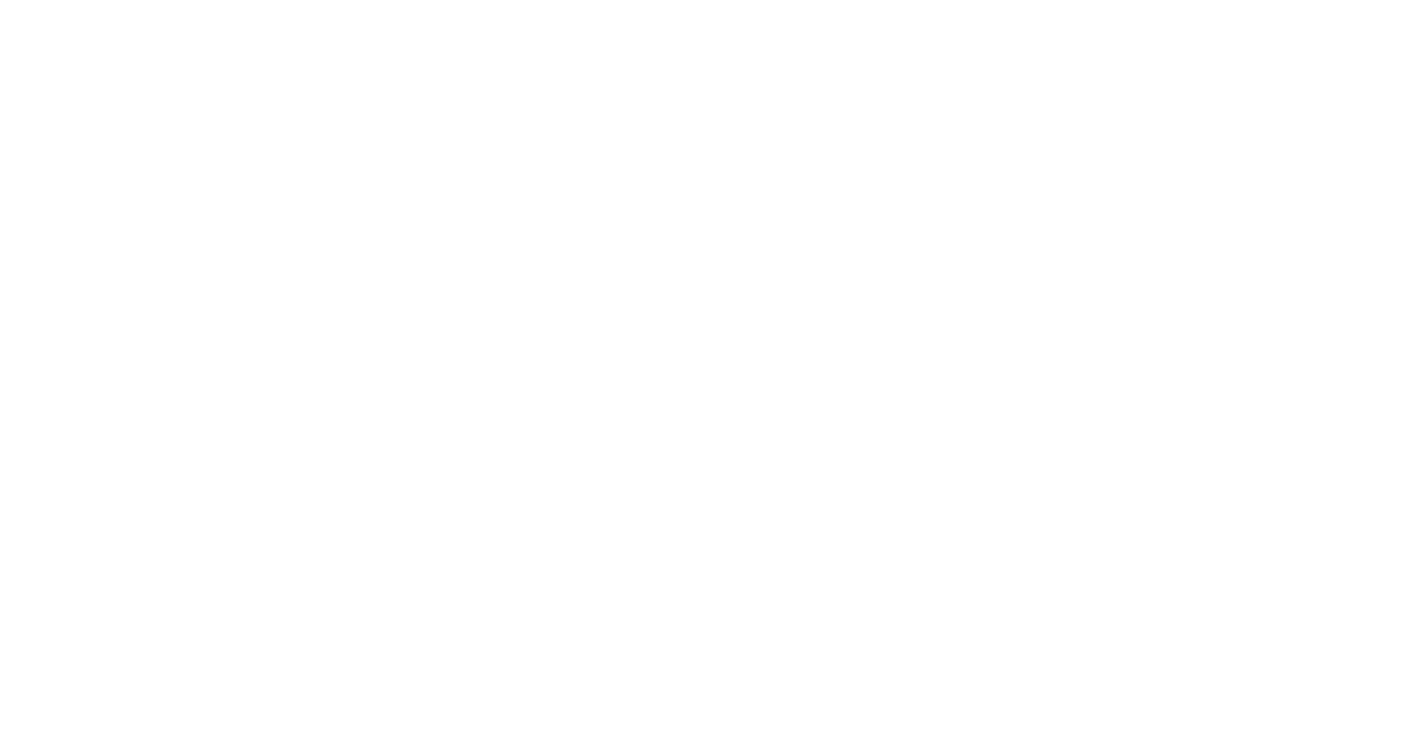scroll, scrollTop: 0, scrollLeft: 0, axis: both 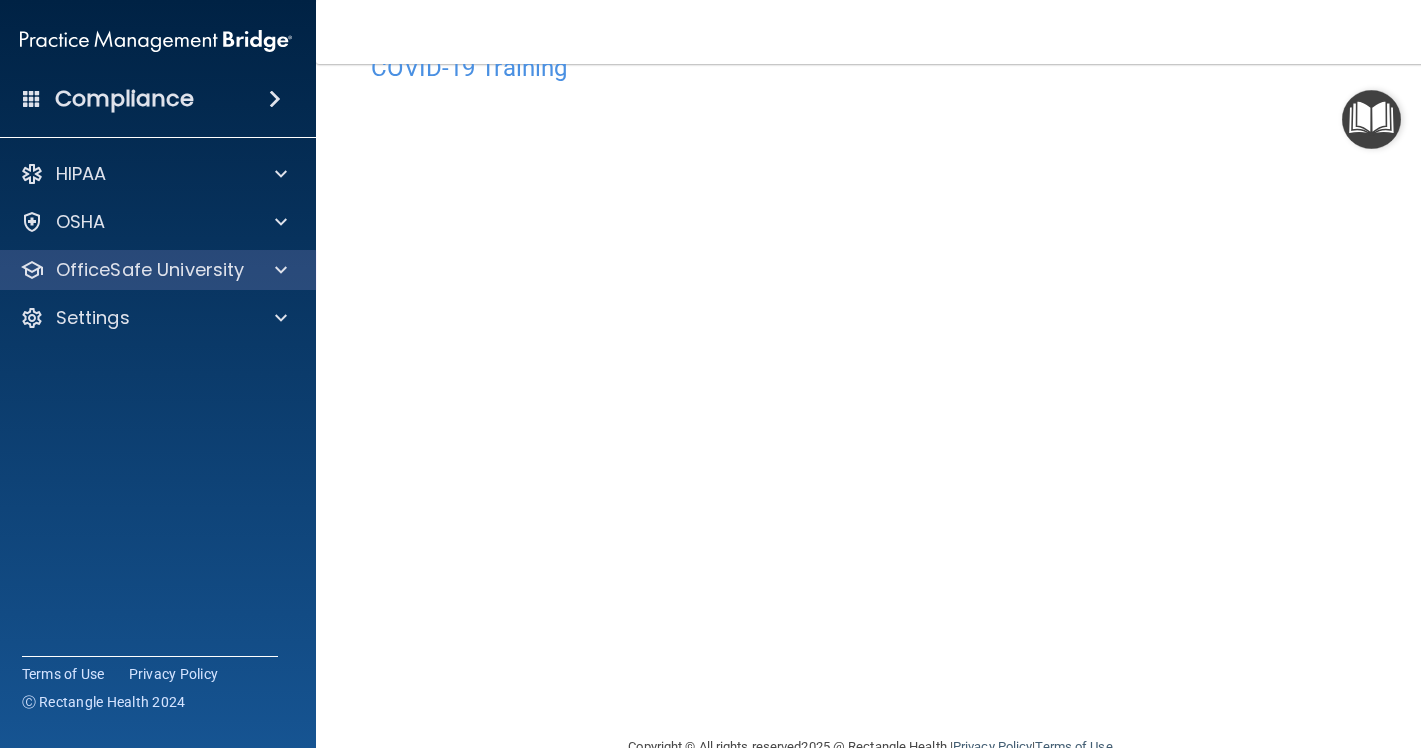 click on "OfficeSafe University" at bounding box center (156, 270) 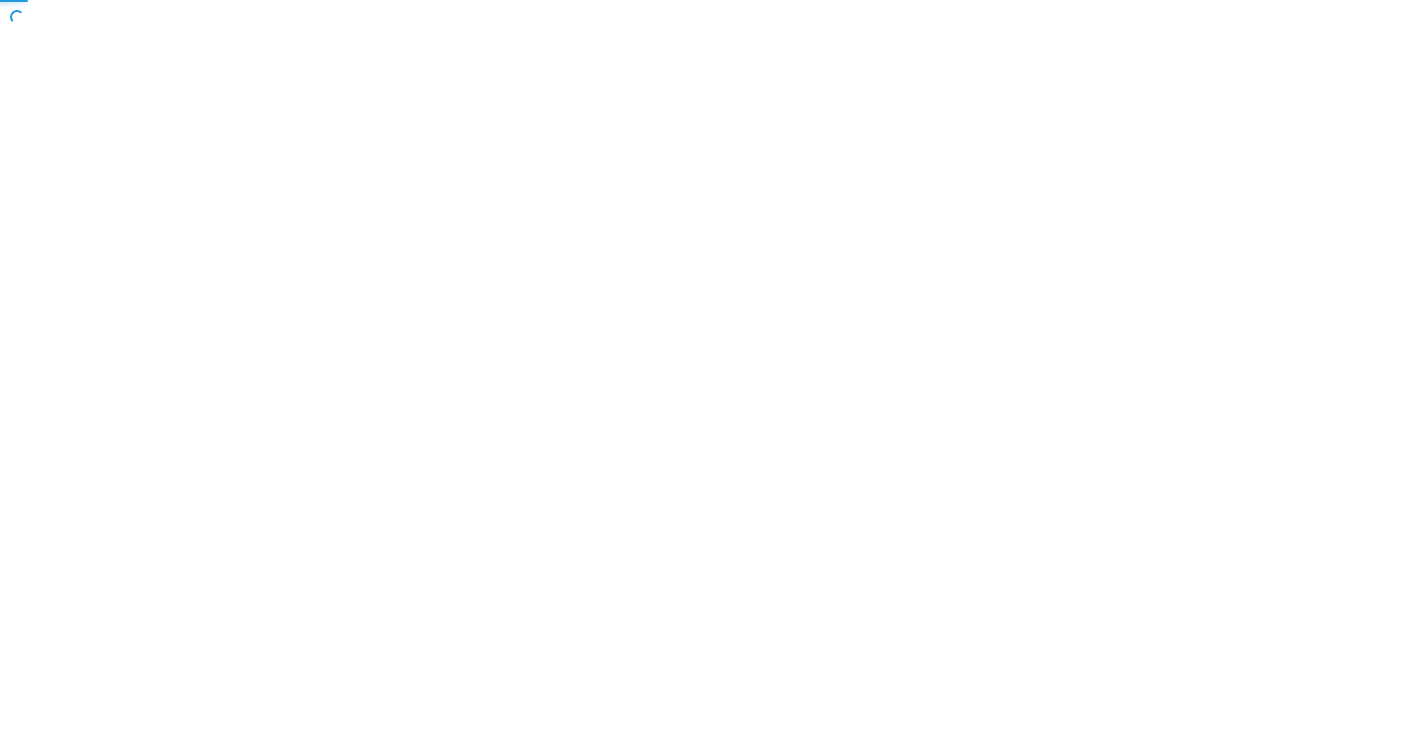 scroll, scrollTop: 0, scrollLeft: 0, axis: both 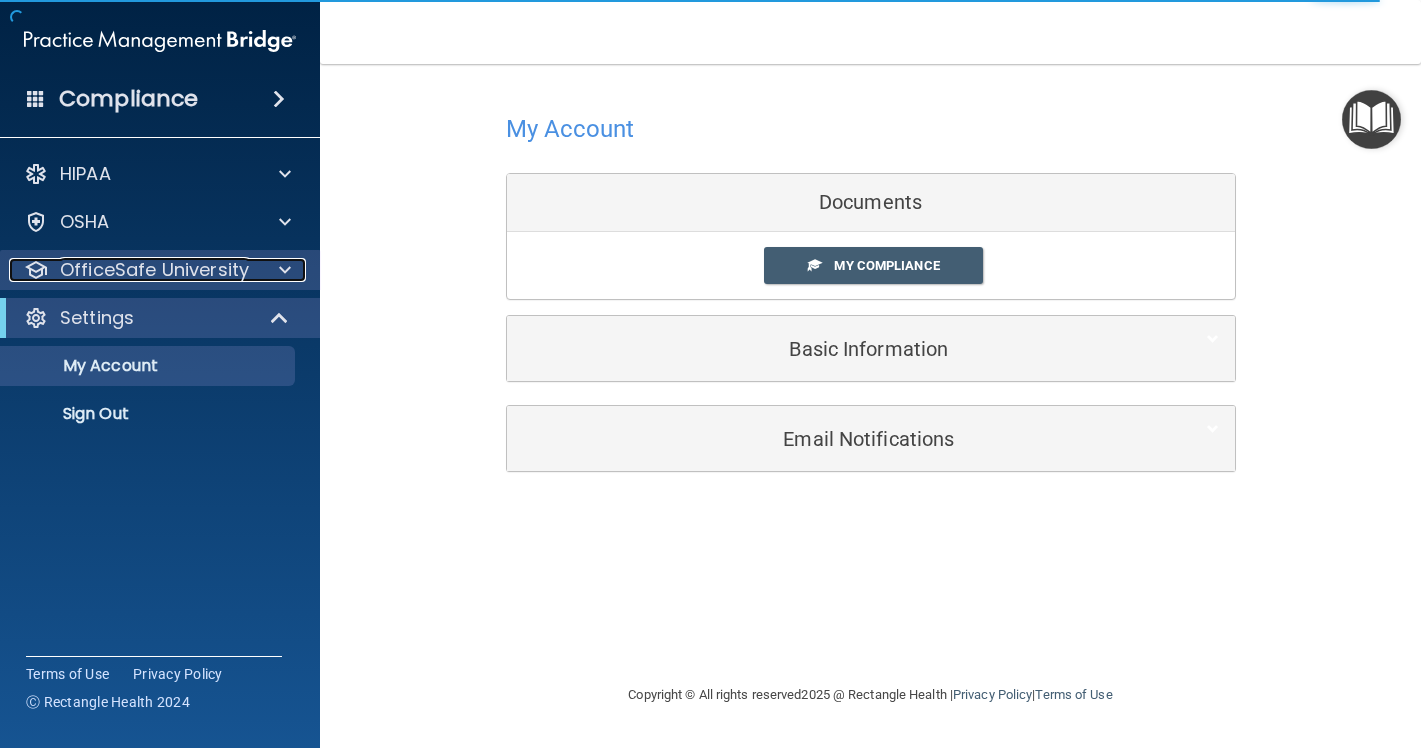 click at bounding box center [282, 270] 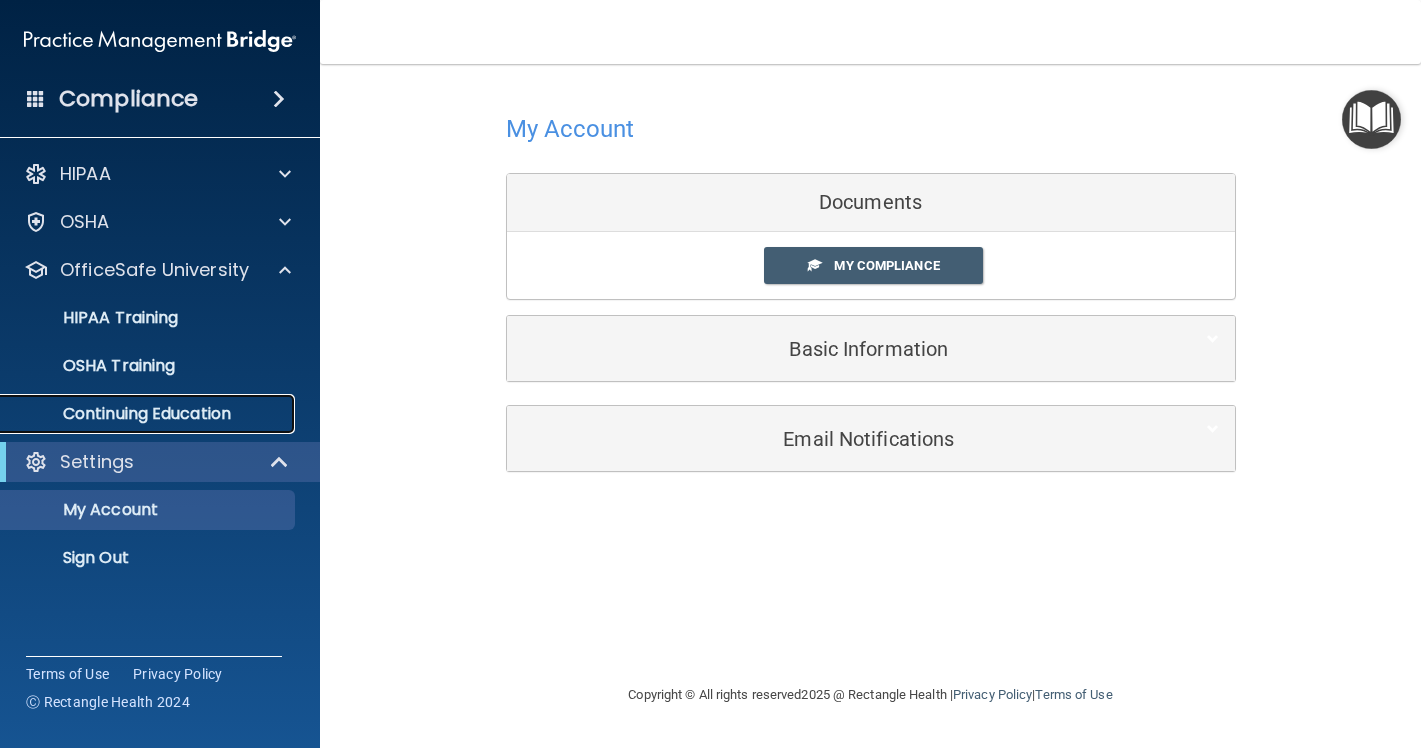 click on "Continuing Education" at bounding box center [137, 414] 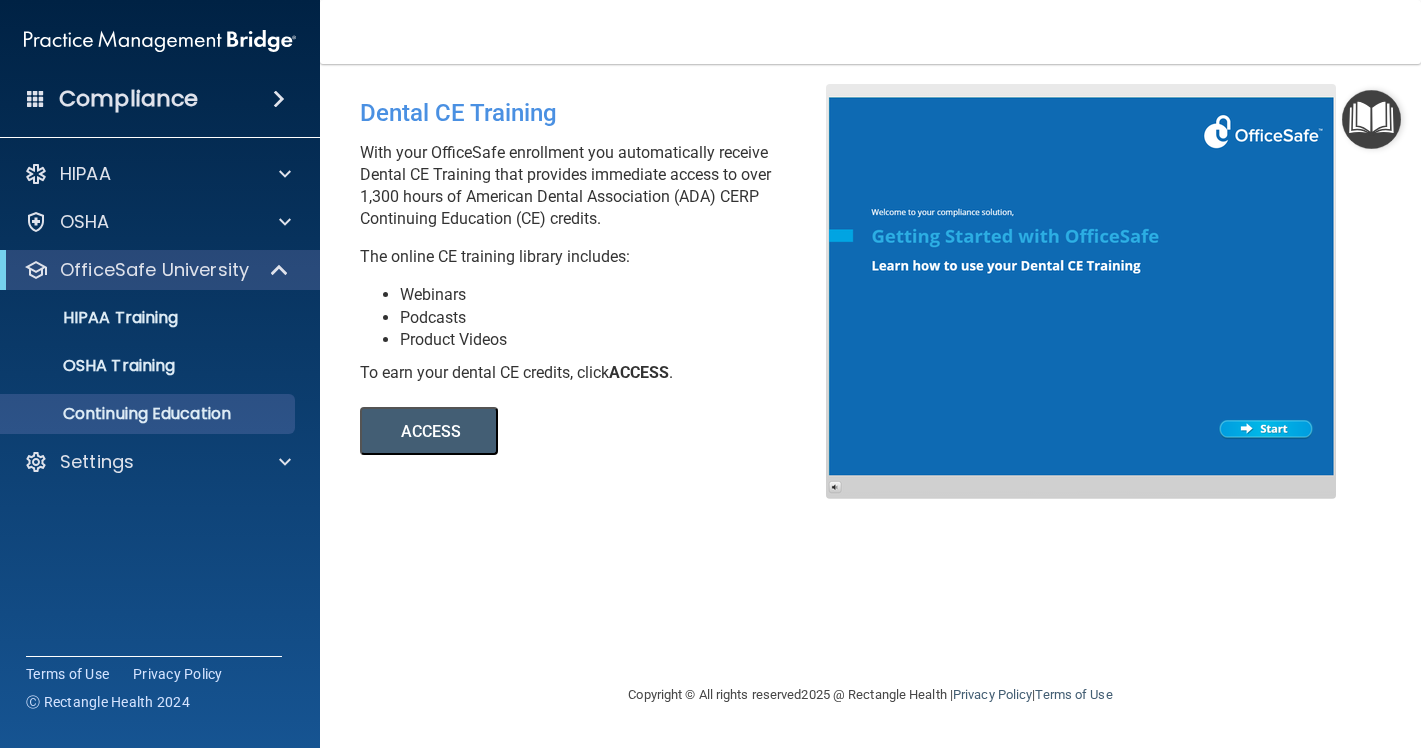 click on "ACCESS" at bounding box center [429, 431] 